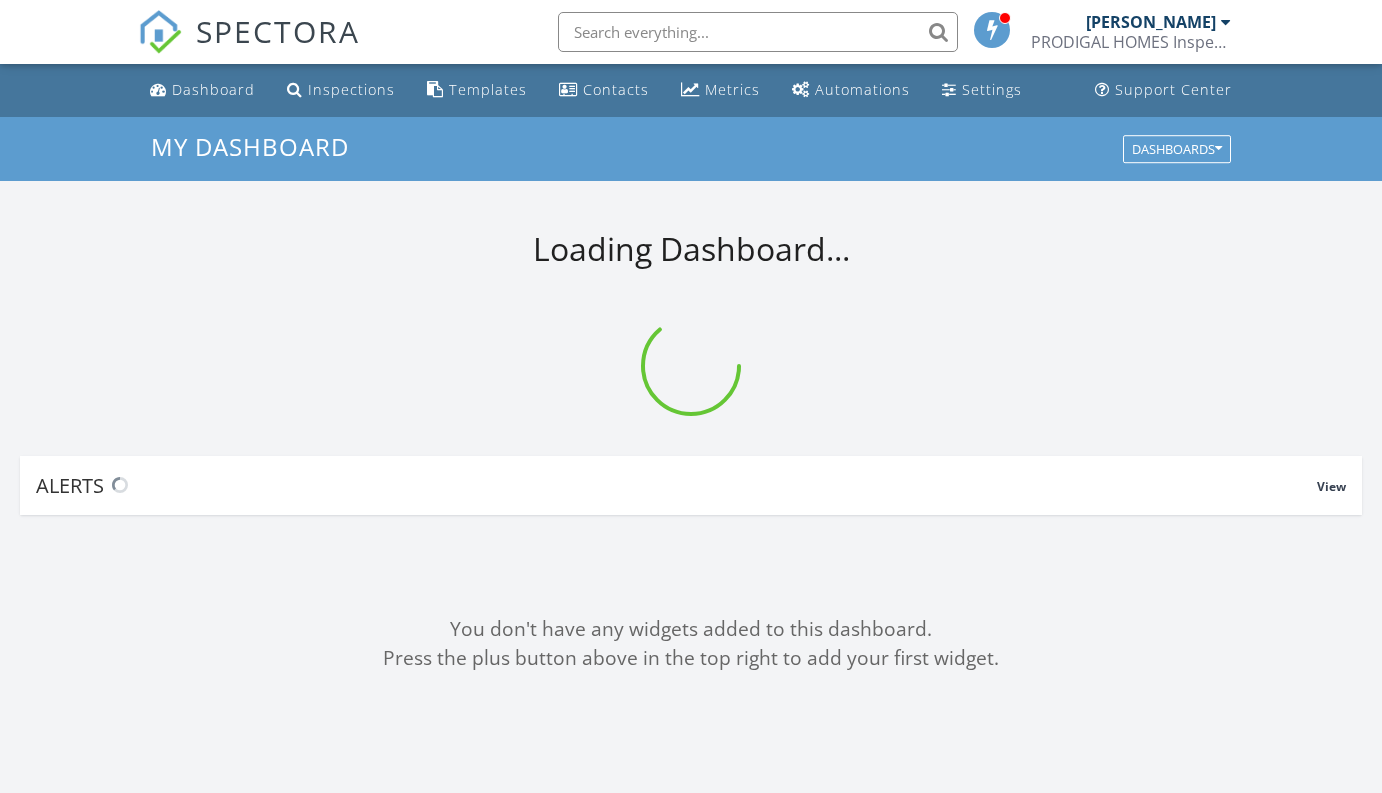 scroll, scrollTop: 0, scrollLeft: 0, axis: both 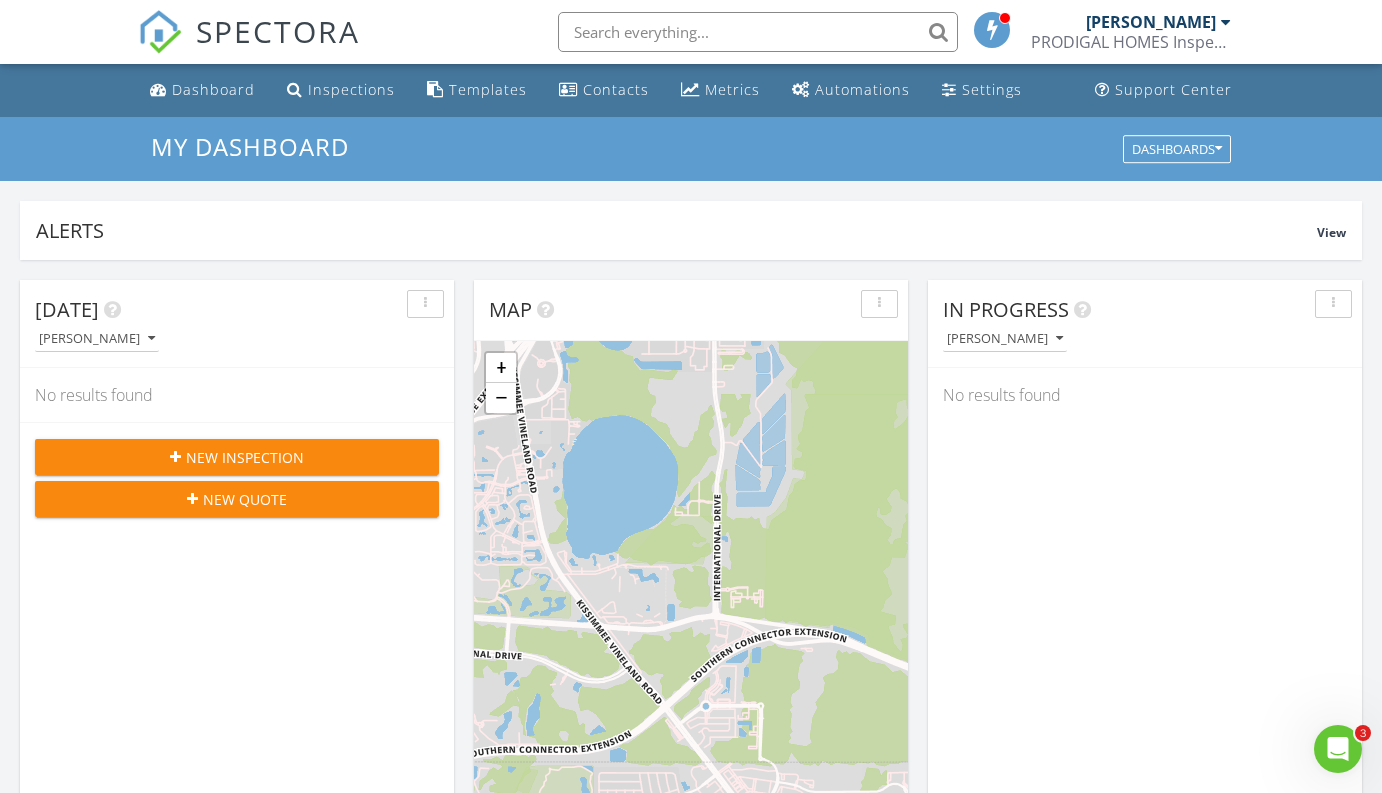 click on "New Inspection" at bounding box center [245, 457] 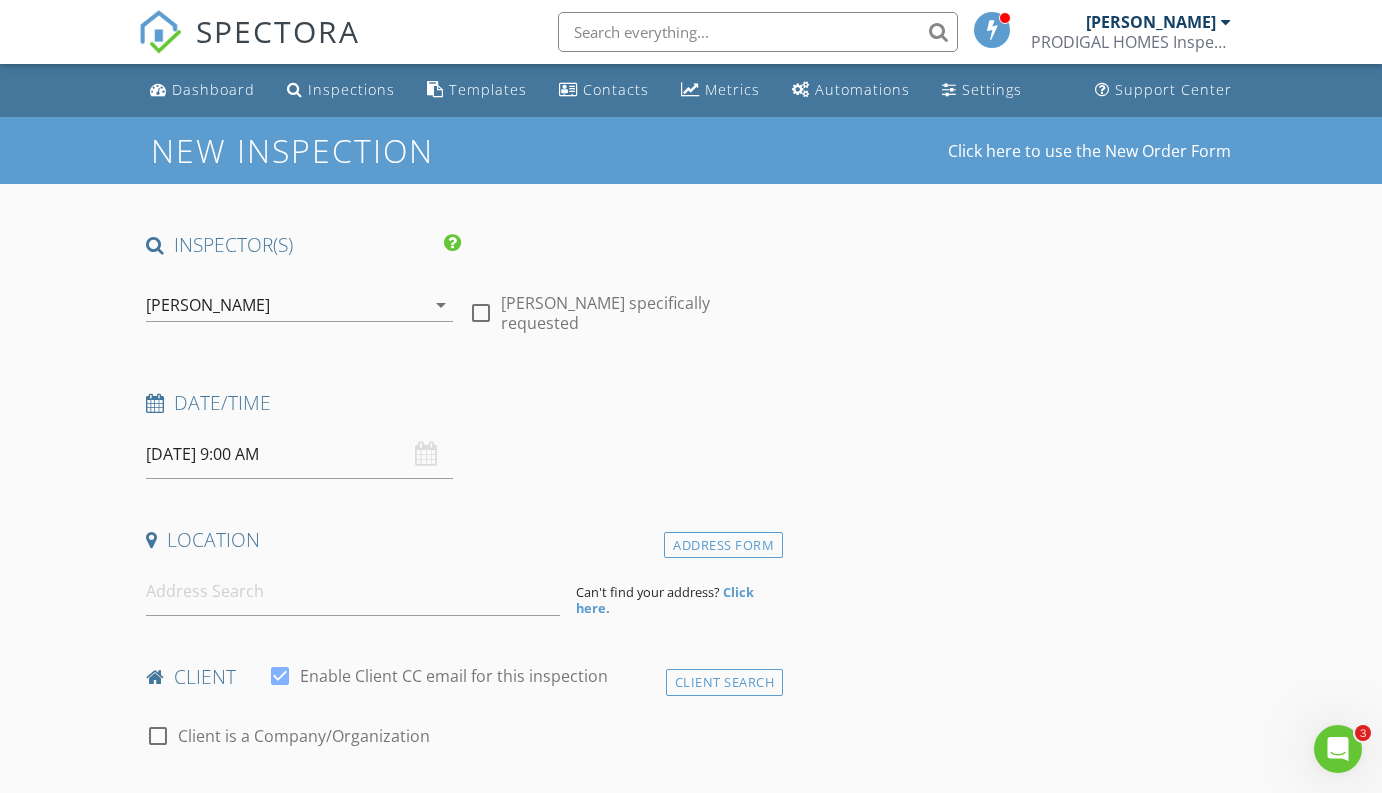 scroll, scrollTop: 0, scrollLeft: 0, axis: both 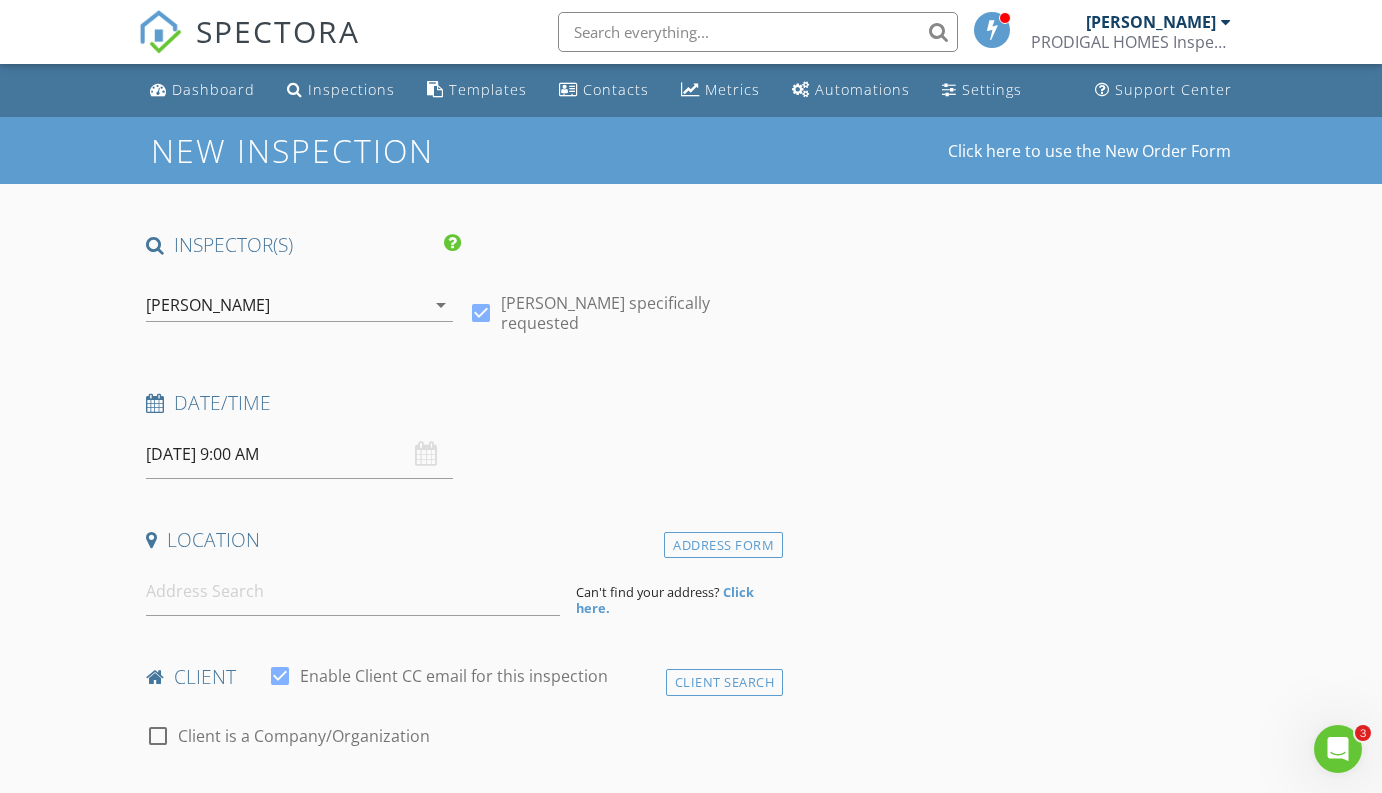 click on "[PERSON_NAME]" at bounding box center (285, 305) 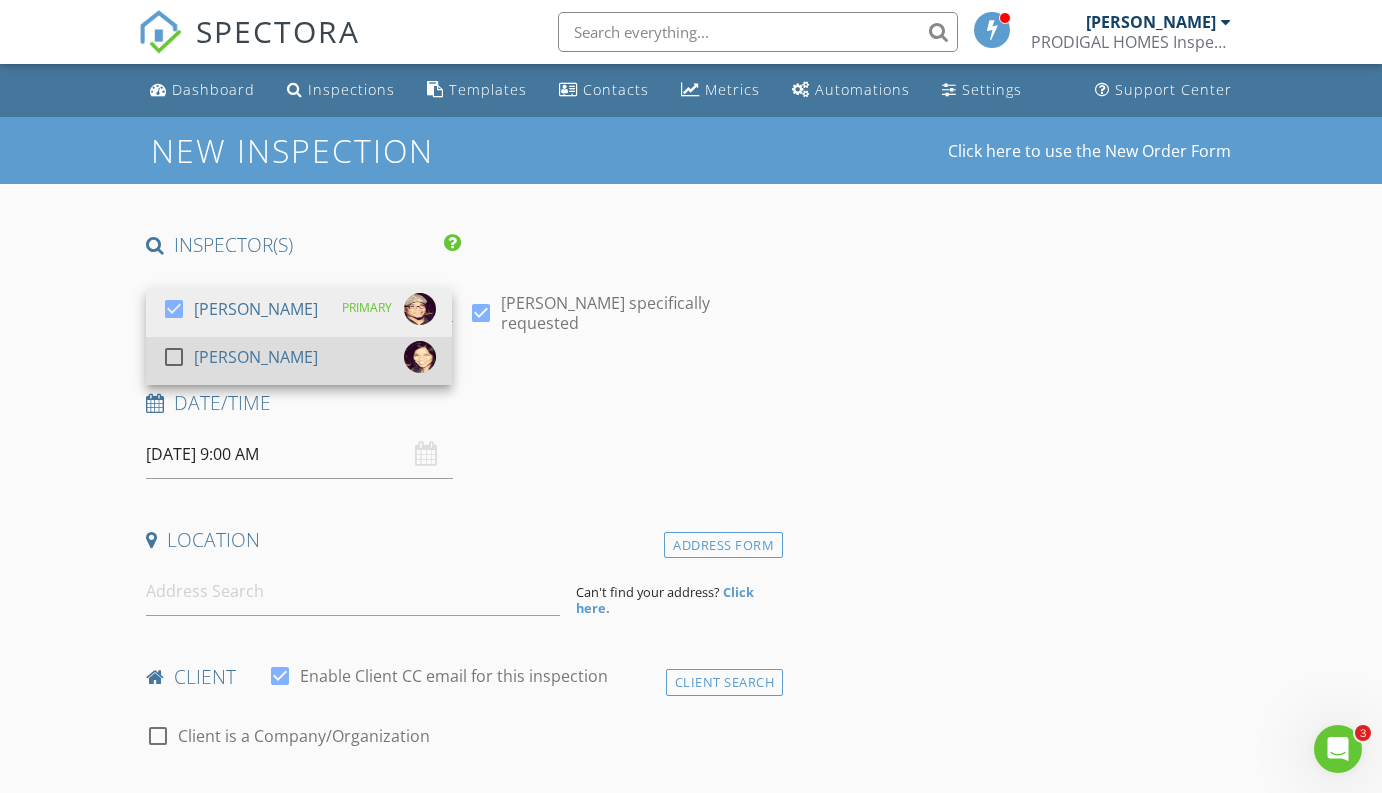 click on "check_box_outline_blank   Angeline Garcia" at bounding box center (299, 361) 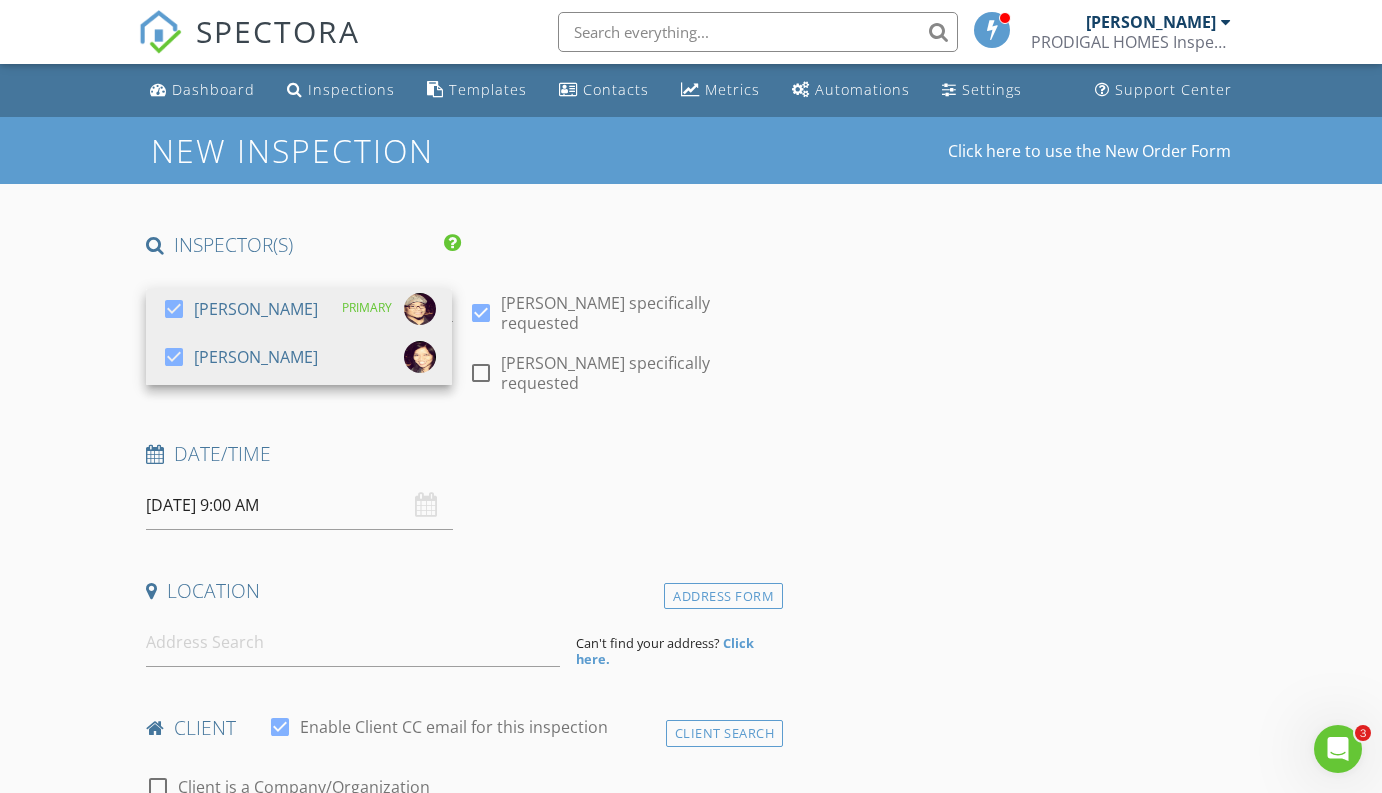 click at bounding box center (481, 373) 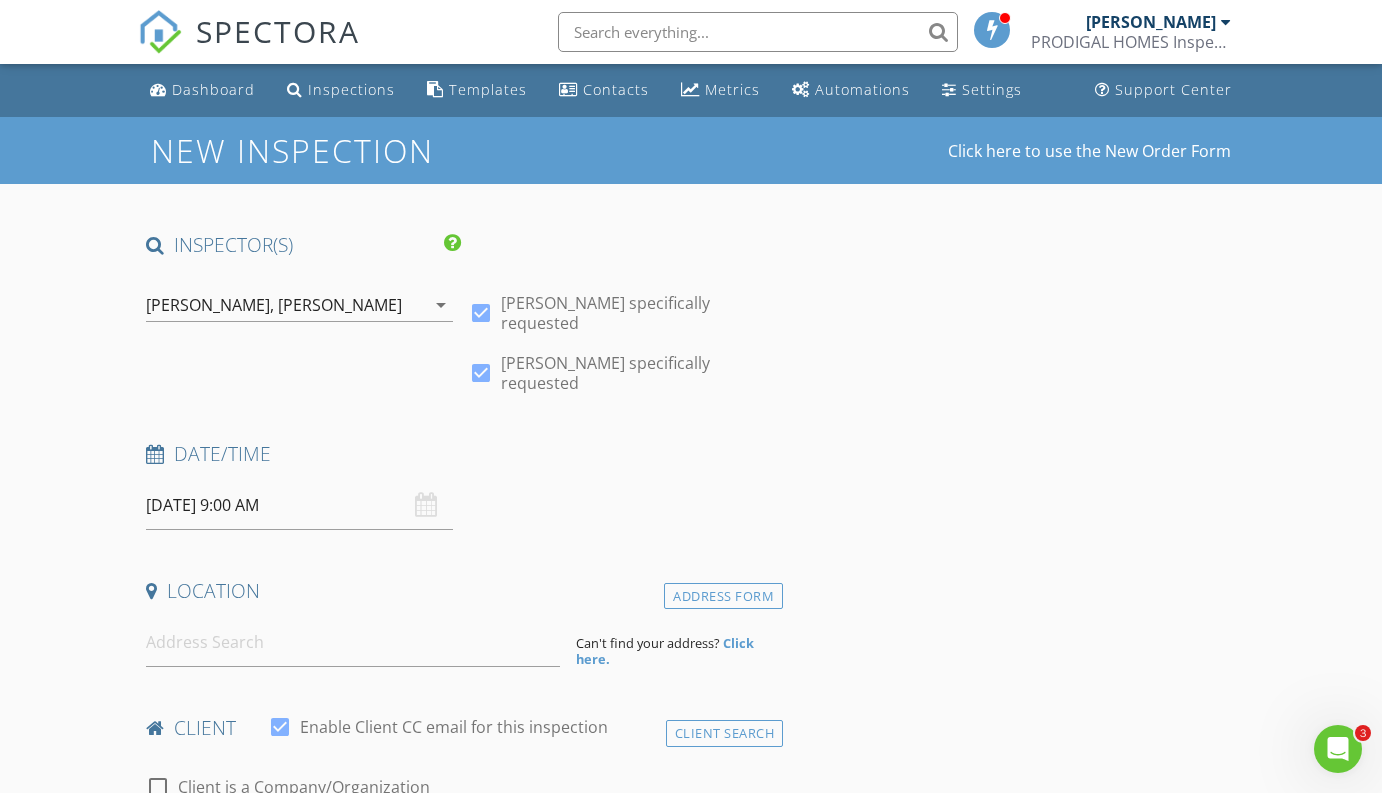 click on "07/11/2025 9:00 AM" at bounding box center [299, 505] 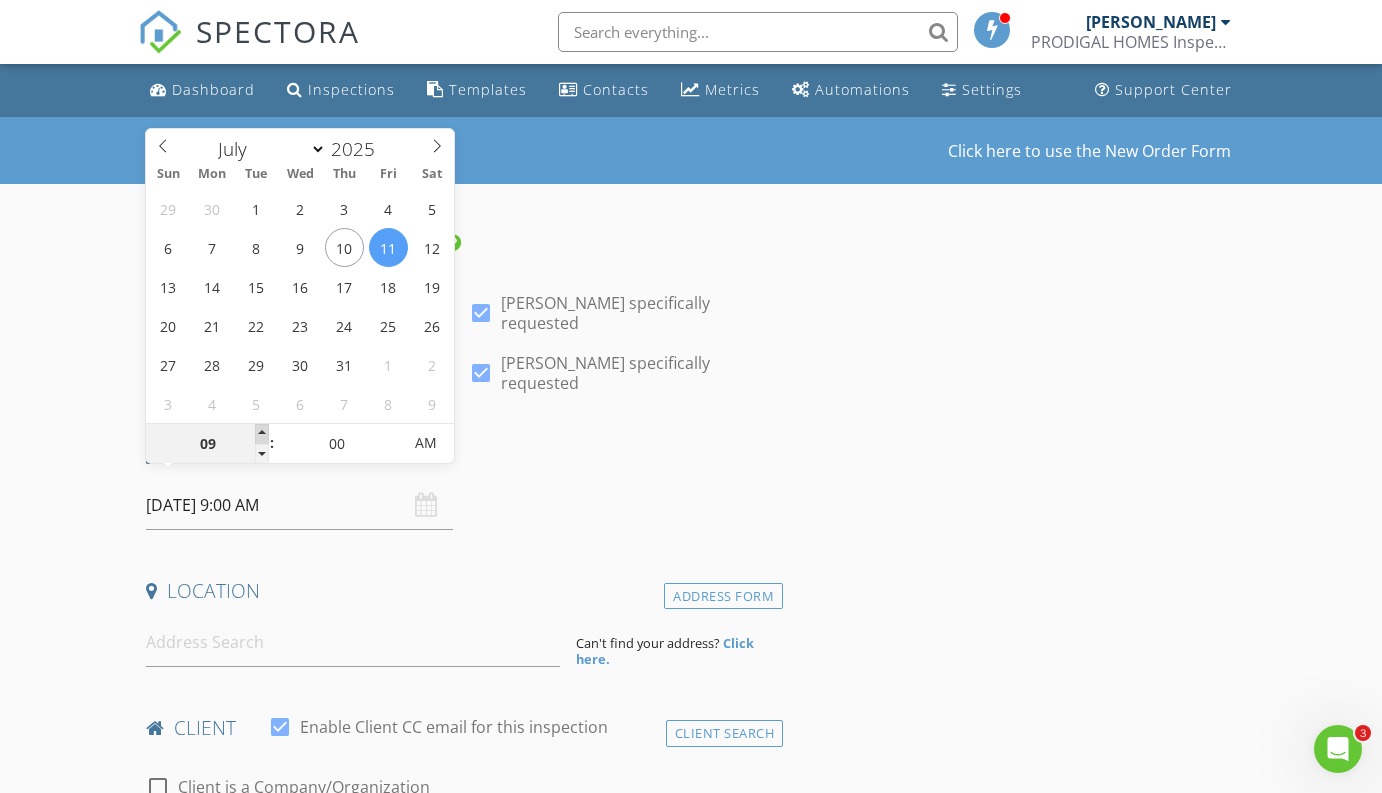 type on "10" 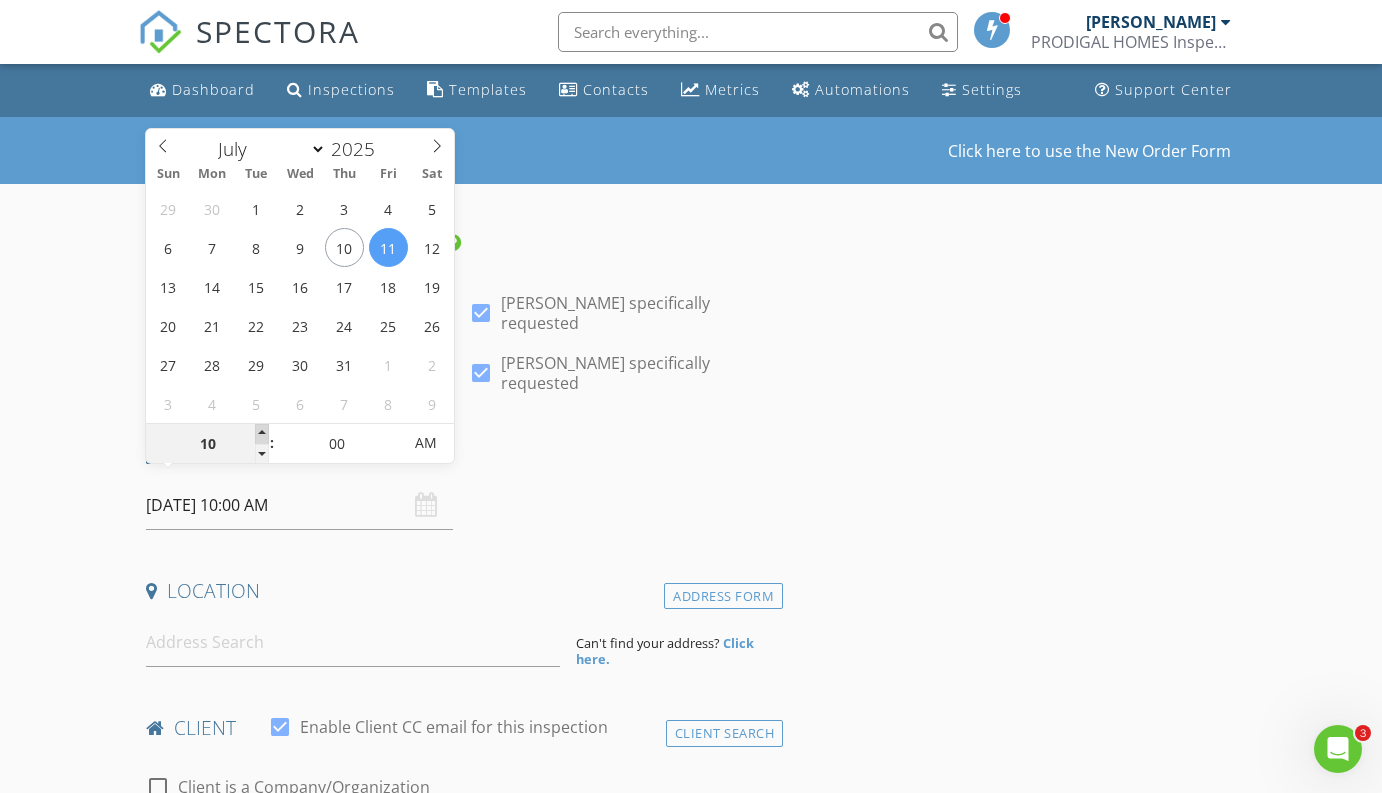 click at bounding box center (262, 434) 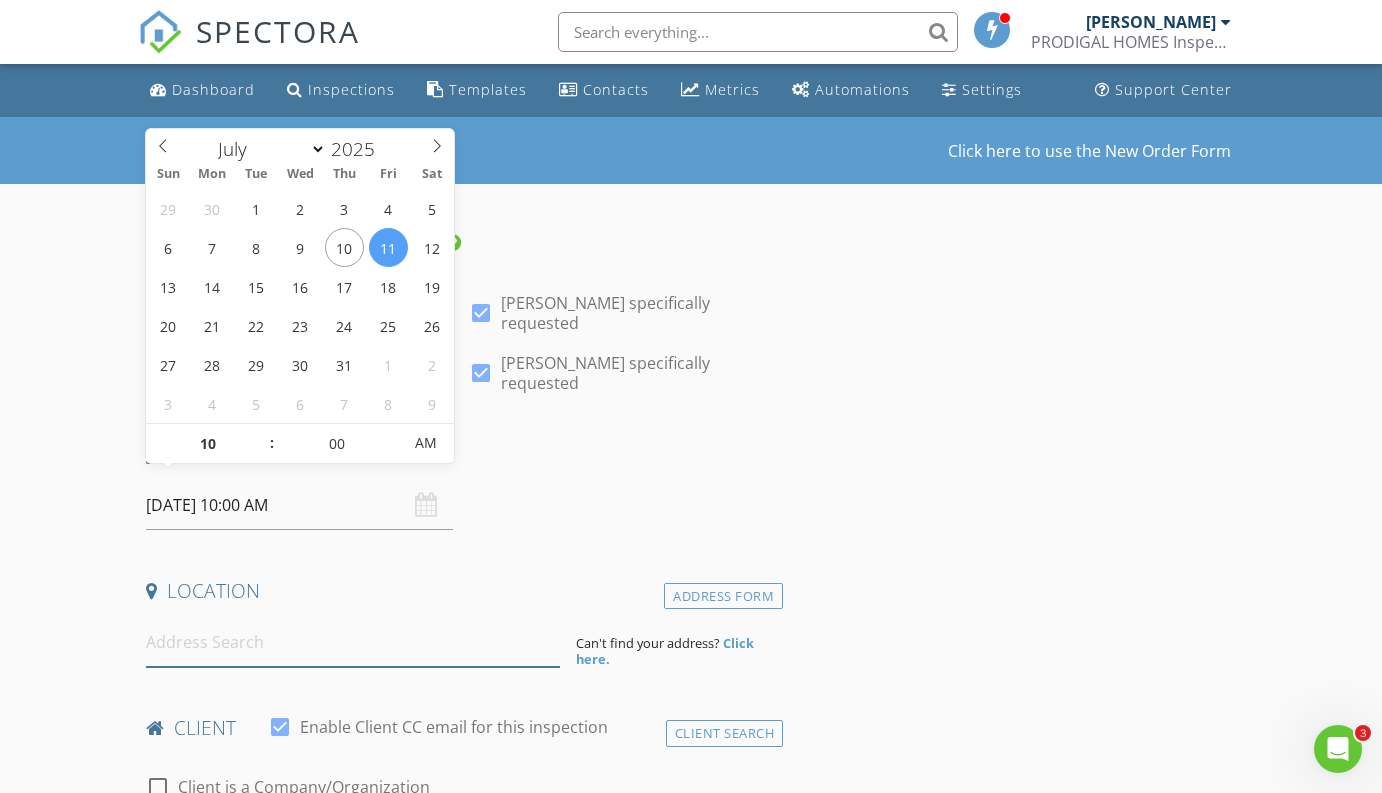 click at bounding box center (353, 642) 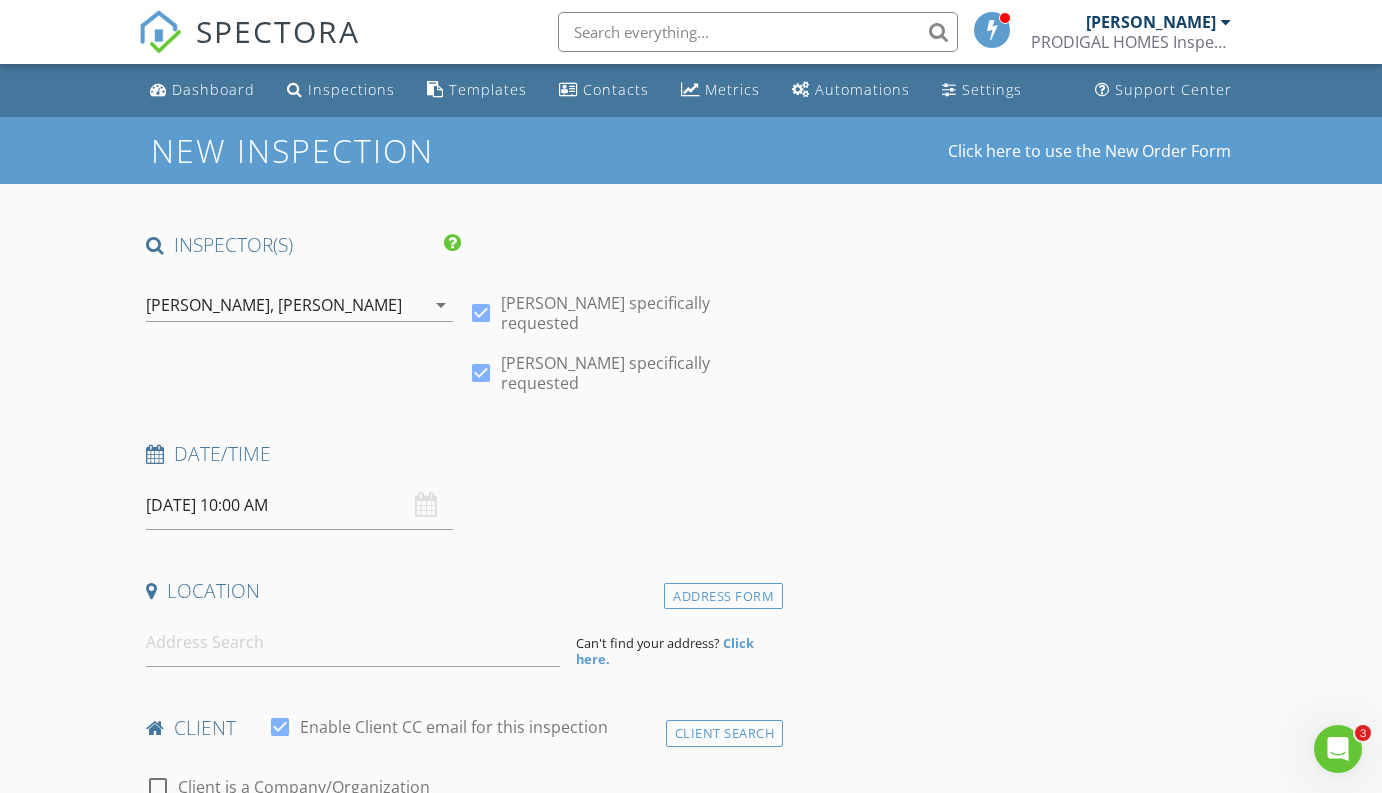 click on "07/11/2025 10:00 AM" at bounding box center (299, 505) 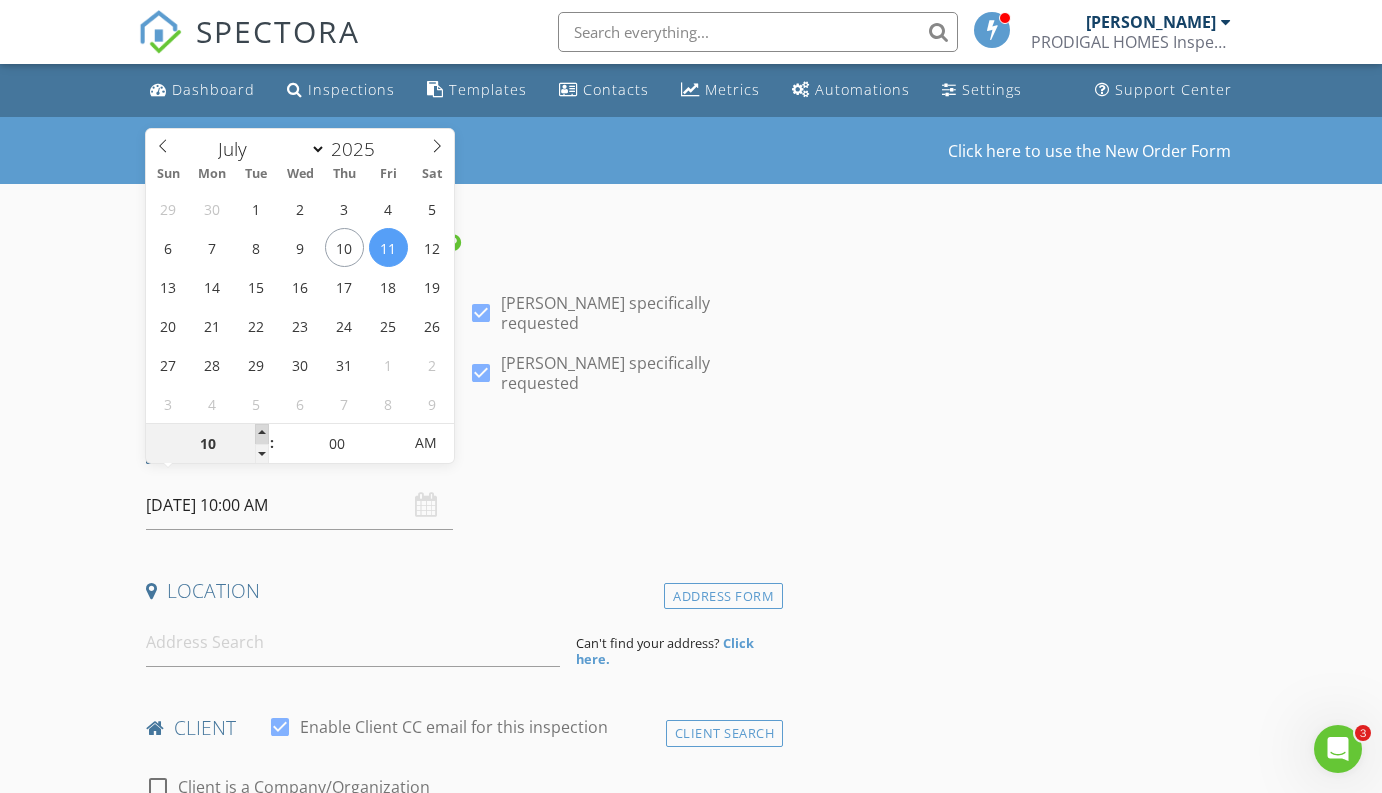 type on "11" 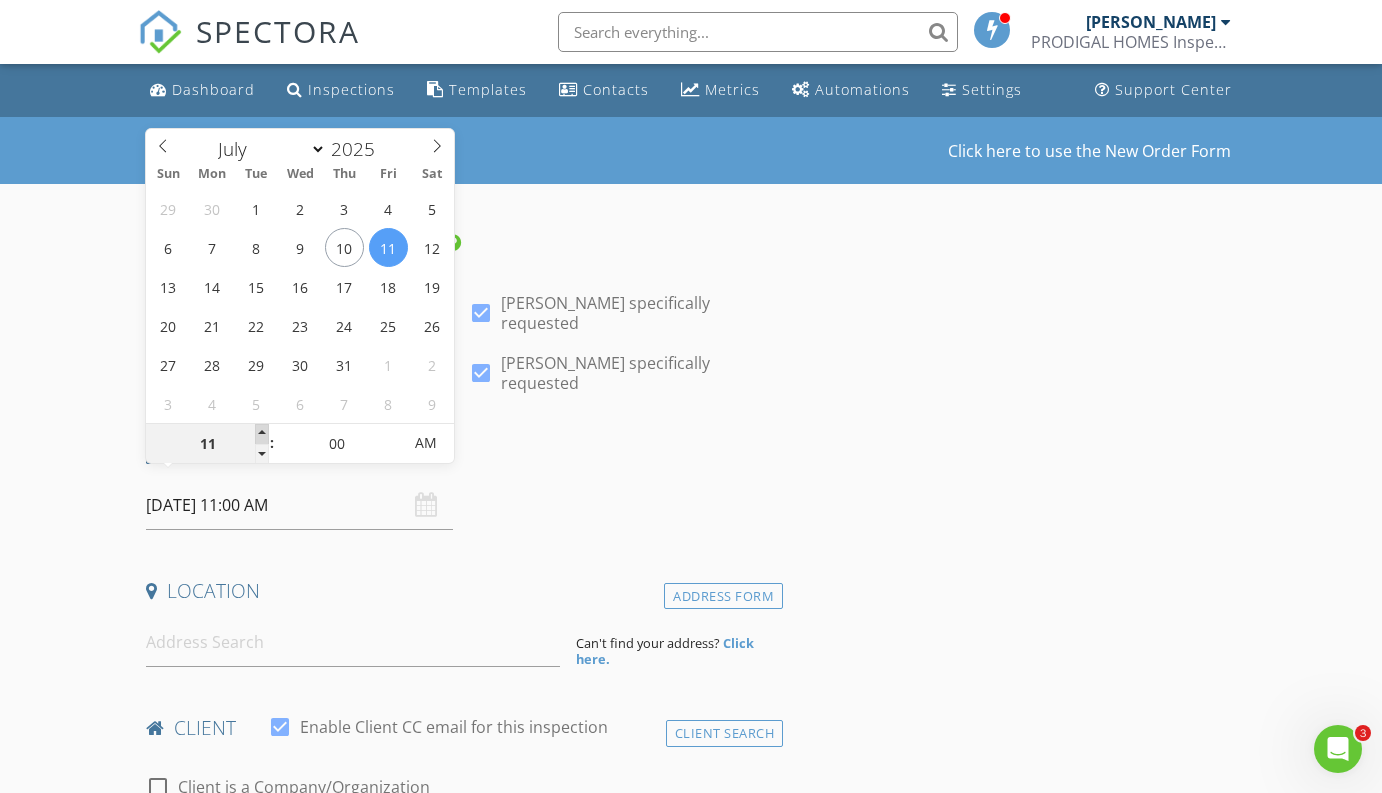 click at bounding box center [262, 434] 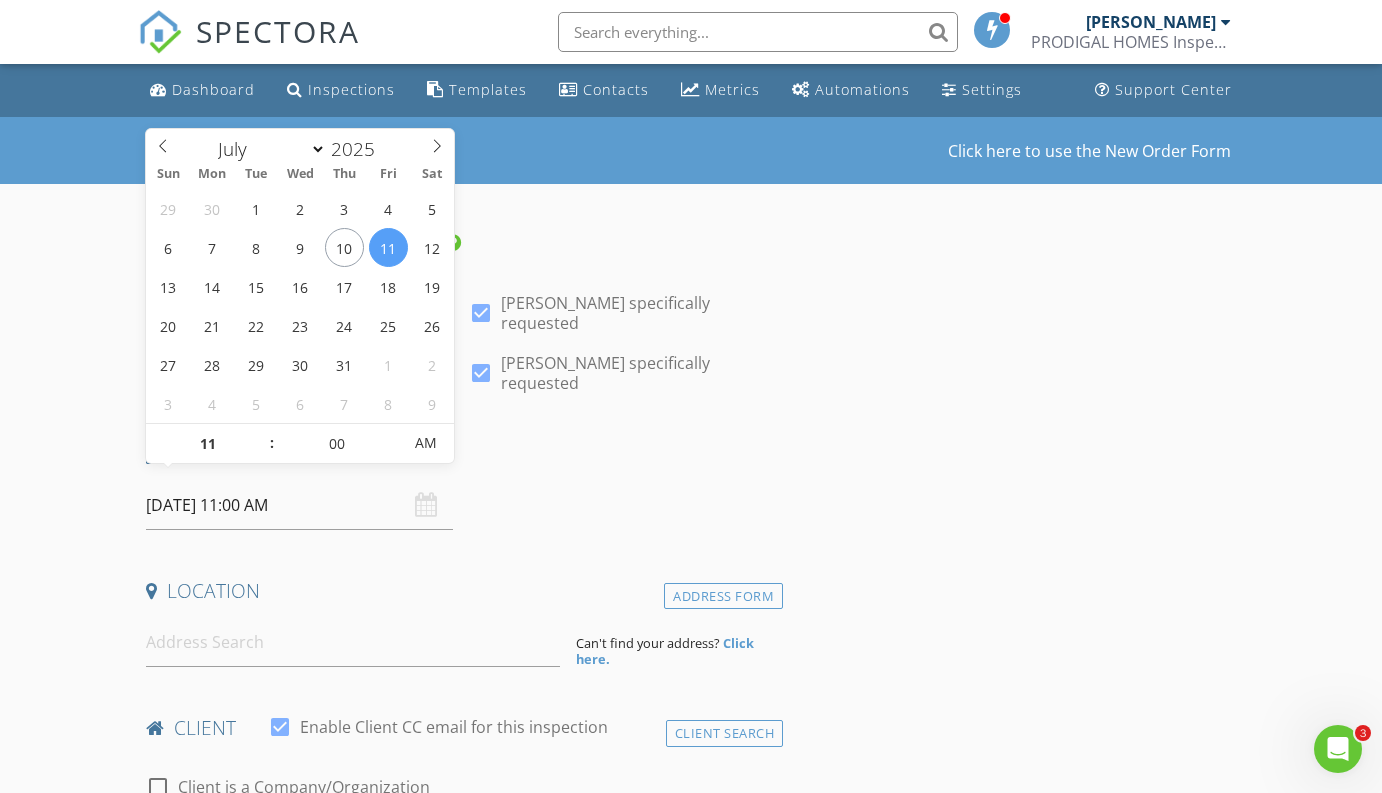 click on "New Inspection
Click here to use the New Order Form
INSPECTOR(S)
check_box   Cezar Garcia   PRIMARY   check_box   Angeline Garcia     Cezar Garcia,  Angeline Garcia arrow_drop_down   check_box Cezar Garcia specifically requested check_box Angeline Garcia specifically requested
Date/Time
07/11/2025 11:00 AM
Location
Address Form       Can't find your address?   Click here.
client
check_box Enable Client CC email for this inspection   Client Search     check_box_outline_blank Client is a Company/Organization     First Name   Last Name   Email   CC Email   Phone           Notes   Private Notes
ADD ADDITIONAL client
SERVICES
check_box_outline_blank   Residential Inspection   Premium Home Inspection Service & Report check_box_outline_blank     check_box_outline_blank" at bounding box center [691, 1659] 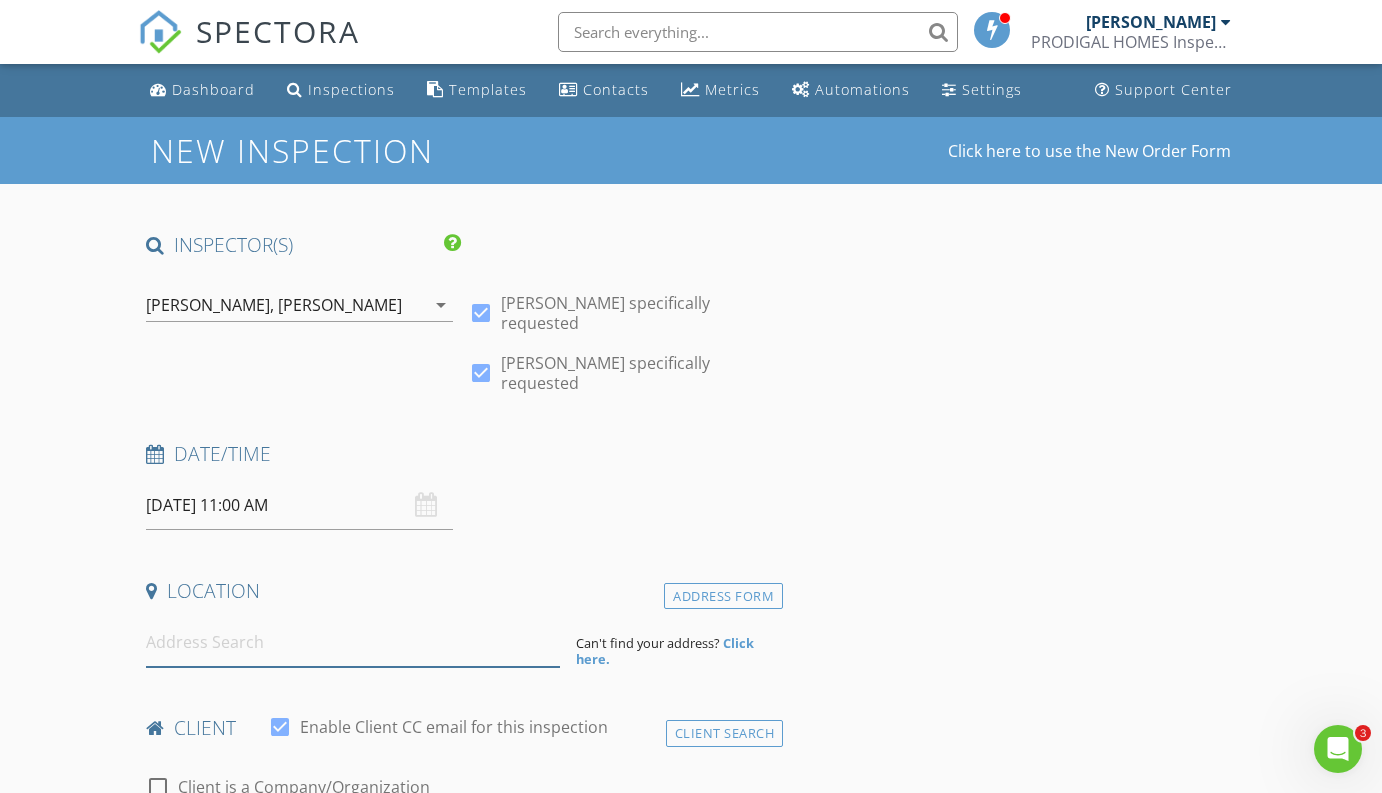click at bounding box center [353, 642] 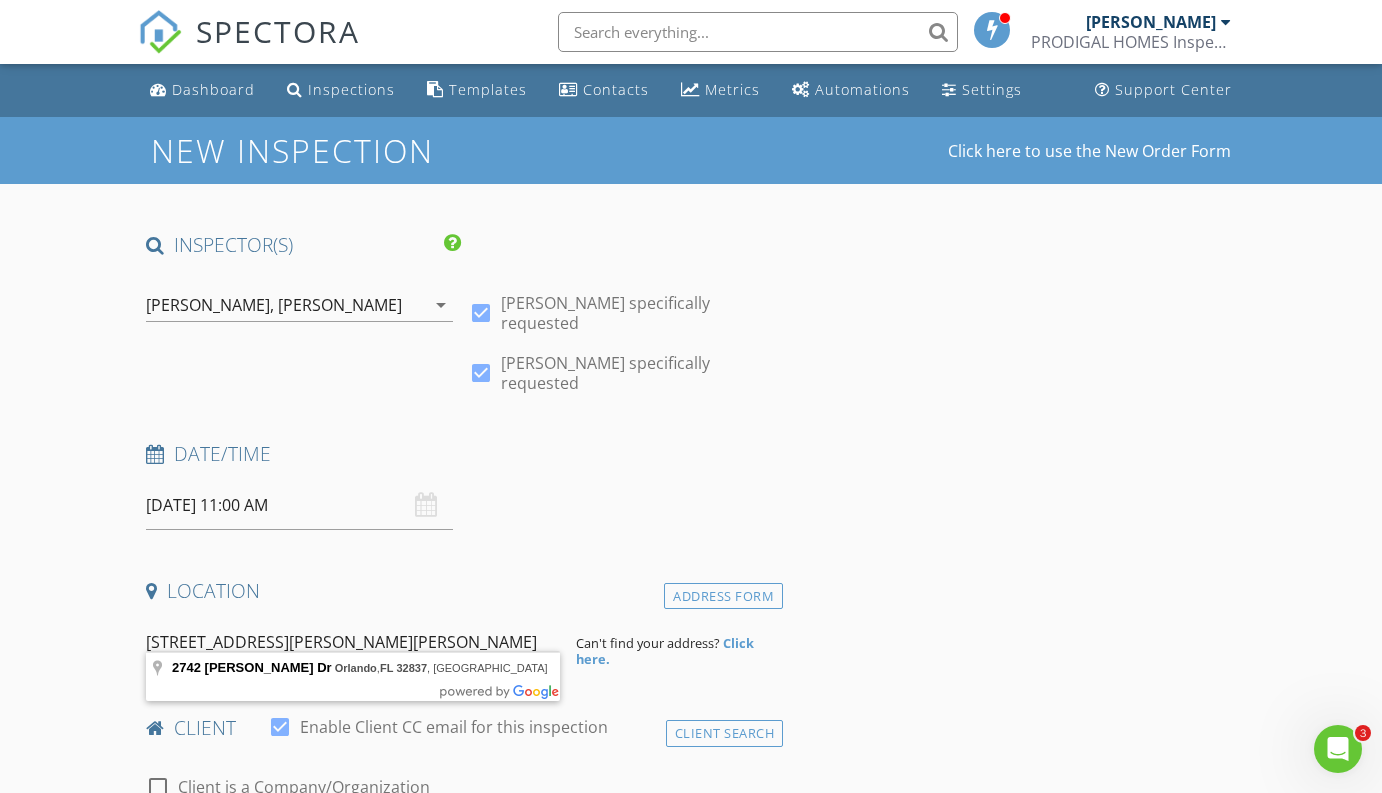 type on "[STREET_ADDRESS][PERSON_NAME][PERSON_NAME]" 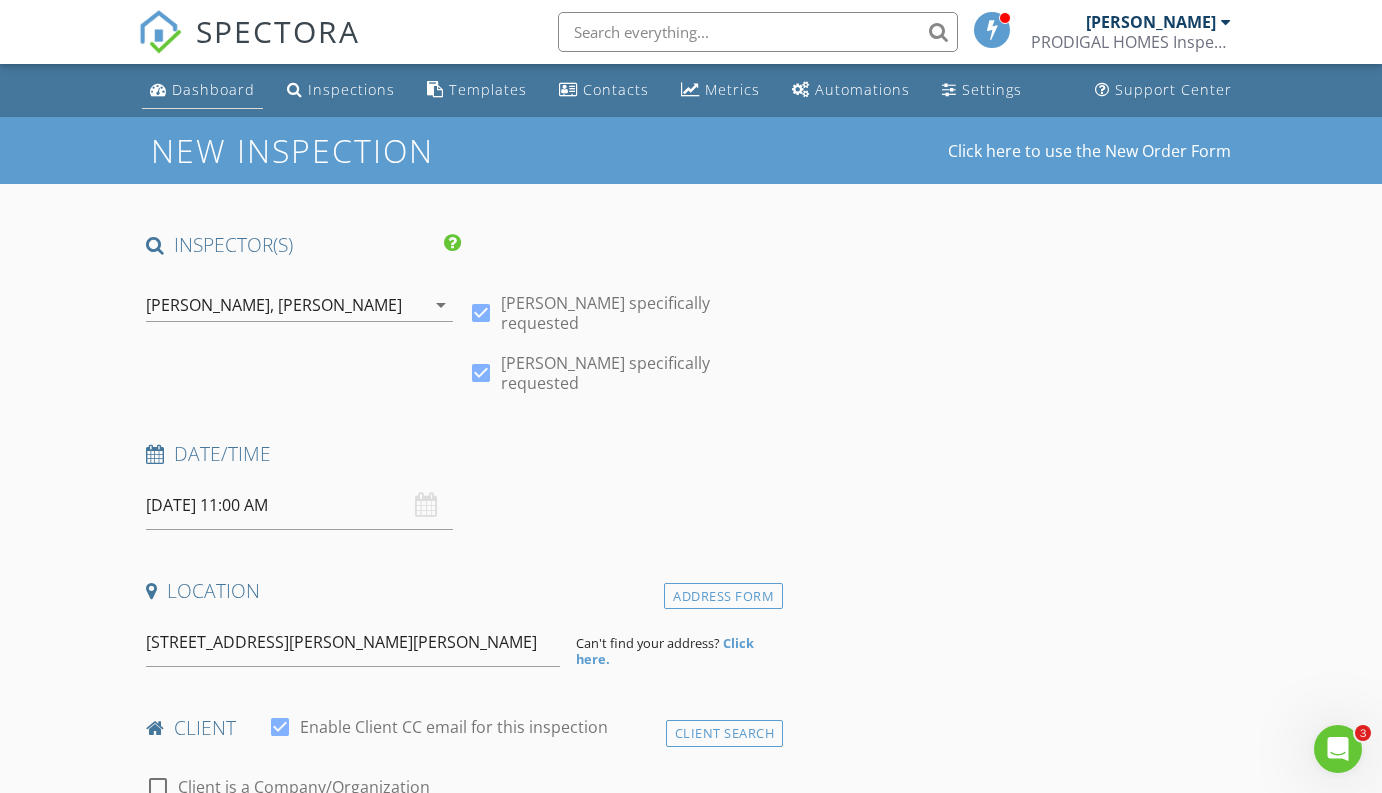 click on "Dashboard" at bounding box center (202, 90) 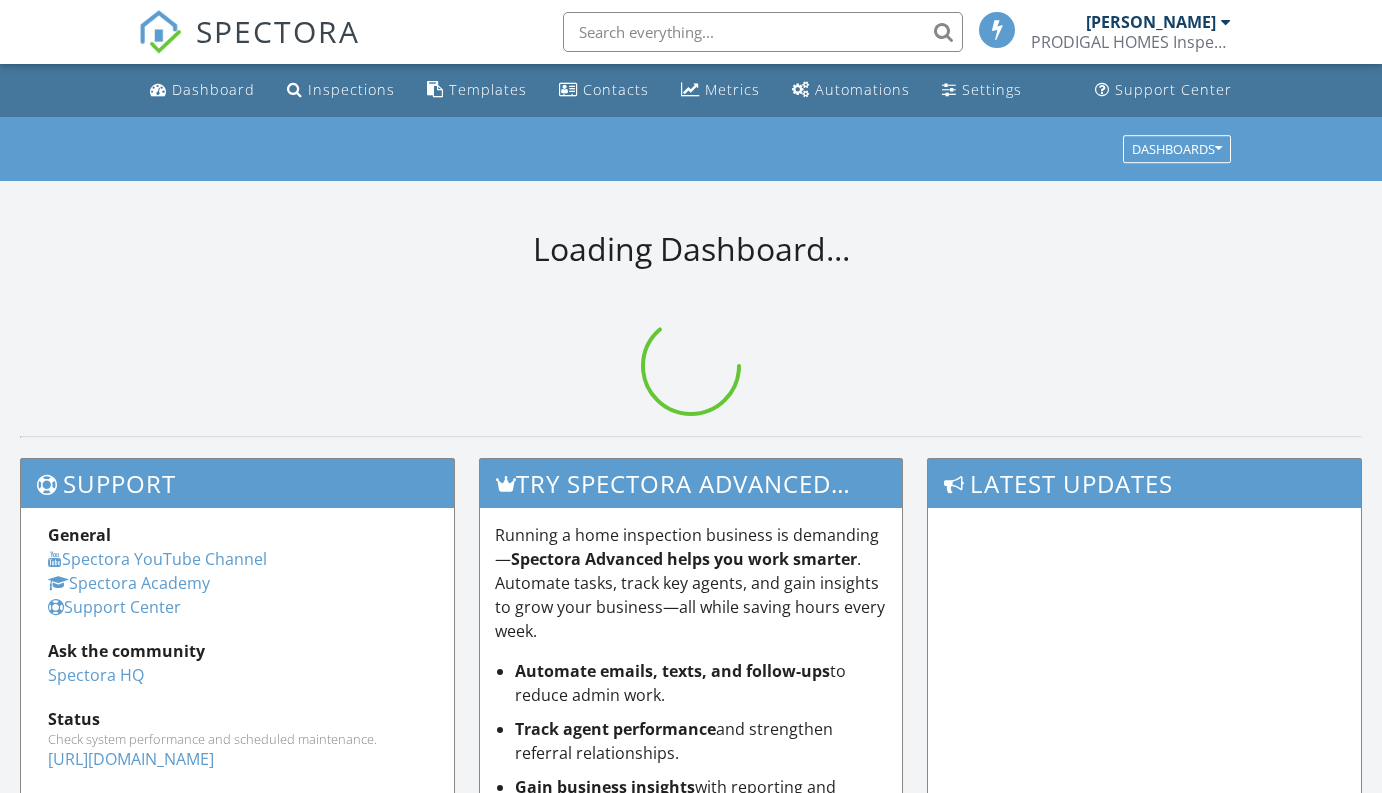 scroll, scrollTop: 0, scrollLeft: 0, axis: both 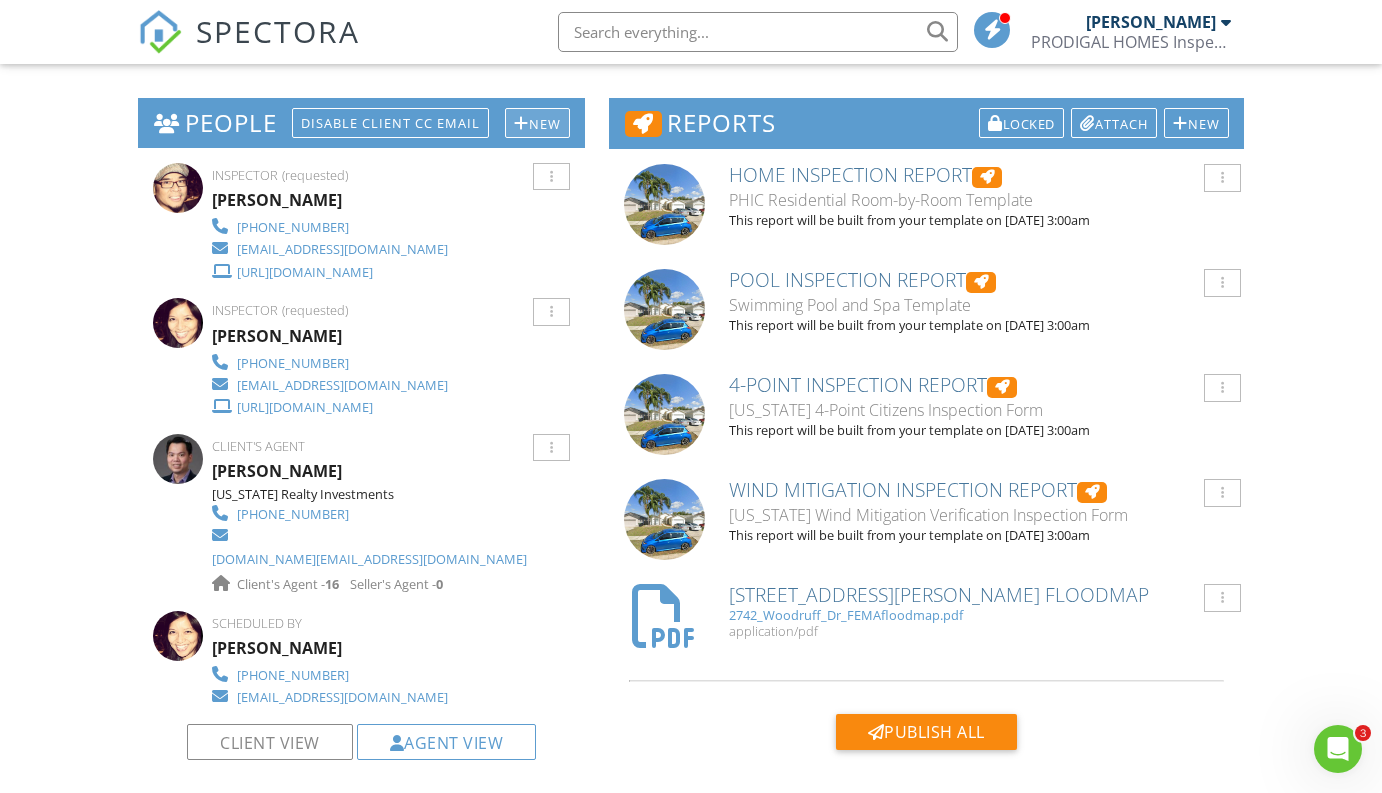click on "New" at bounding box center [537, 123] 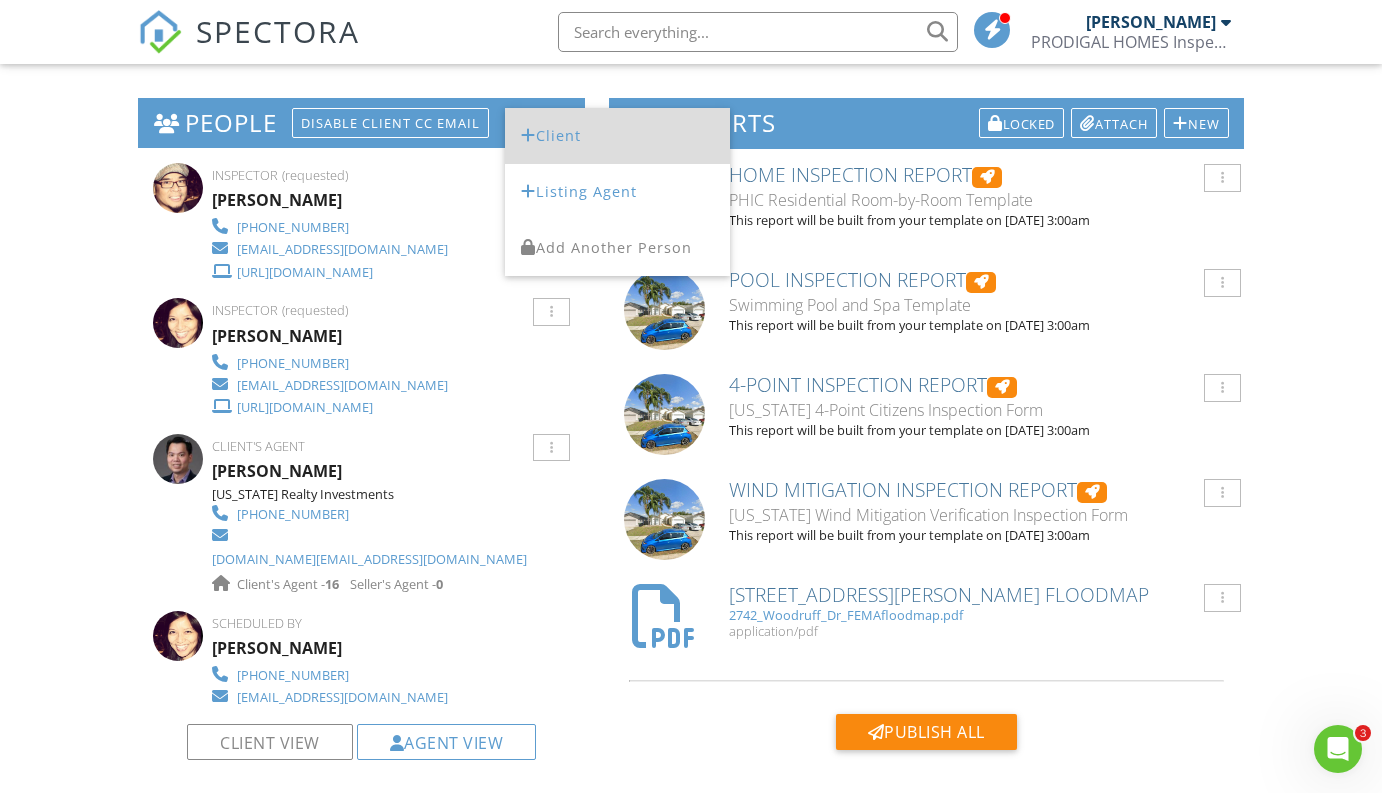 click on "Client" at bounding box center (617, 136) 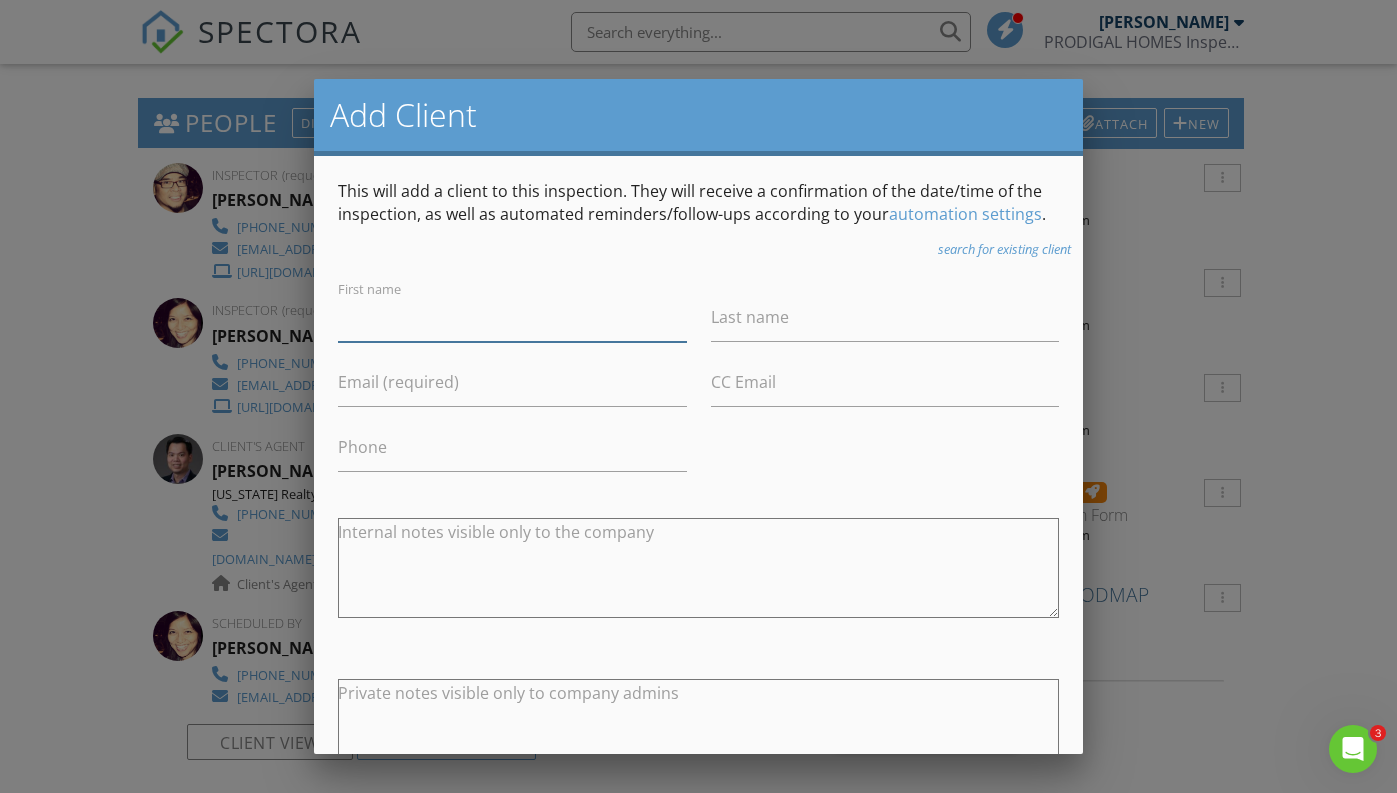 click on "First name" at bounding box center [512, 317] 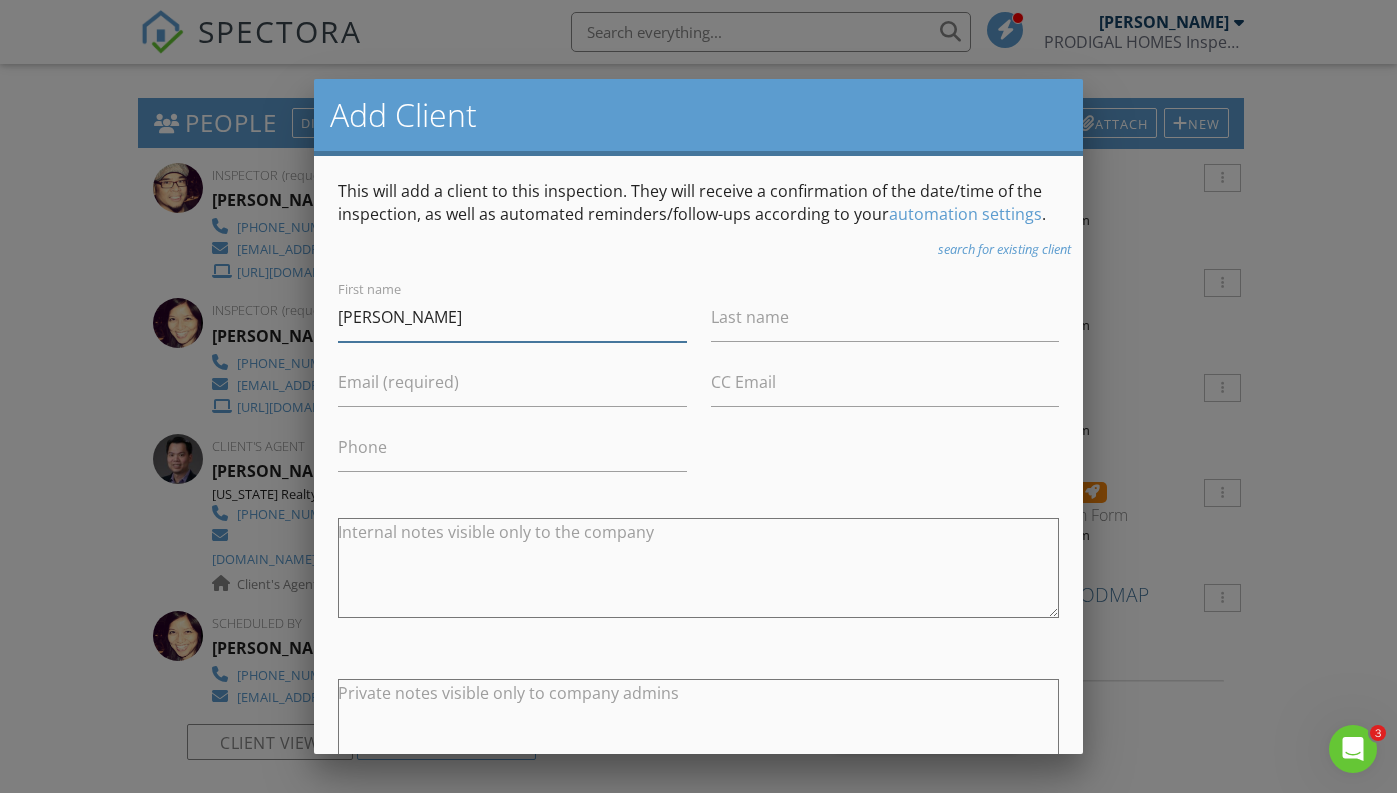 type on "[PERSON_NAME]" 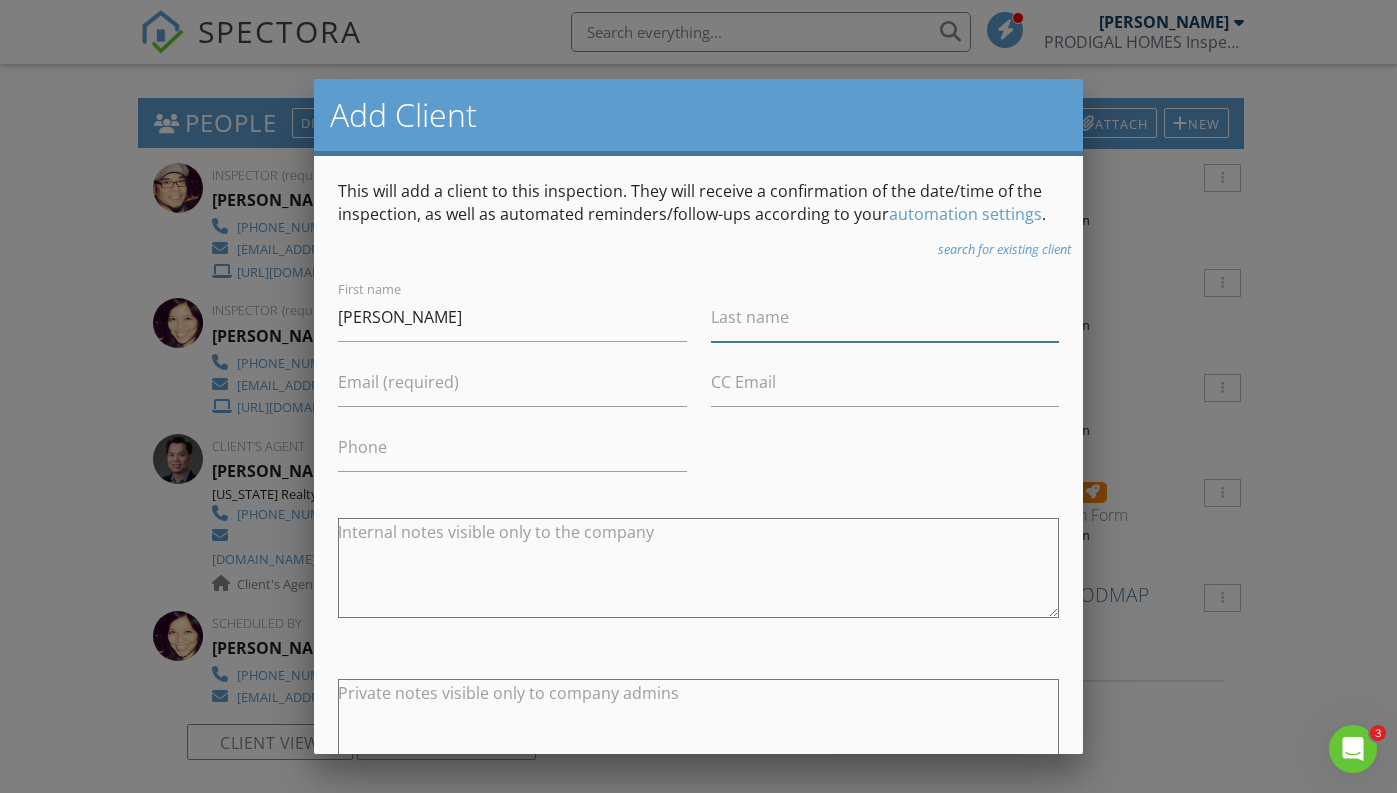 click on "Last name" at bounding box center [885, 317] 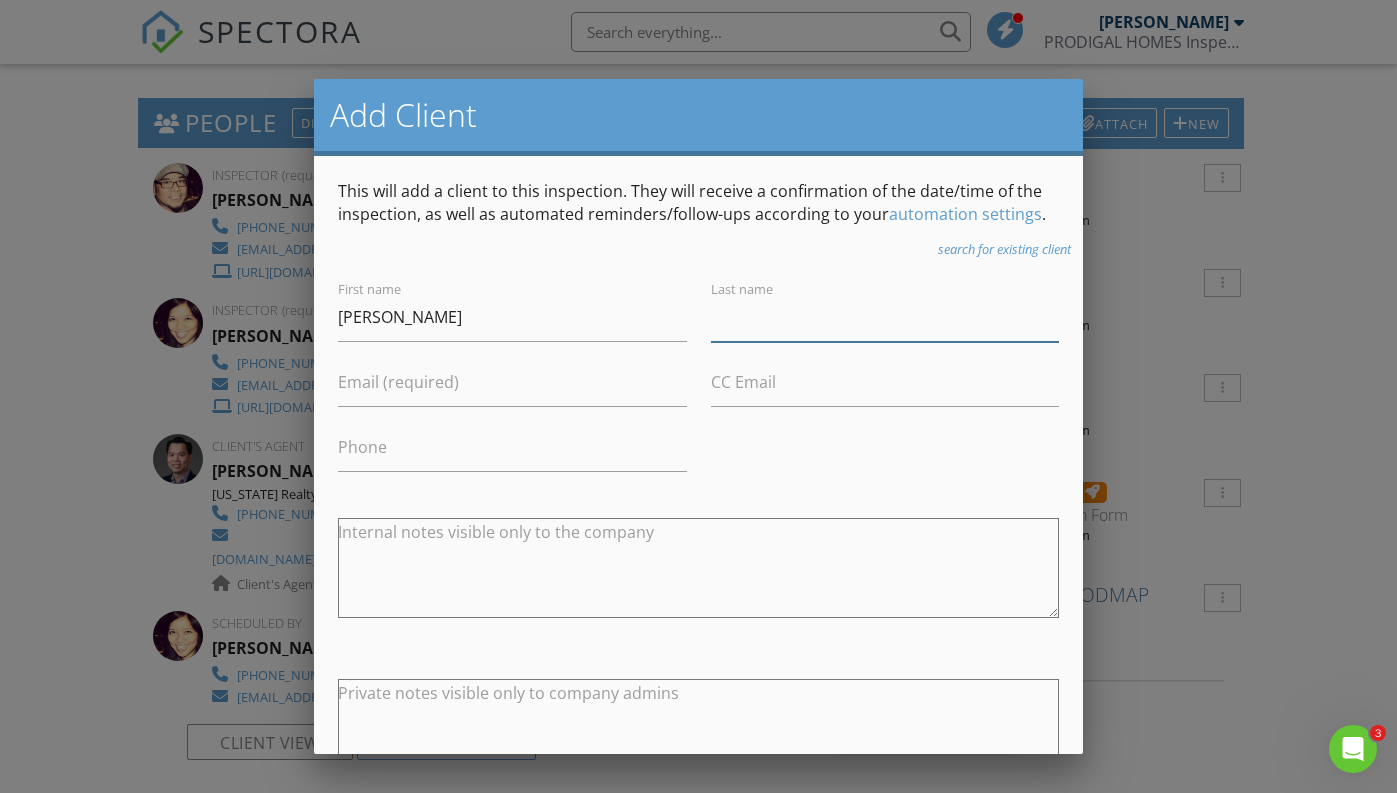 paste on "[PERSON_NAME]" 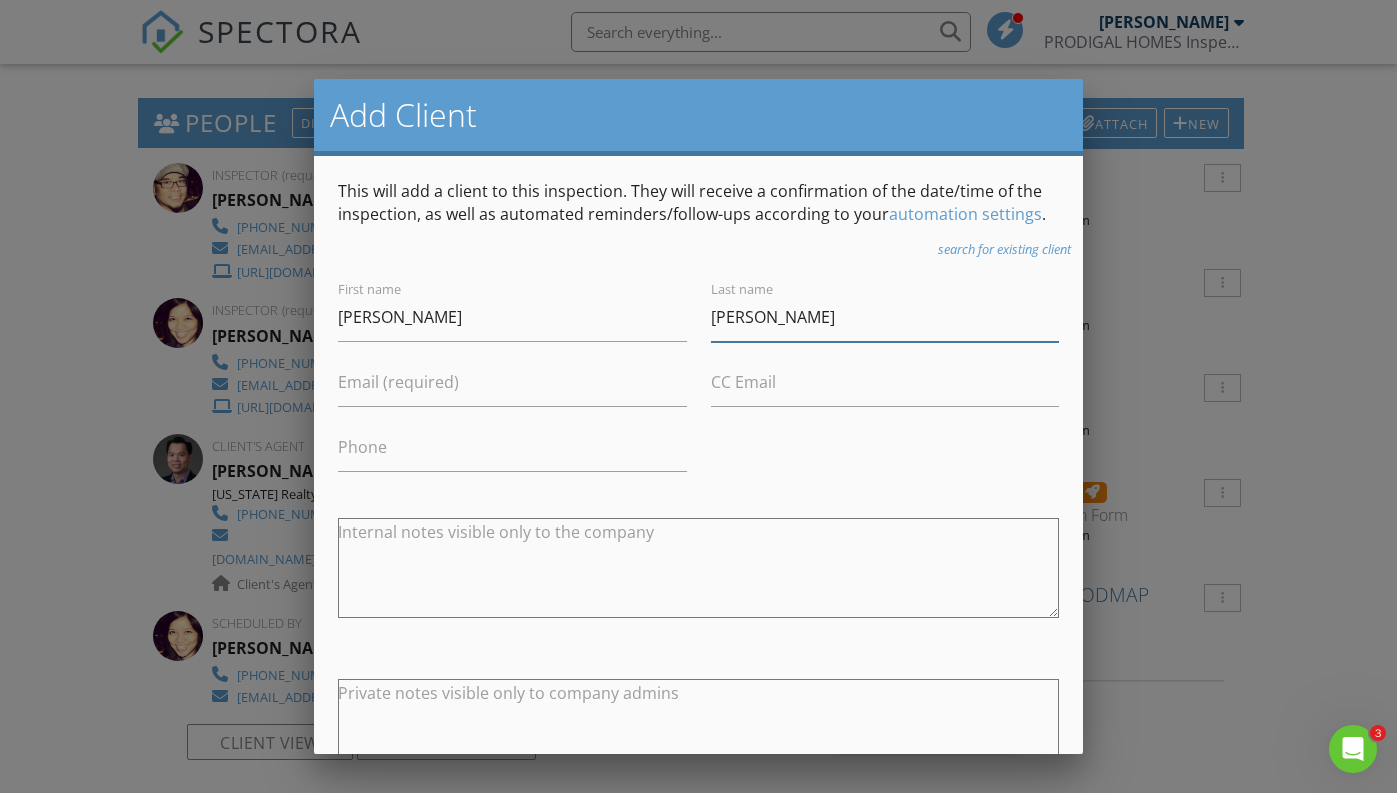 type on "[PERSON_NAME]" 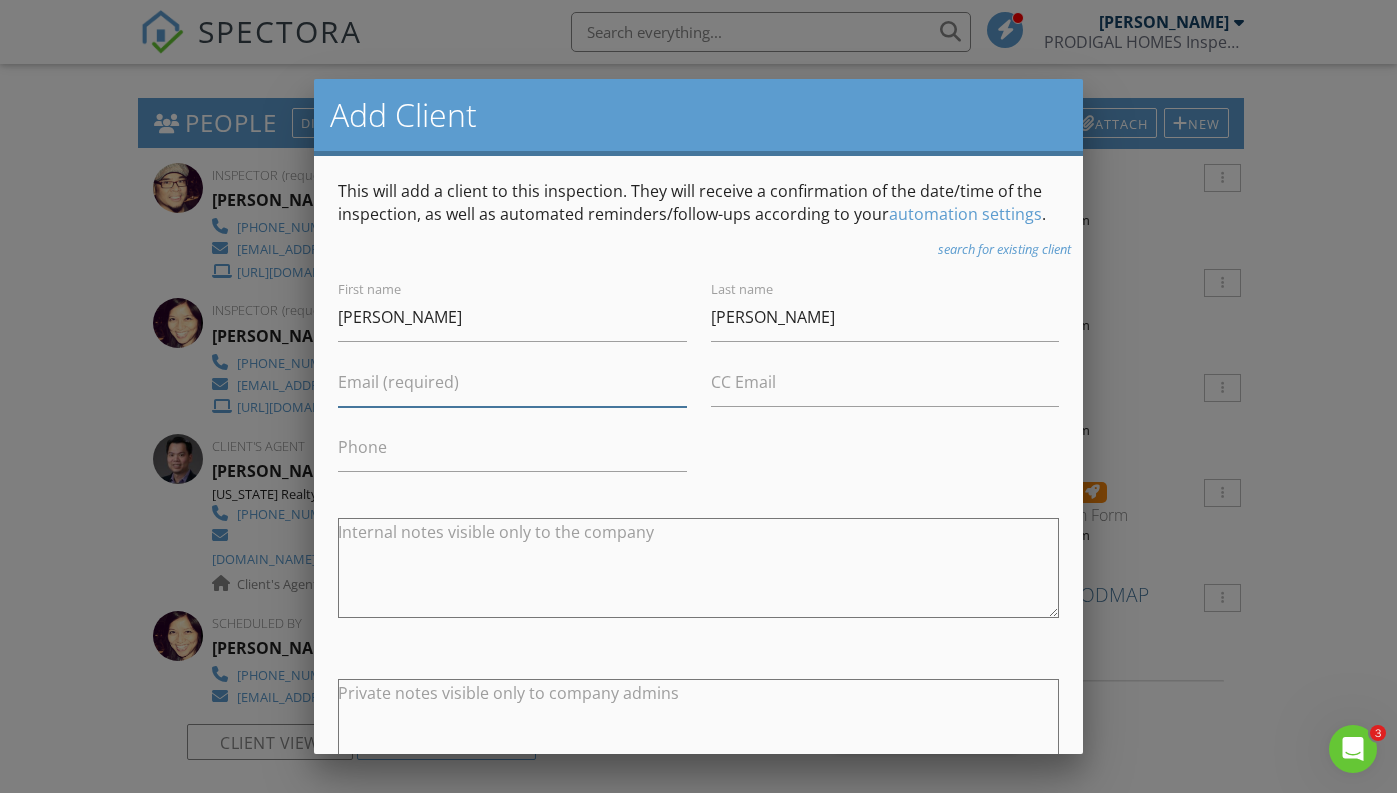 click on "Email (required)" at bounding box center (512, 382) 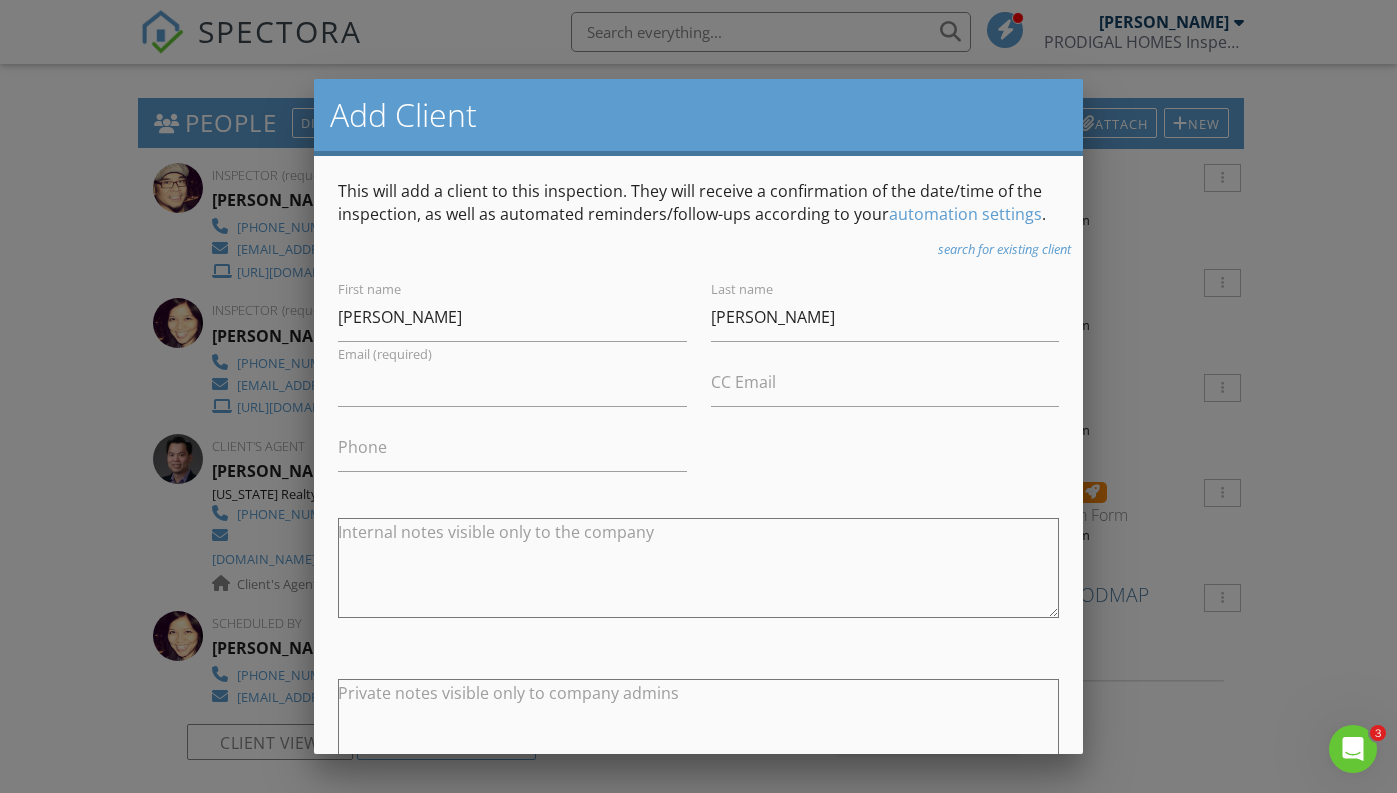click on "Phone" at bounding box center (362, 447) 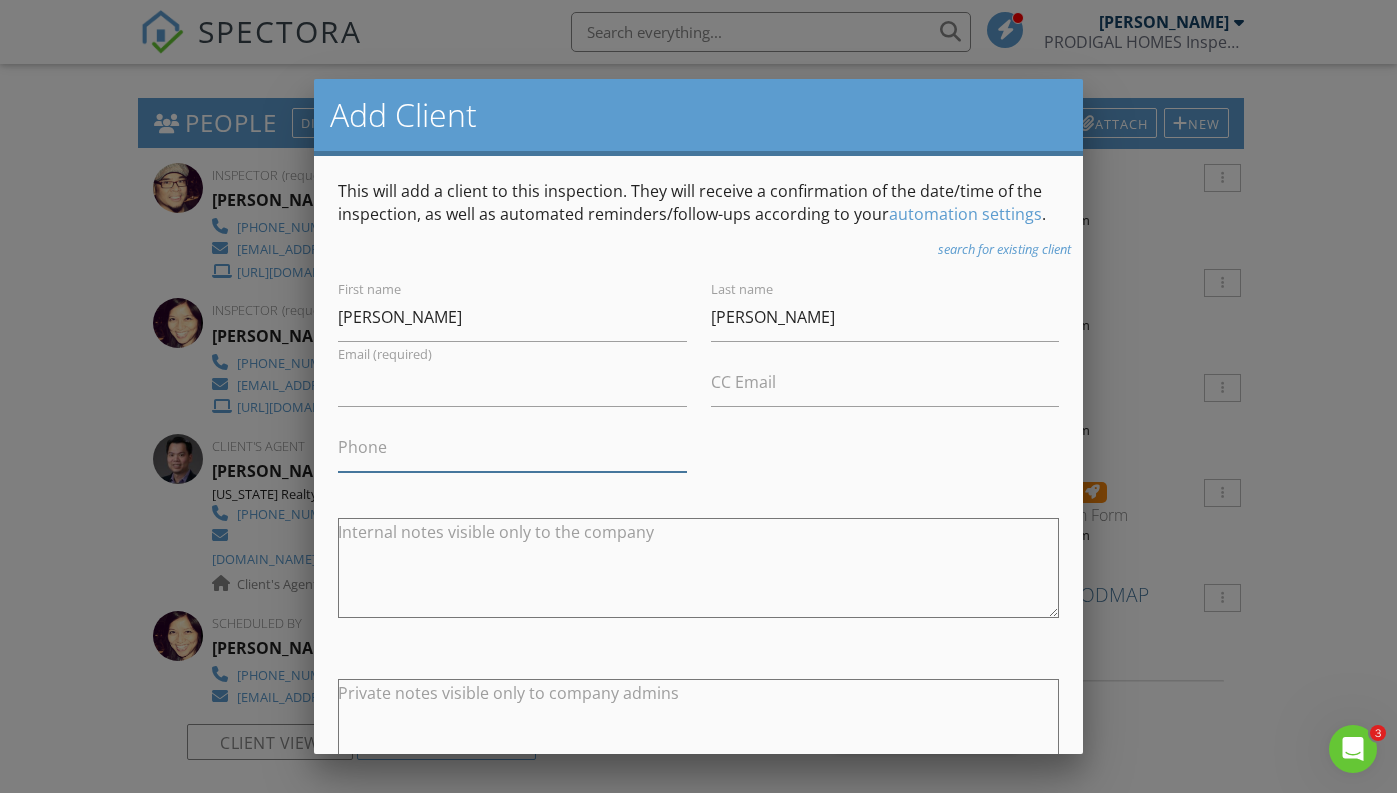 click on "Phone" at bounding box center (512, 447) 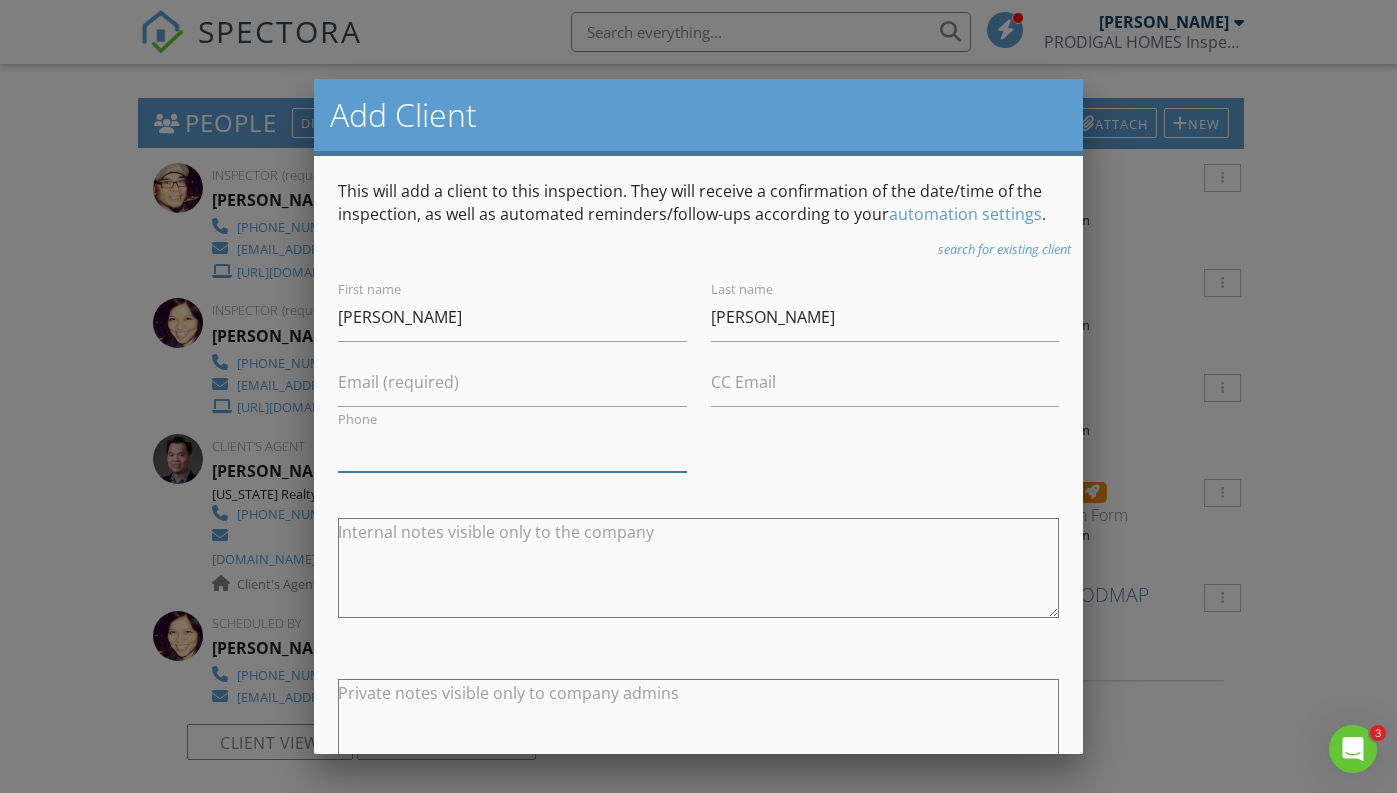 paste on "[PHONE_NUMBER]" 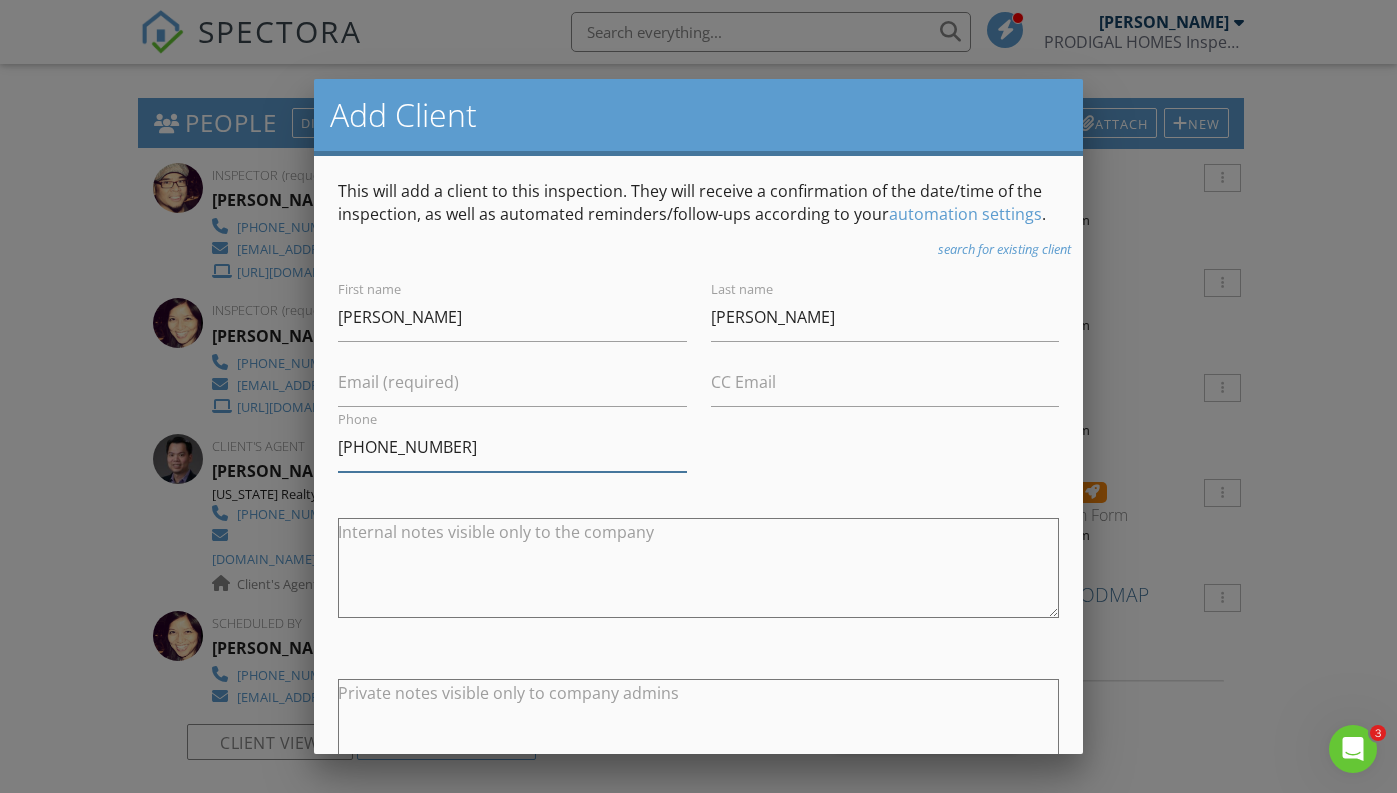 type on "[PHONE_NUMBER]" 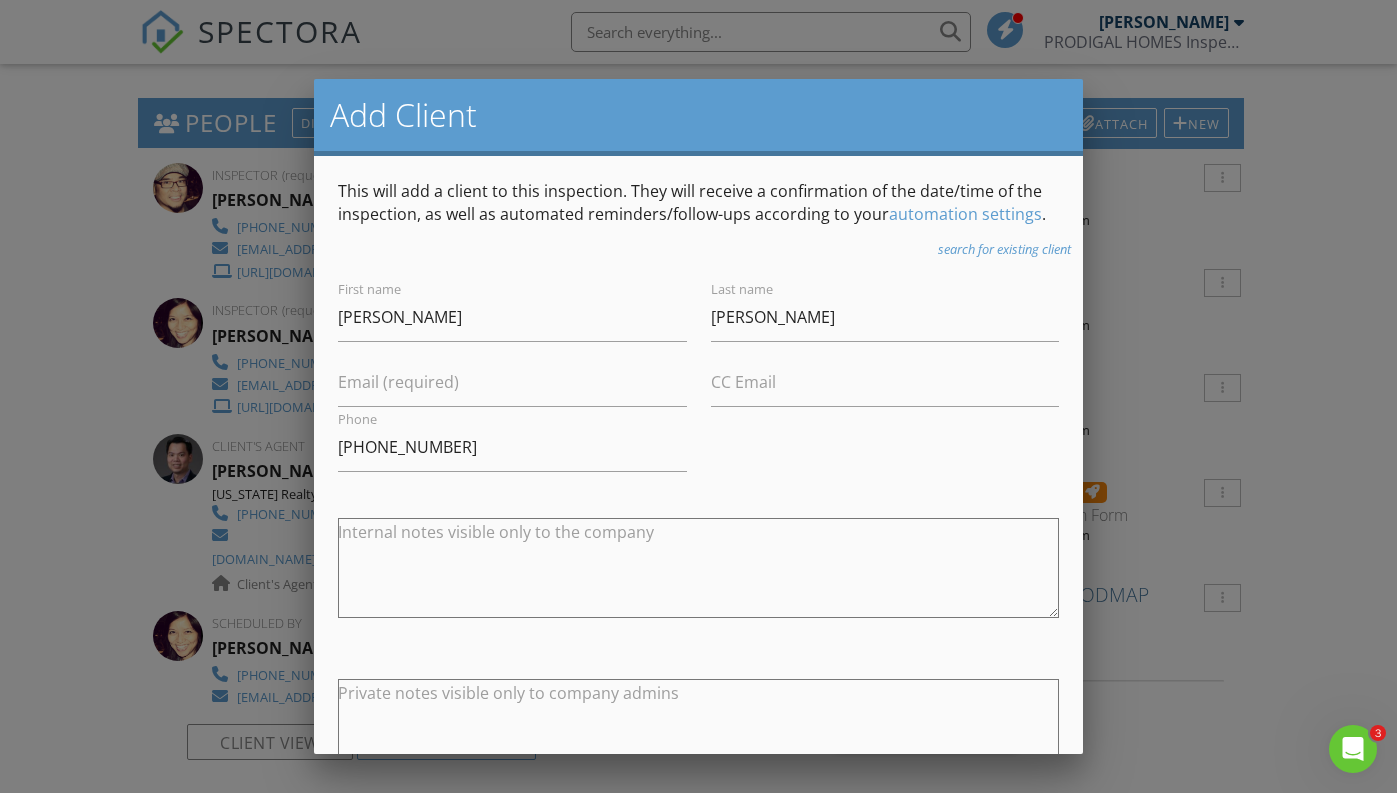 click on "Email (required)" at bounding box center (398, 382) 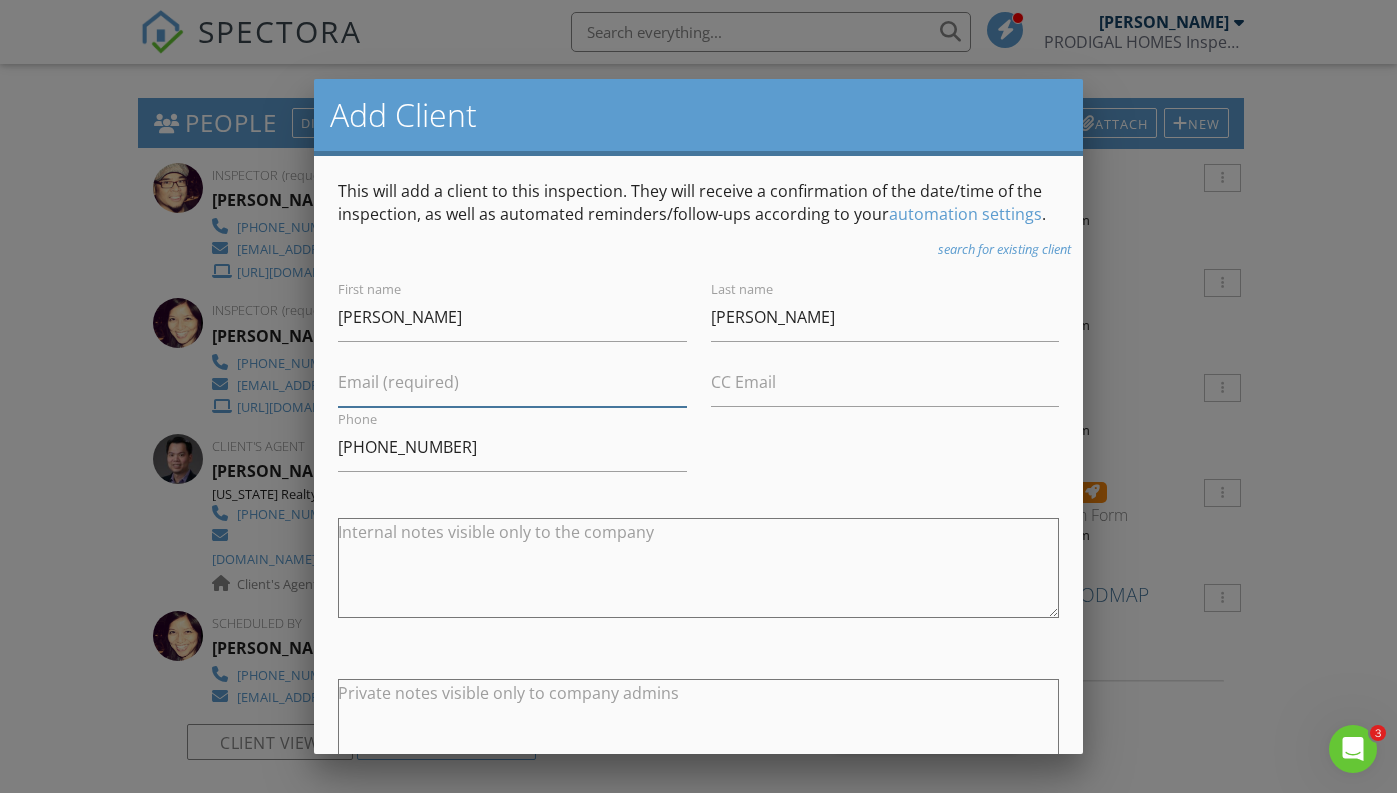 click on "Email (required)" at bounding box center [512, 382] 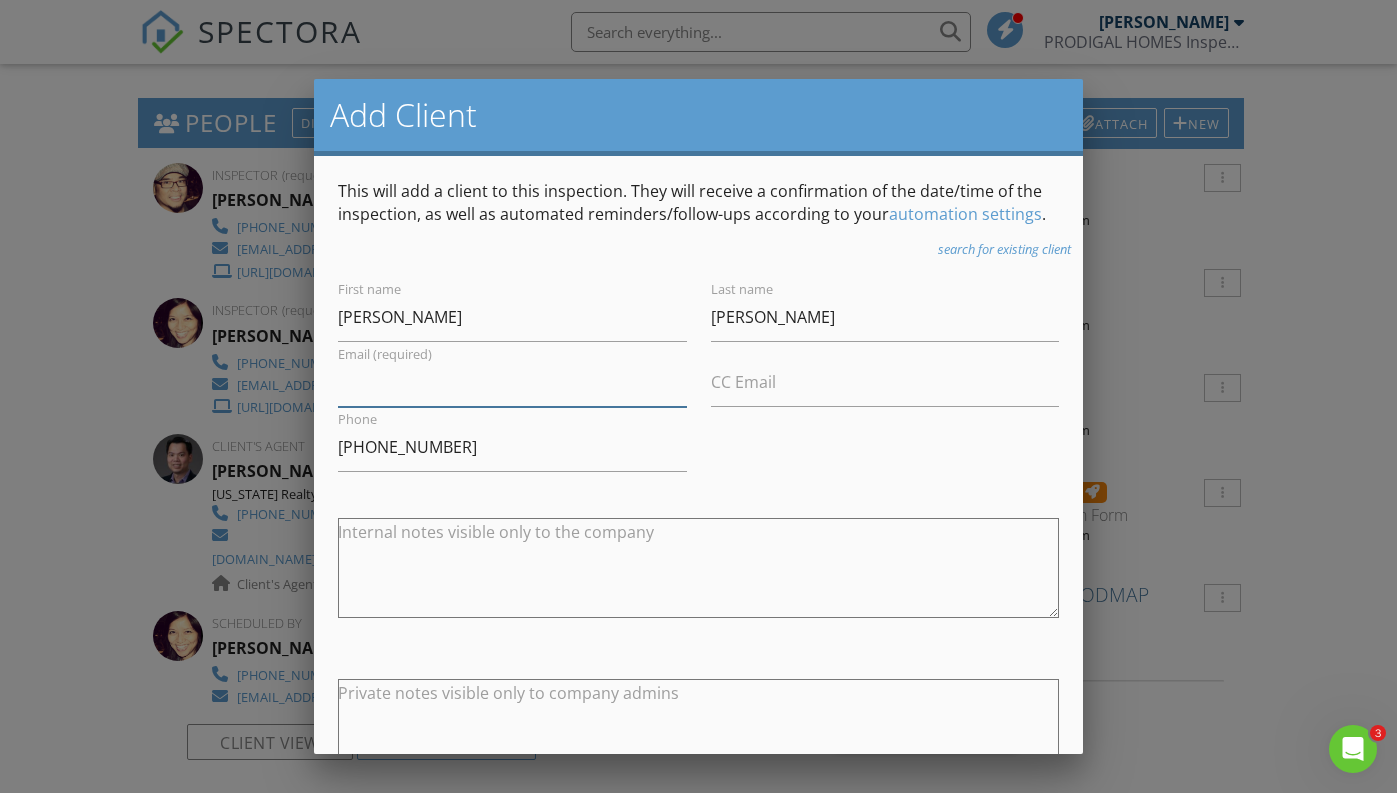paste on "[EMAIL_ADDRESS][DOMAIN_NAME]" 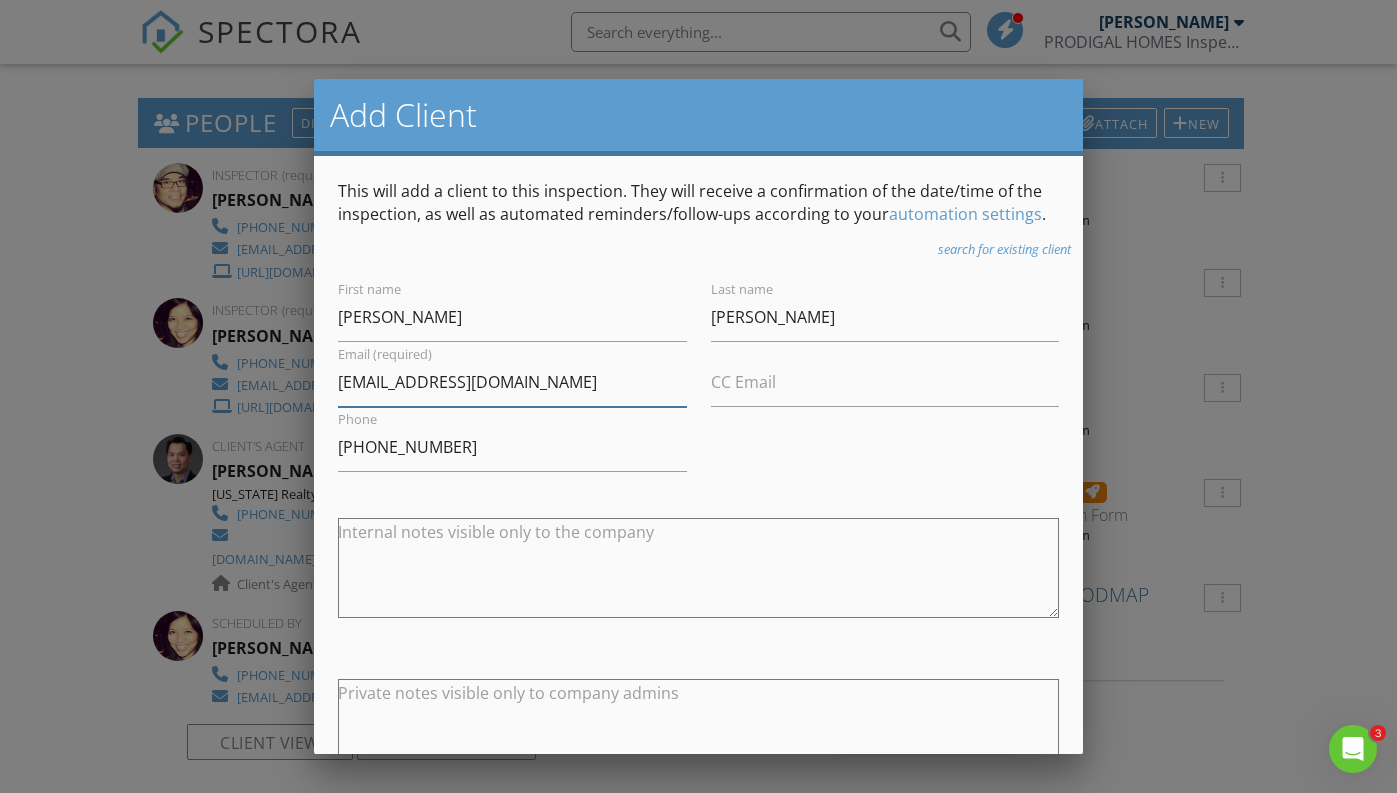 type on "[EMAIL_ADDRESS][DOMAIN_NAME]" 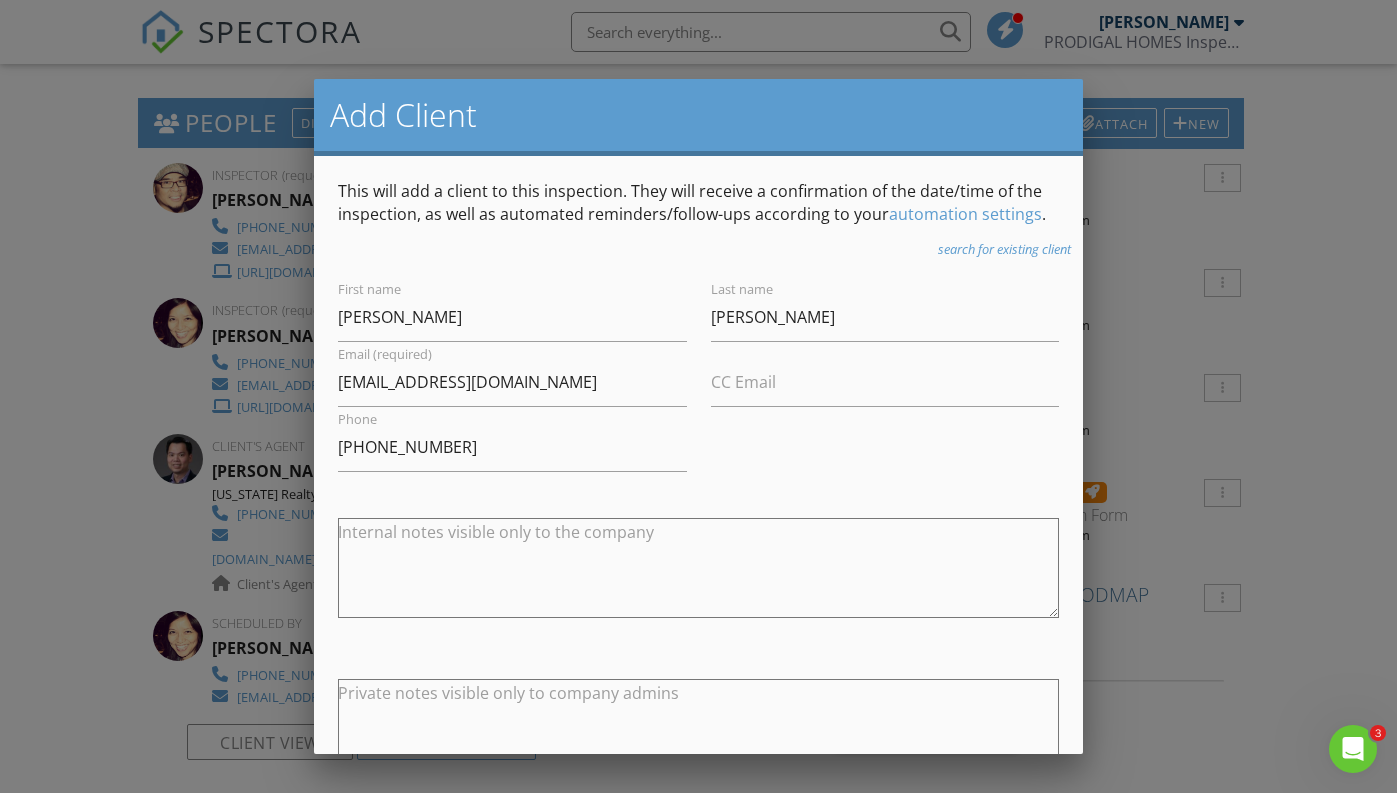click on "First name
Alex David
Last name
Parra Meneses
Email (required)
alexdparram@hotmail.com
CC Email
Phone
321-948-6003
Internal notes visible only to the company
Private notes visible only to company admins
Cancel
Add Client" at bounding box center (698, 571) 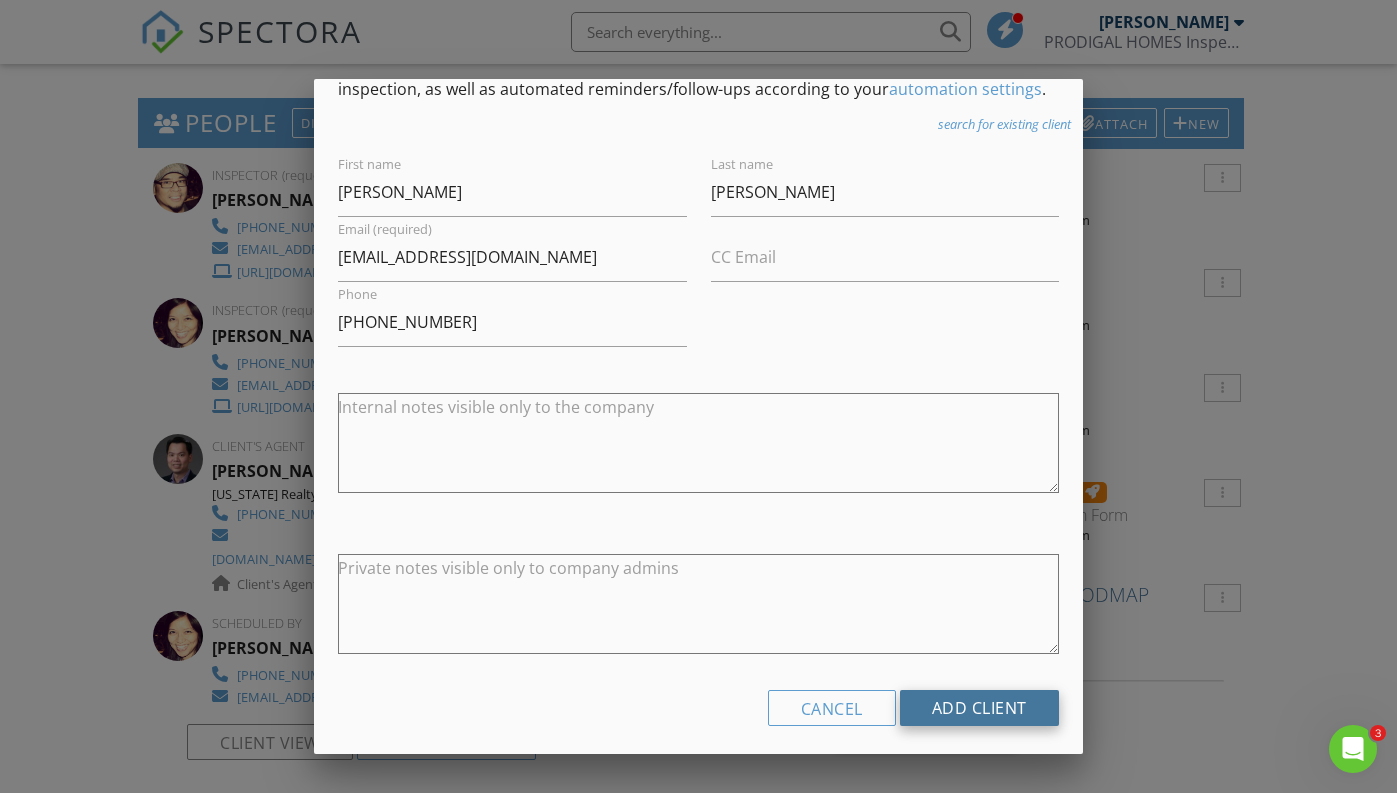 click on "Add Client" at bounding box center [979, 708] 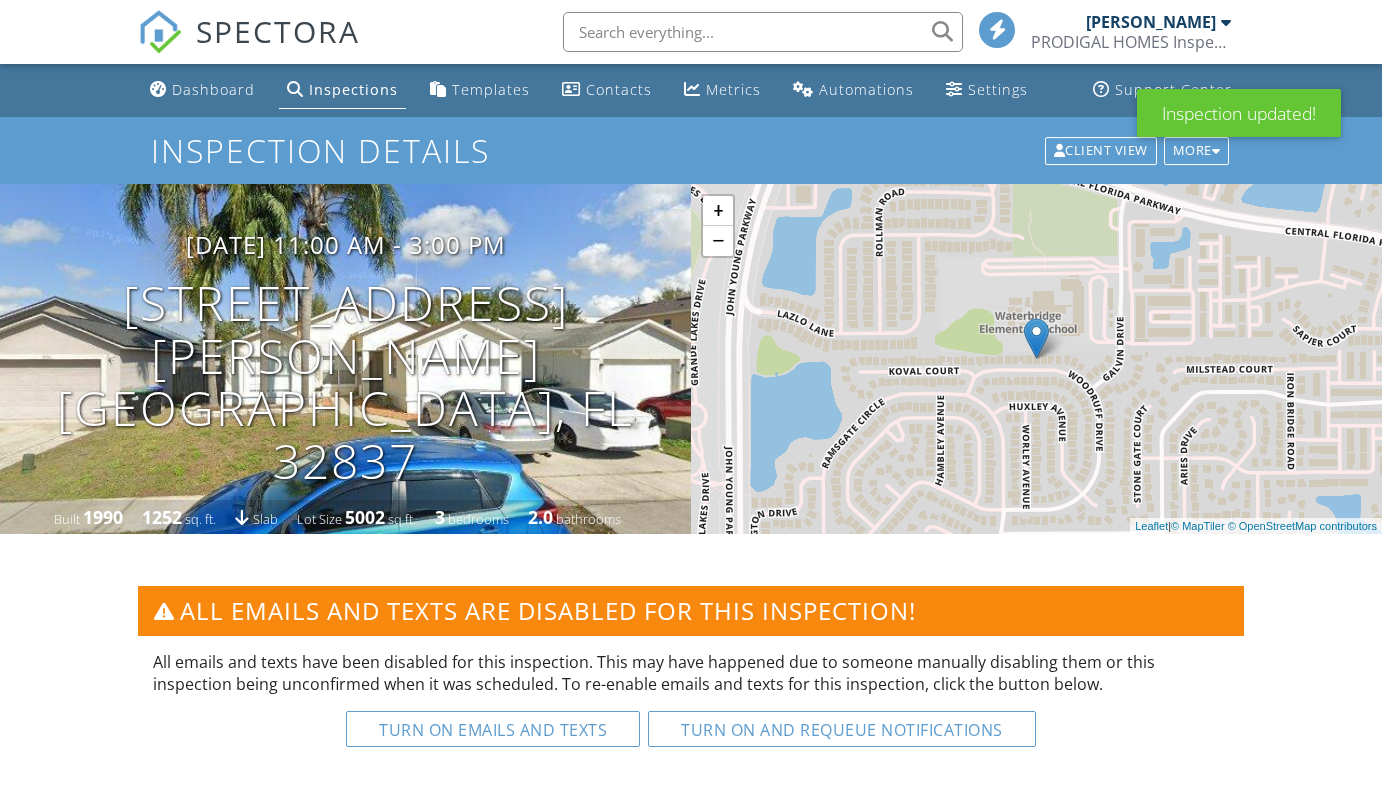 scroll, scrollTop: 946, scrollLeft: 0, axis: vertical 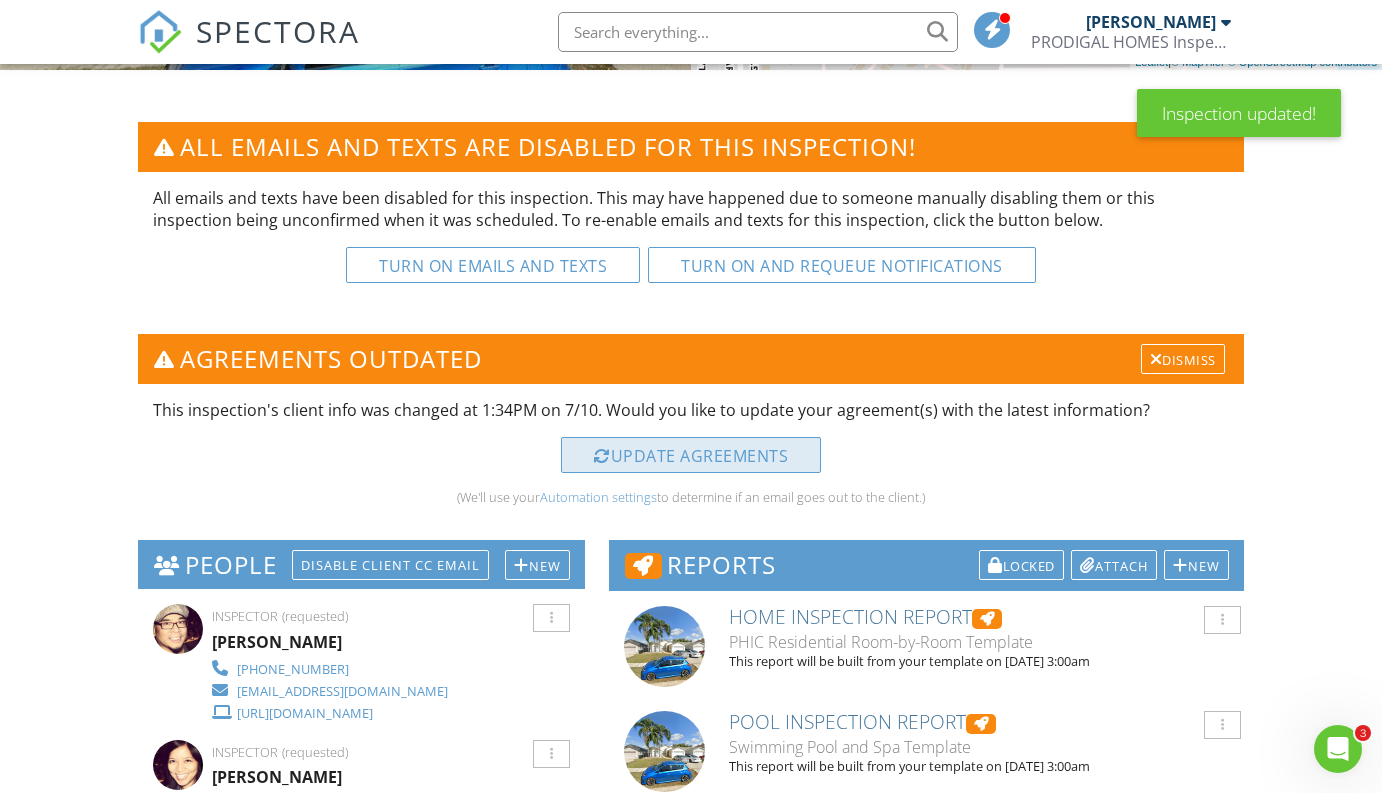 click on "Update Agreements" at bounding box center [691, 455] 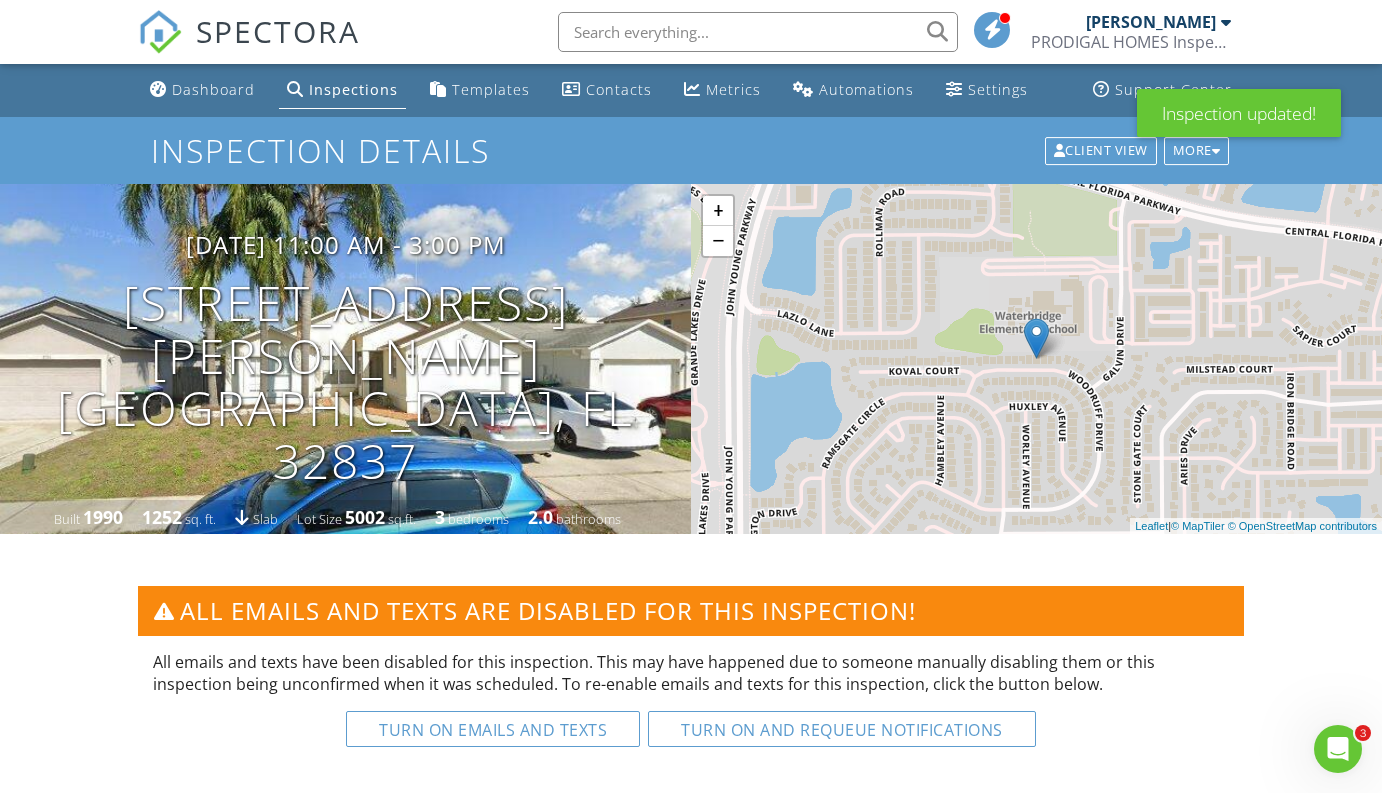 scroll, scrollTop: 0, scrollLeft: 0, axis: both 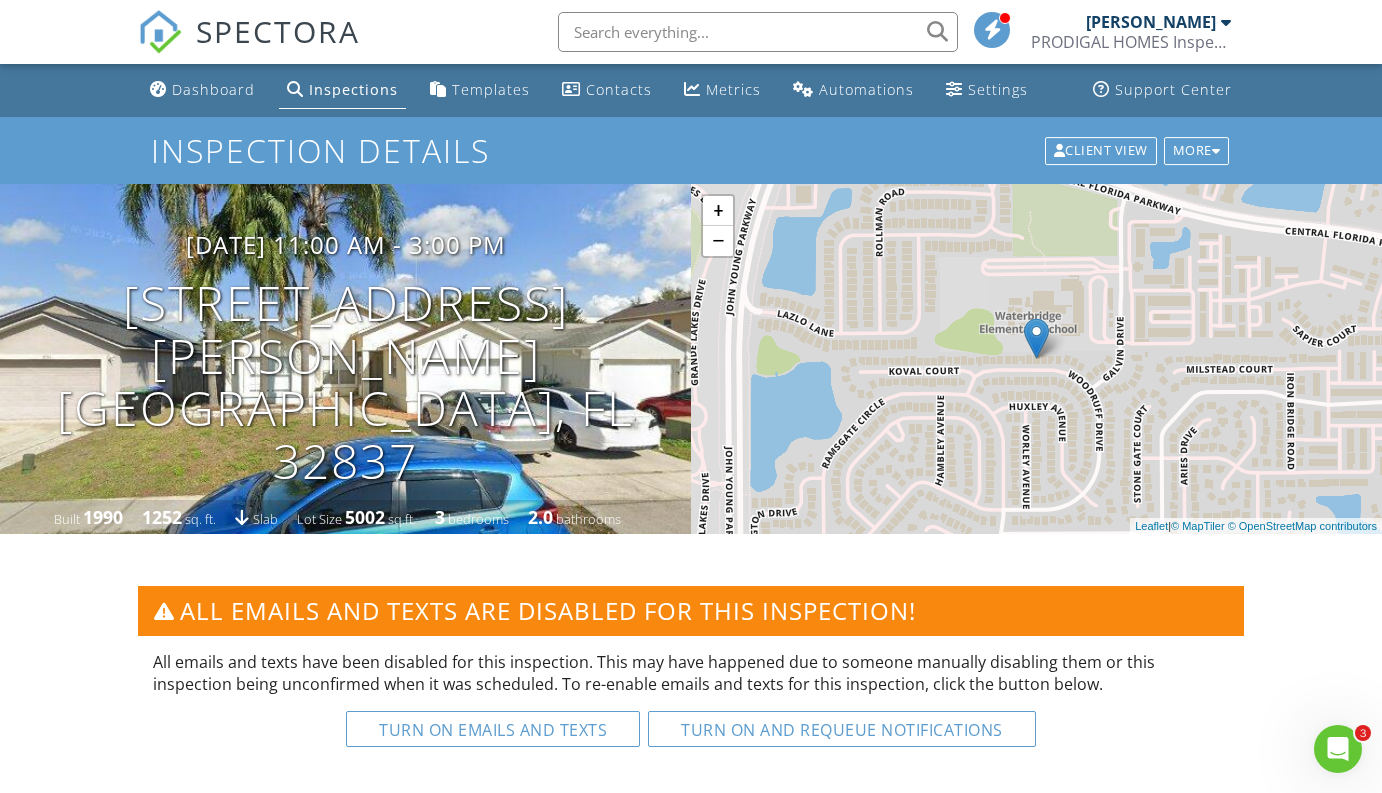 click on "Dashboard
Inspections
Templates
Contacts
Metrics
Automations
Settings
Support Center
Inspection Details
Client View
More
Property Details
Reschedule
Reorder / Copy
Share
Cancel
[GEOGRAPHIC_DATA]
Print Order
Convert to V9
Disable Pass on CC Fees
View Change Log
[DATE] 11:00 am
- 3:00 pm
[STREET_ADDRESS][PERSON_NAME]
[GEOGRAPHIC_DATA], FL 32837
Built
1990
1252
sq. ft.
slab
Lot Size
5002
sq.ft.
3
bedrooms
2.0
bathrooms
+ − Leaflet  |  © MapTiler   © OpenStreetMap contributors
All emails and texts are disabled for this inspection!
Turn on emails and texts
Turn on and Requeue Notifications
Reports
Locked
Attach
New
Home Inspection Report" at bounding box center (691, 1698) 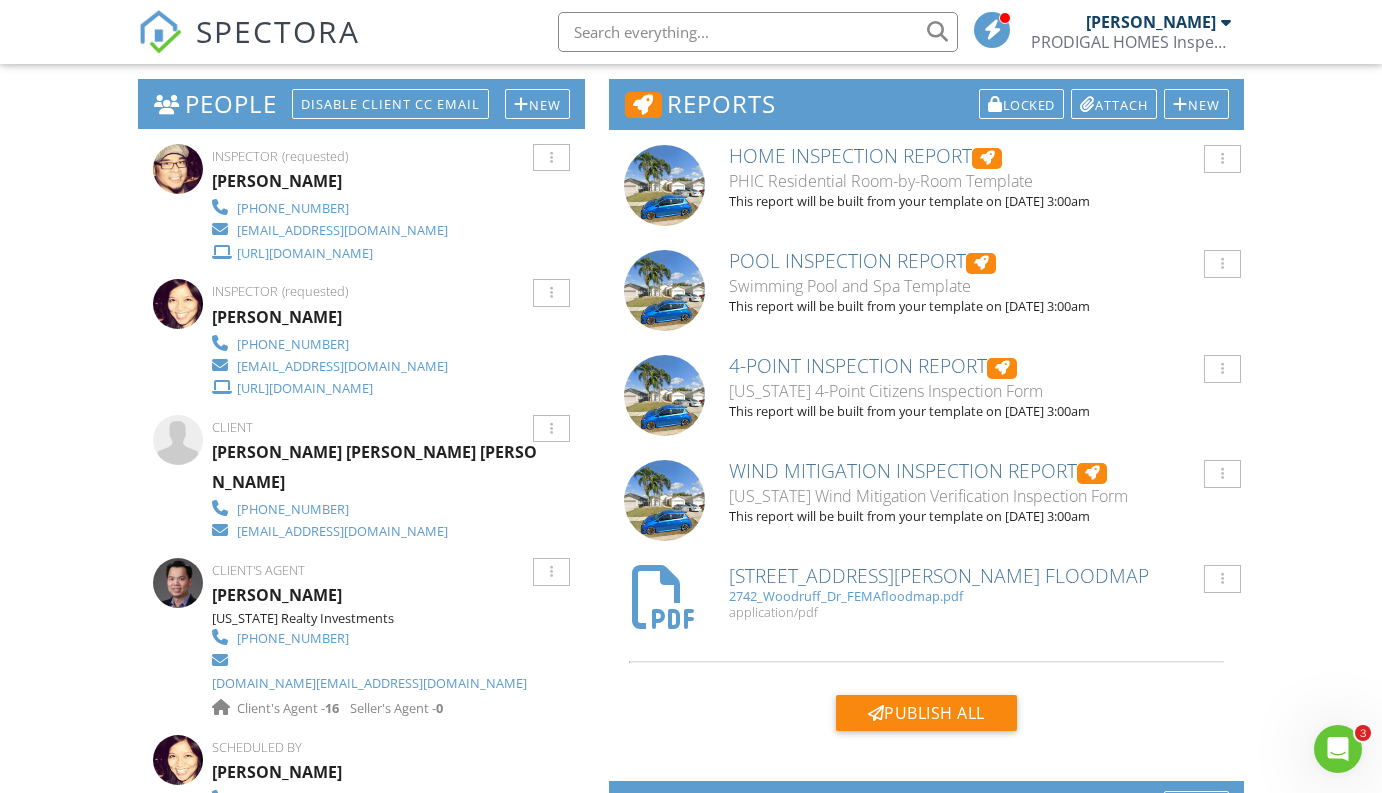scroll, scrollTop: 684, scrollLeft: 0, axis: vertical 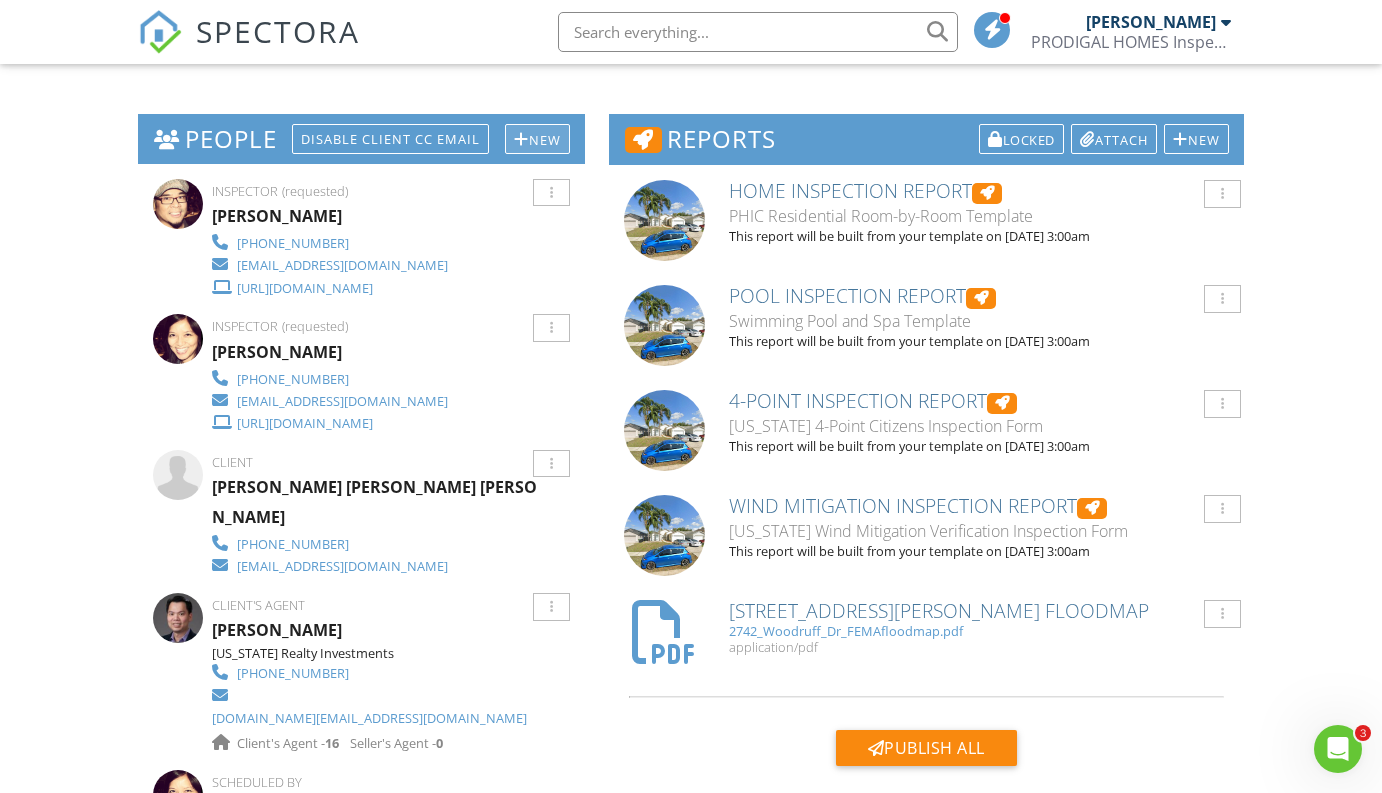 click on "New" at bounding box center (537, 139) 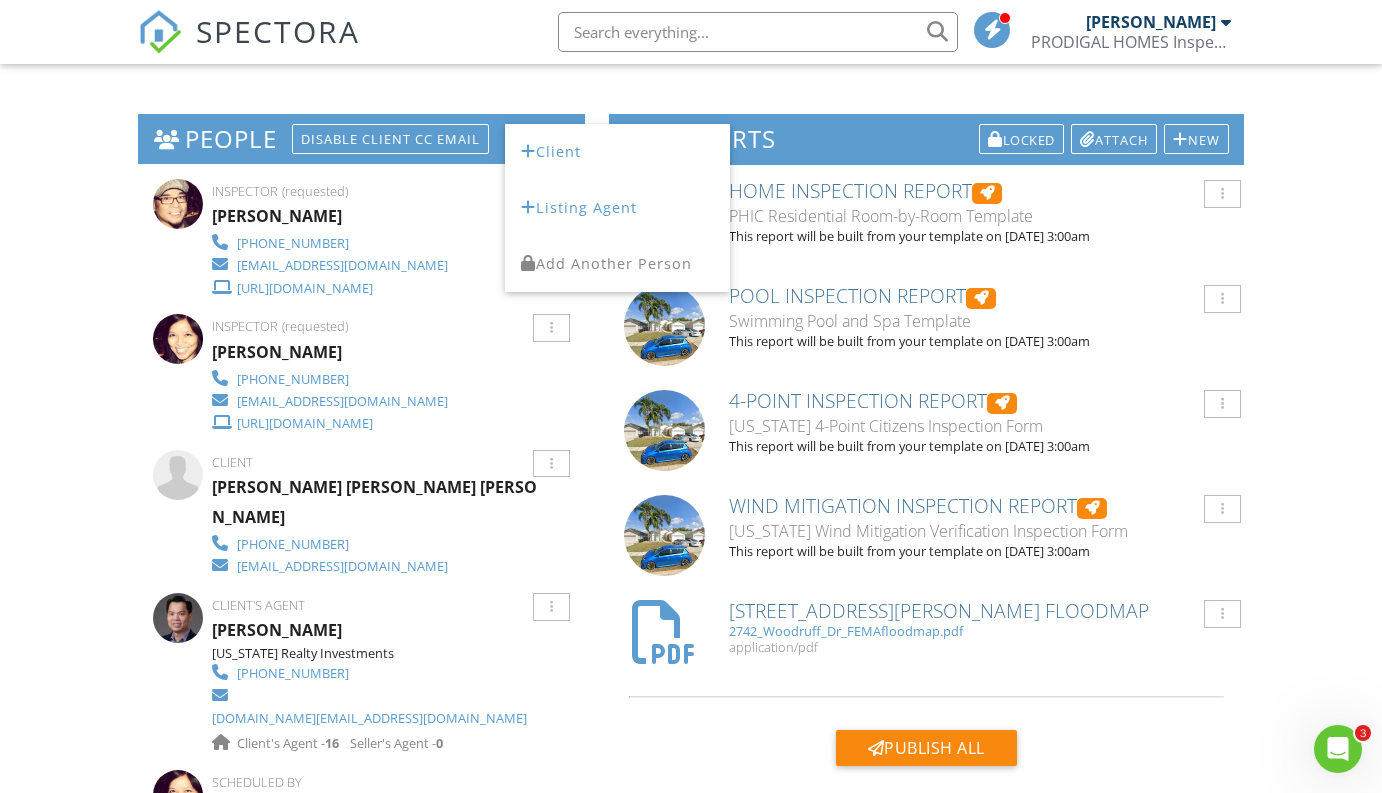 click on "Dashboard
Inspections
Templates
Contacts
Metrics
Automations
Settings
Support Center
Inspection Details
Client View
More
Property Details
Reschedule
Reorder / Copy
Share
Cancel
[GEOGRAPHIC_DATA]
Print Order
Convert to V9
Disable Pass on CC Fees
View Change Log
[DATE] 11:00 am
- 3:00 pm
[STREET_ADDRESS][PERSON_NAME]
[GEOGRAPHIC_DATA], FL 32837
Built
1990
1252
sq. ft.
slab
Lot Size
5002
sq.ft.
3
bedrooms
2.0
bathrooms
+ − Leaflet  |  © MapTiler   © OpenStreetMap contributors
All emails and texts are disabled for this inspection!
Turn on emails and texts
Turn on and Requeue Notifications
Reports
Locked
Attach
New
Home Inspection Report" at bounding box center [691, 1014] 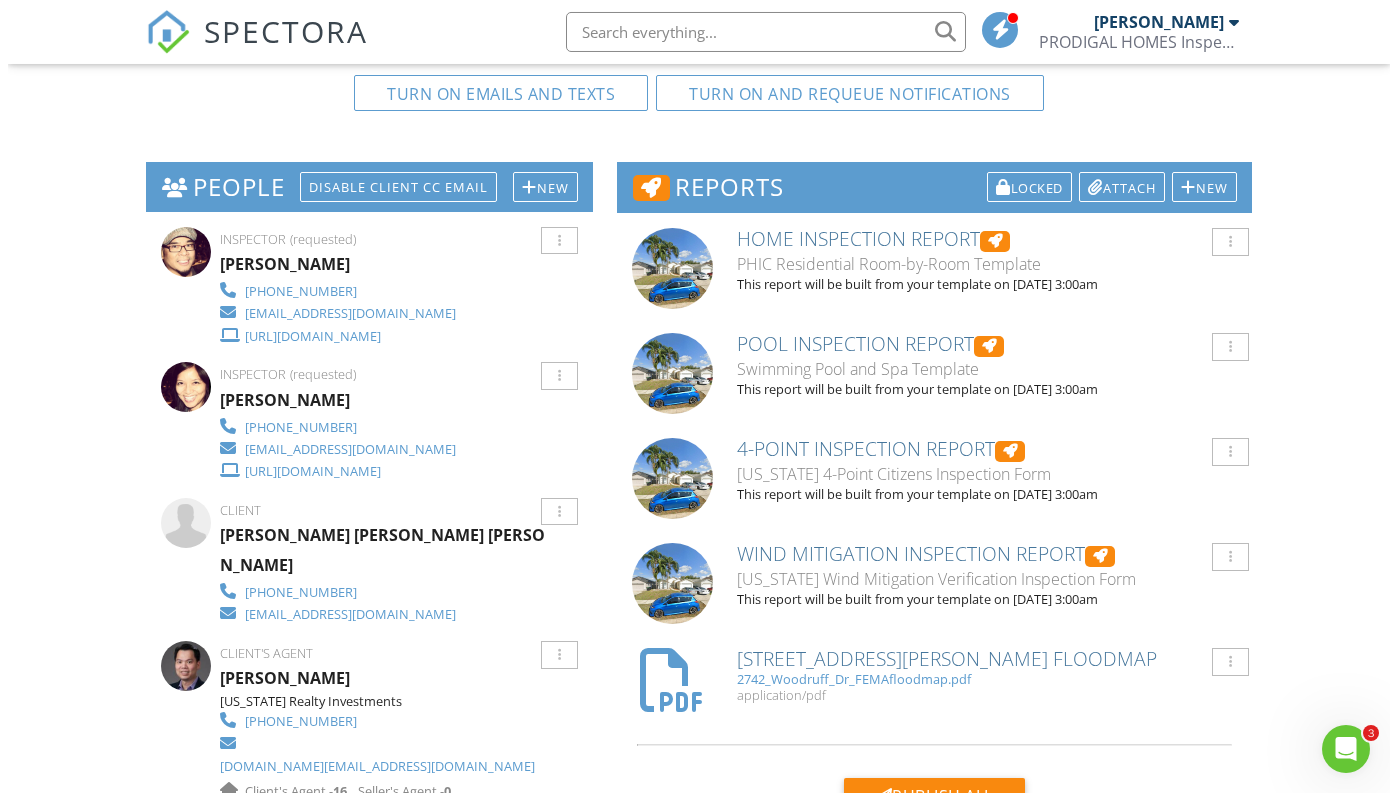 scroll, scrollTop: 655, scrollLeft: 0, axis: vertical 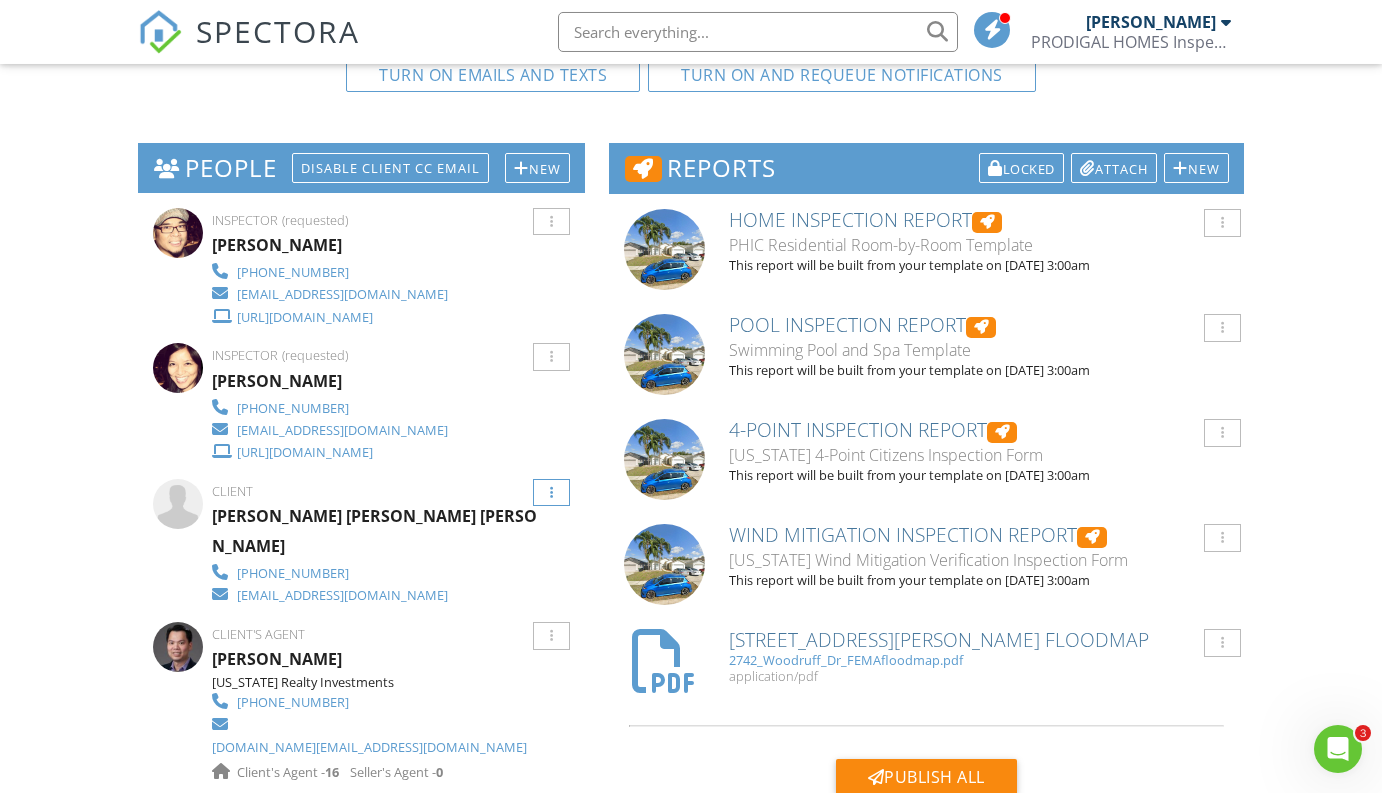 click at bounding box center [551, 493] 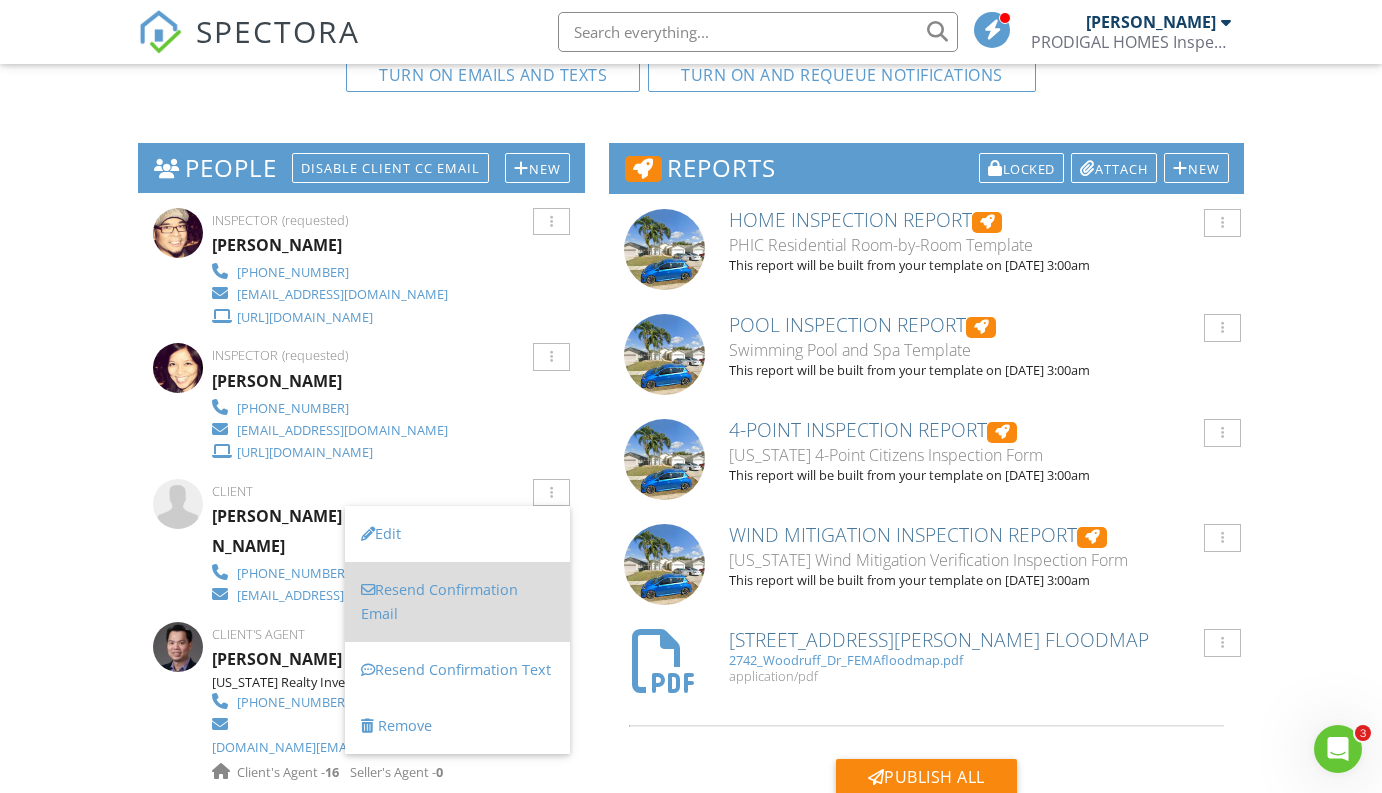 click on "Resend Confirmation Email" at bounding box center [457, 602] 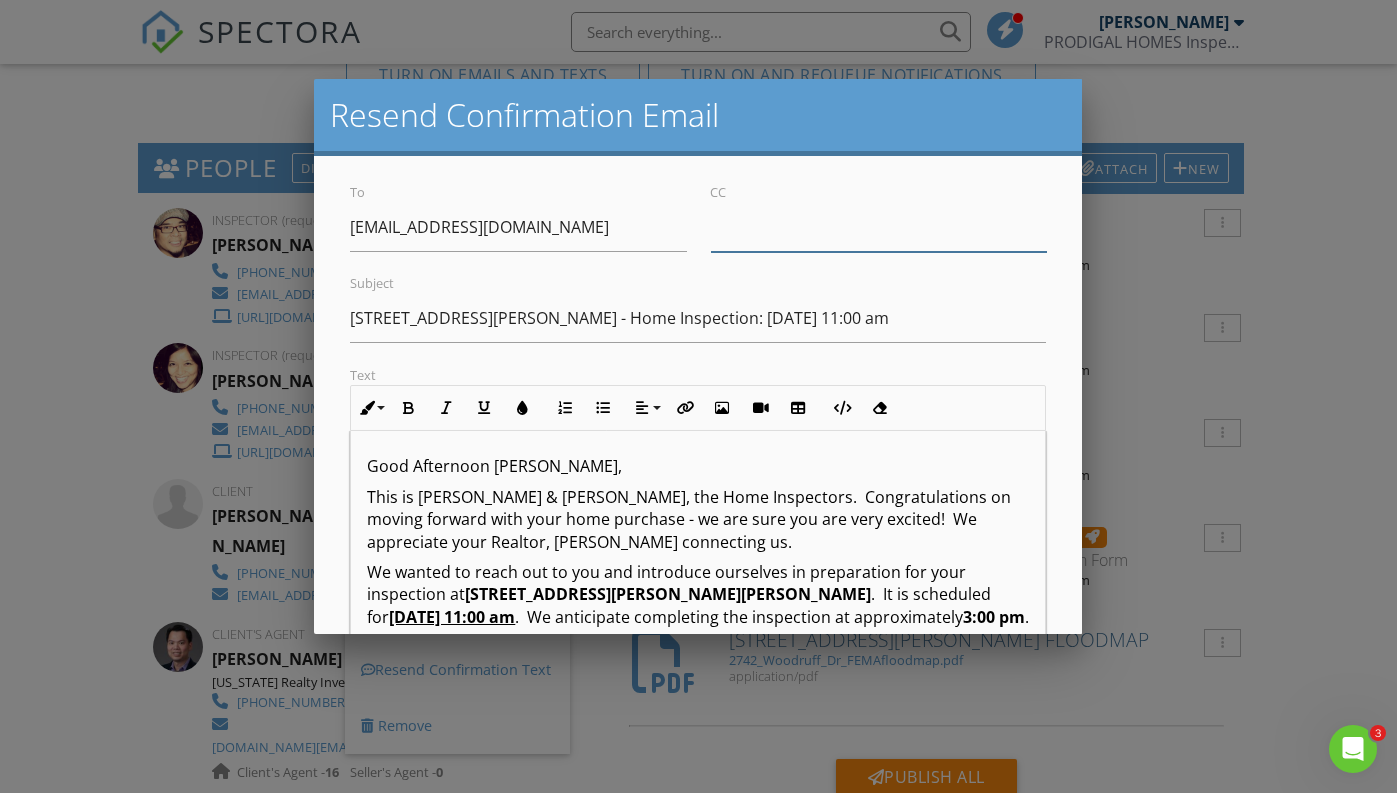 click on "CC" at bounding box center (879, 227) 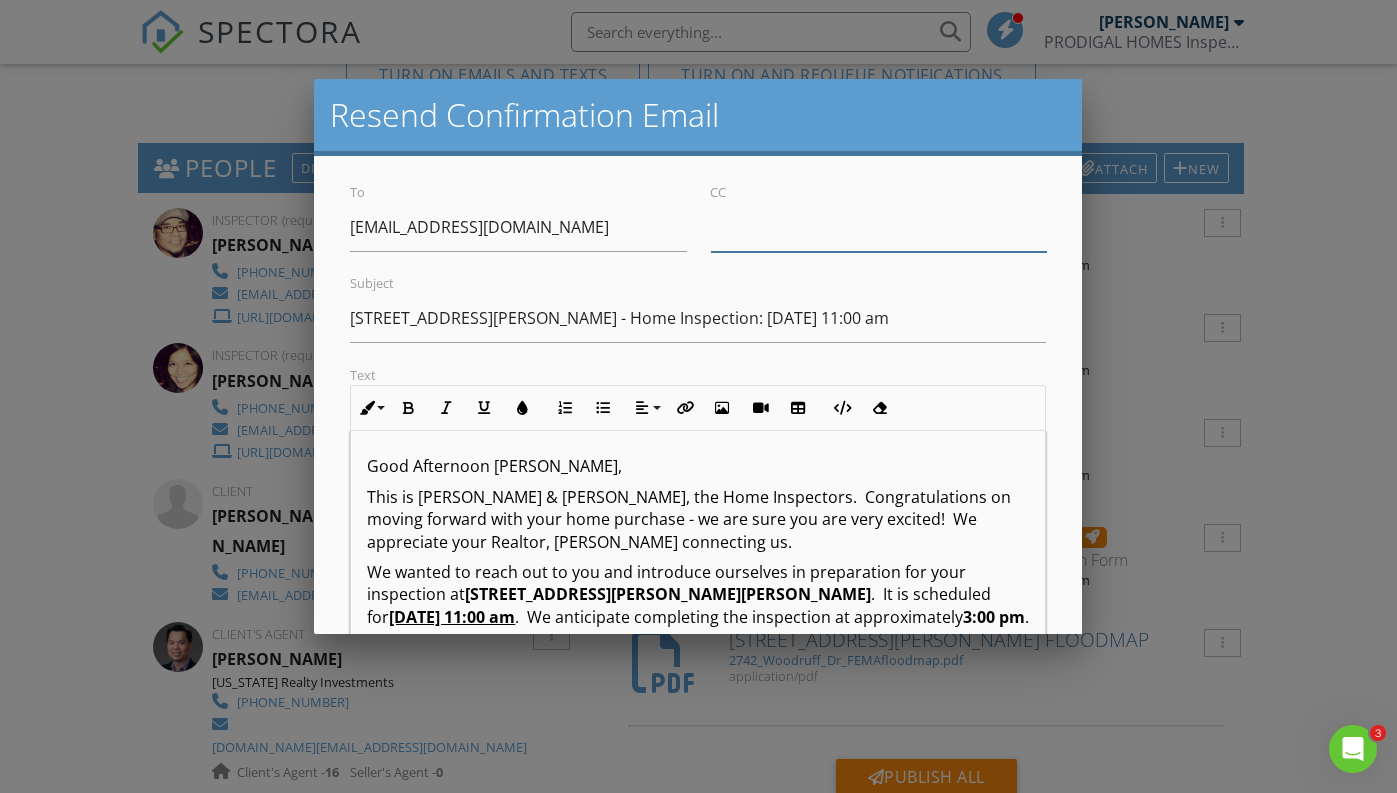 paste on "[DOMAIN_NAME][EMAIL_ADDRESS][DOMAIN_NAME]" 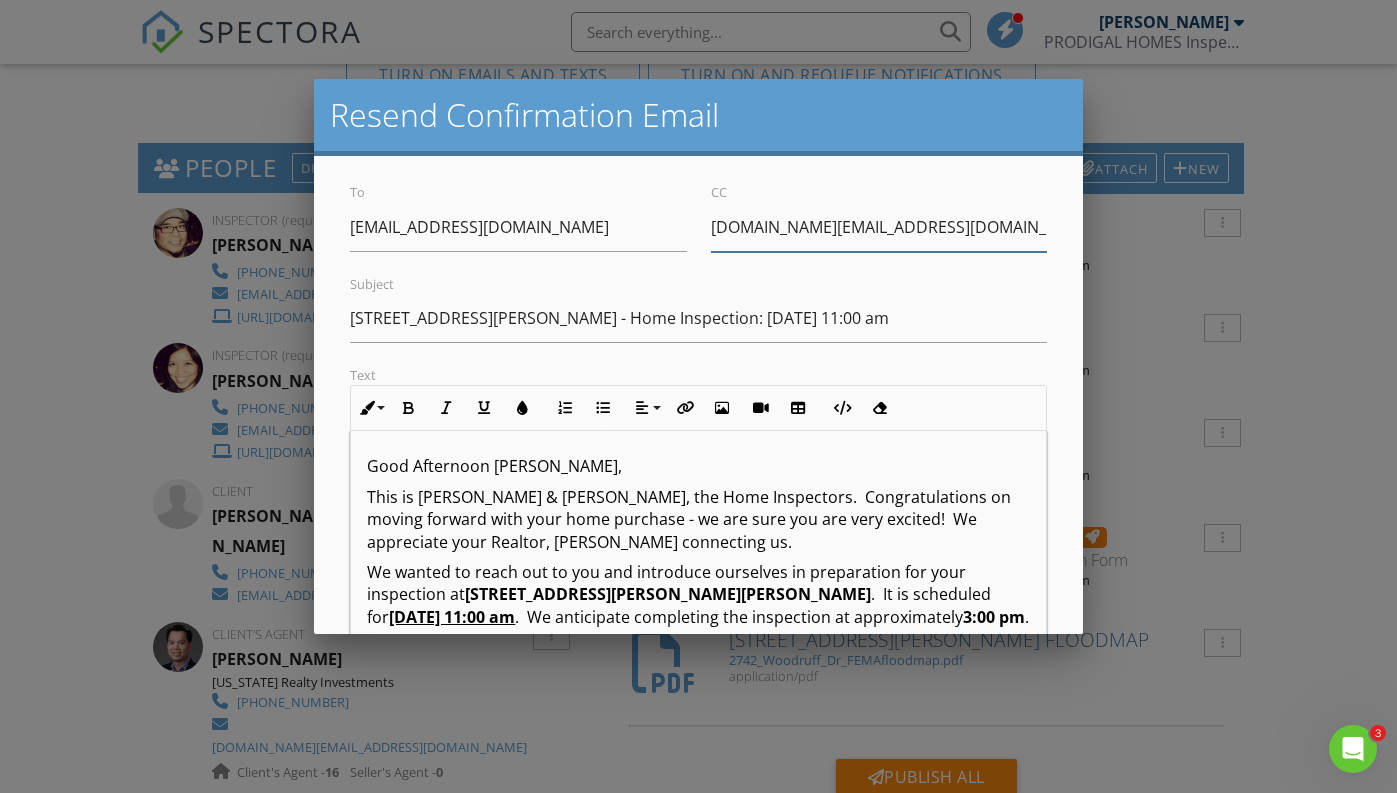 type on "[DOMAIN_NAME][EMAIL_ADDRESS][DOMAIN_NAME]" 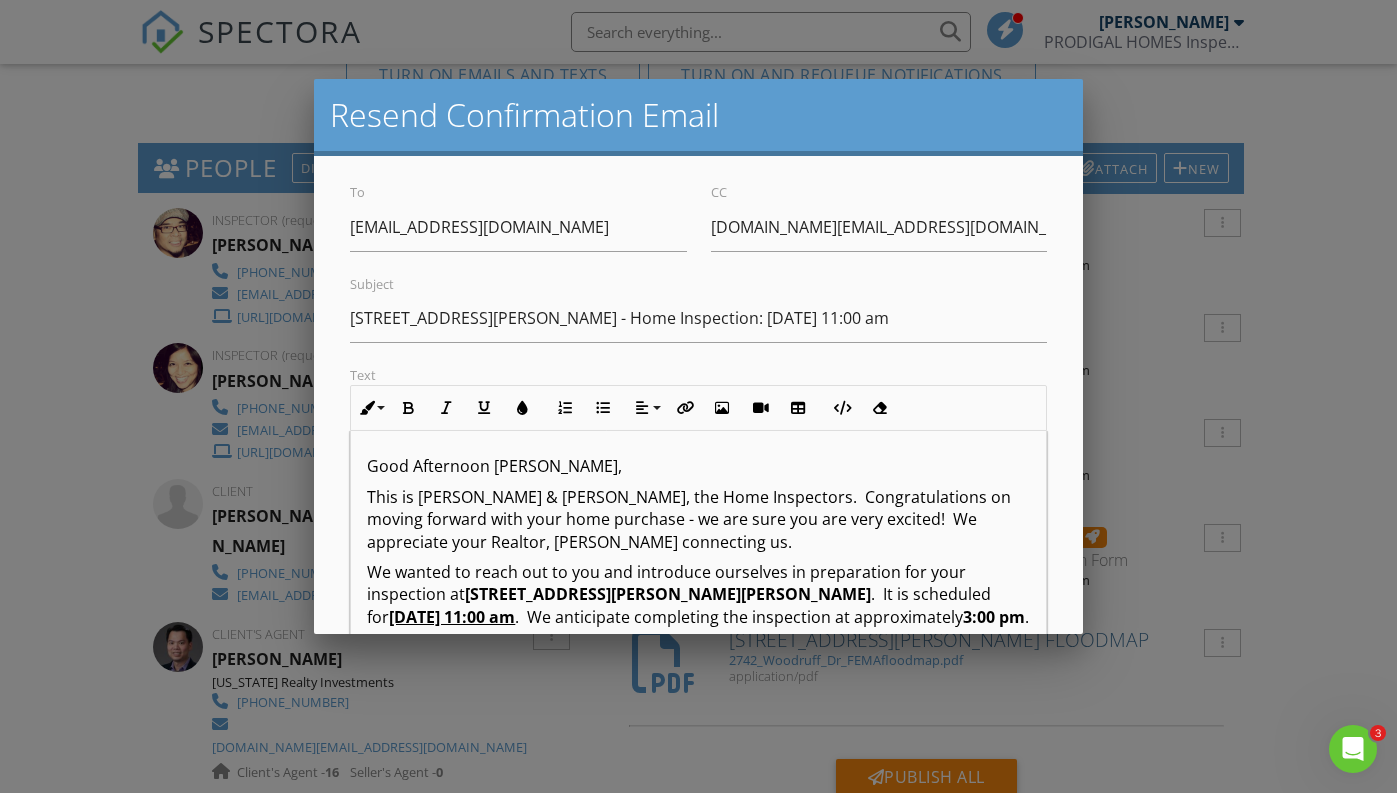 click on "Subject
2742 Woodruff Dr - Home Inspection: 07/11/2025 at 11:00 am" at bounding box center (698, 307) 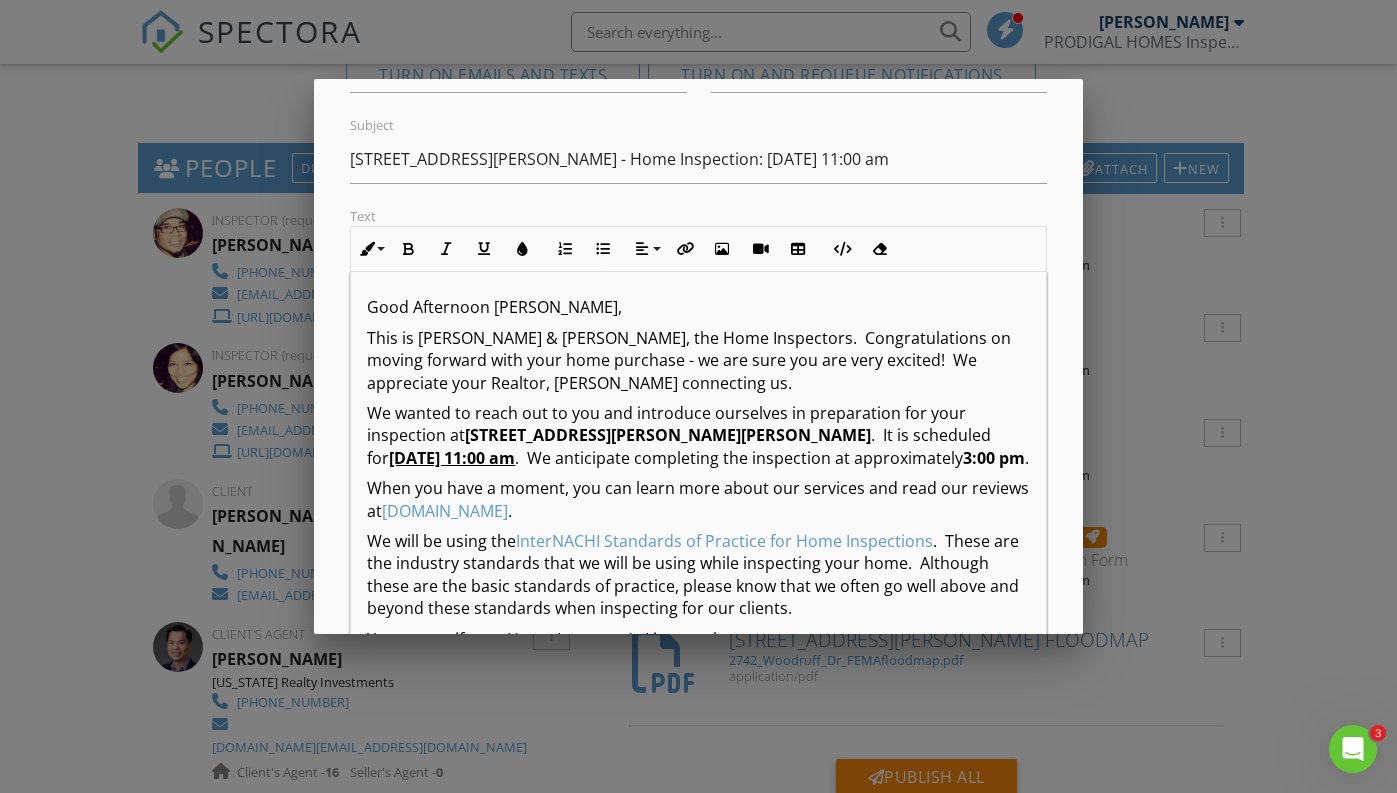 scroll, scrollTop: 176, scrollLeft: 0, axis: vertical 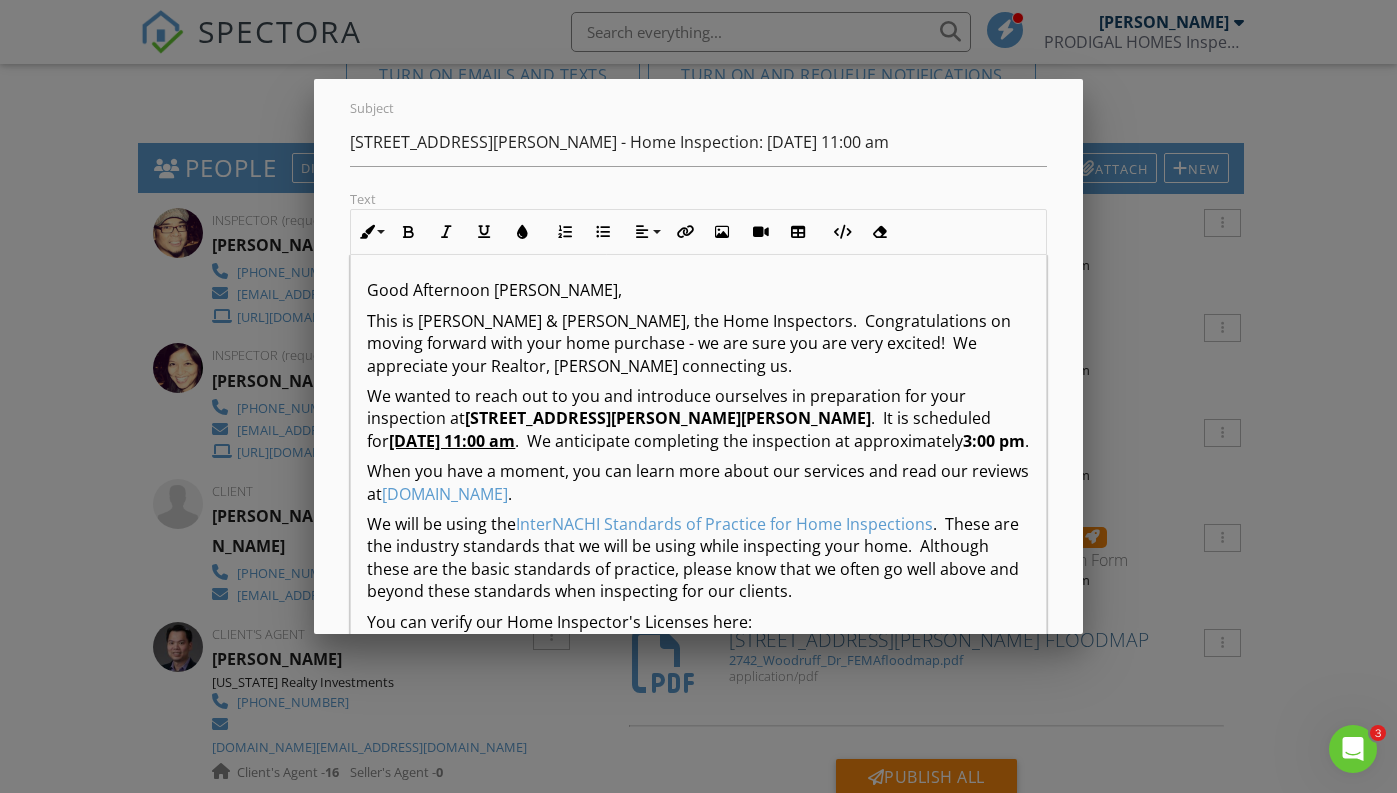 click at bounding box center [698, 395] 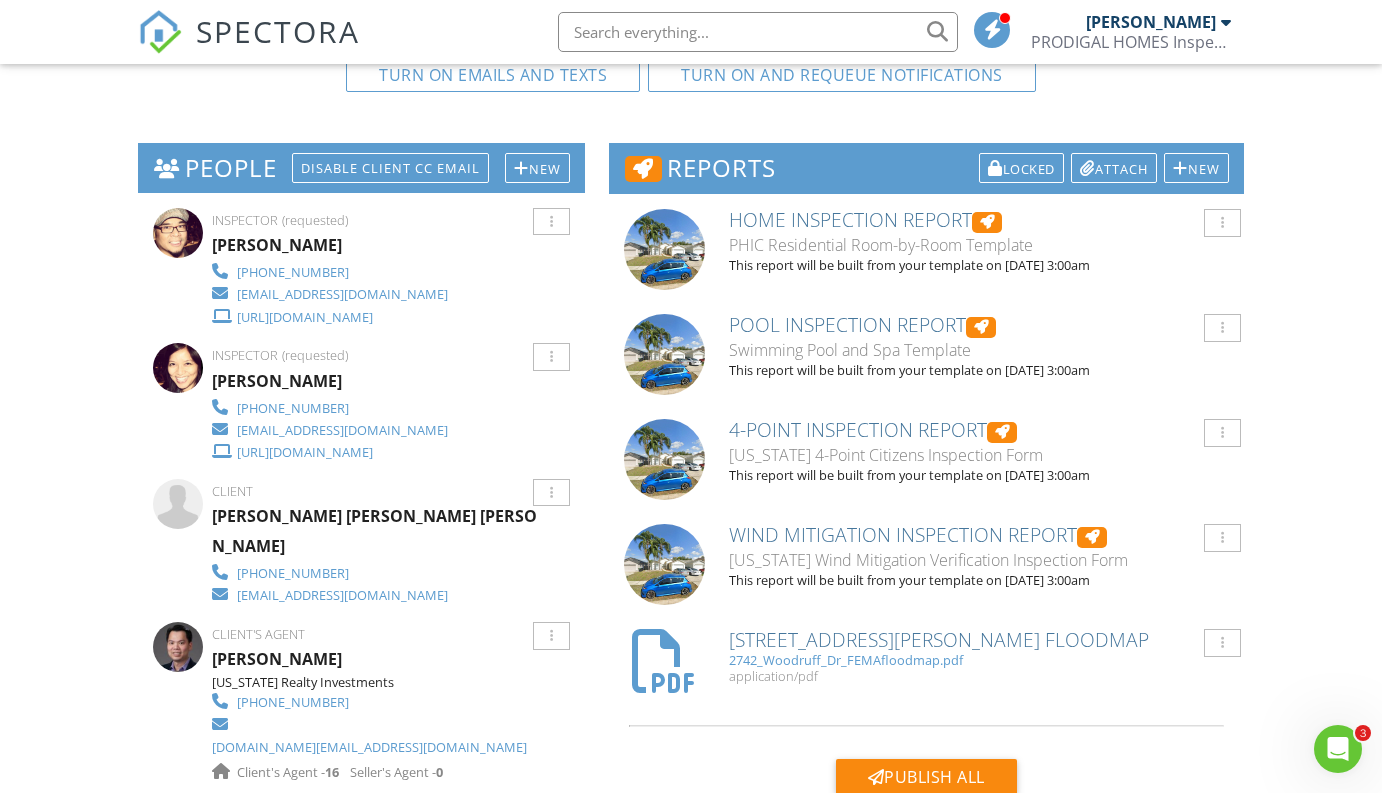 click on "[PERSON_NAME] [PERSON_NAME] [PERSON_NAME]" at bounding box center [380, 531] 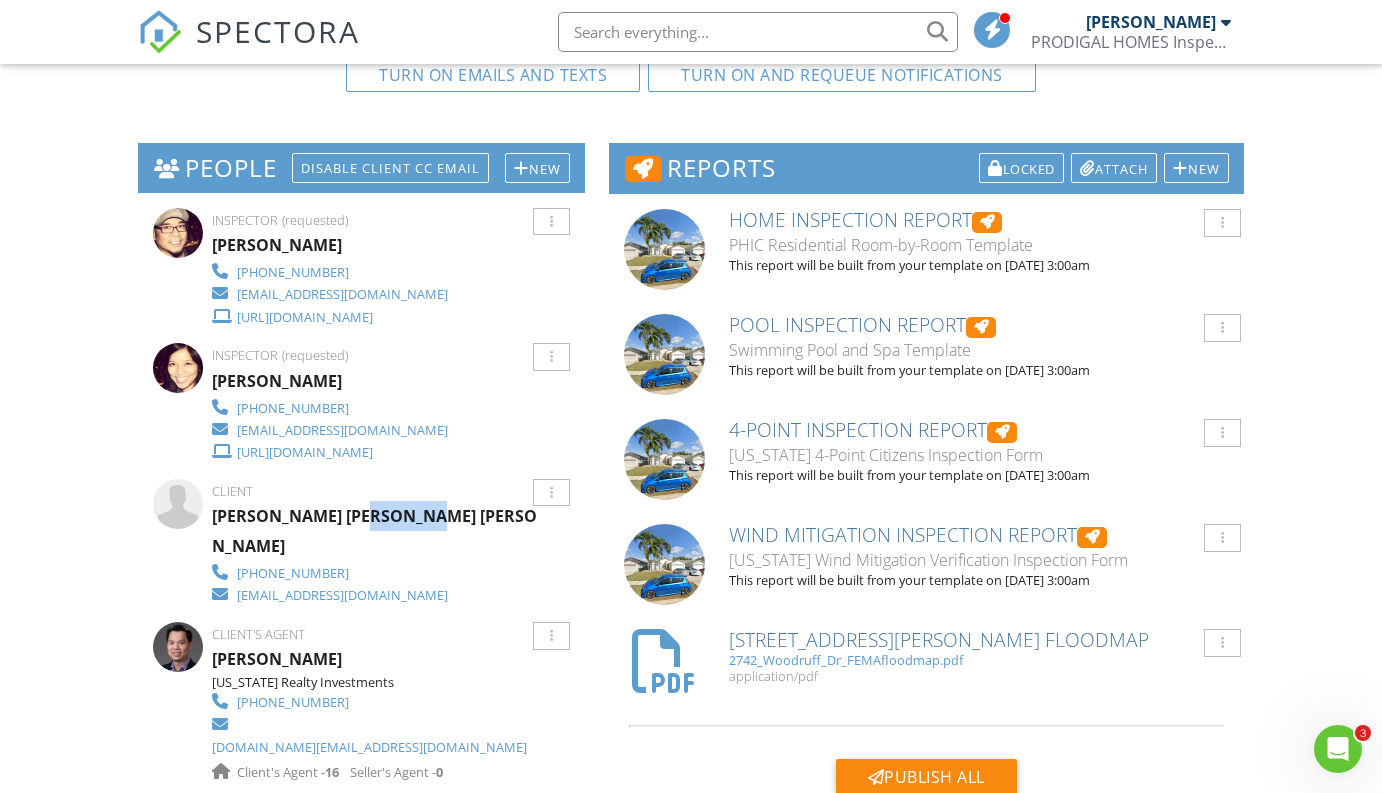 copy on "Meneses" 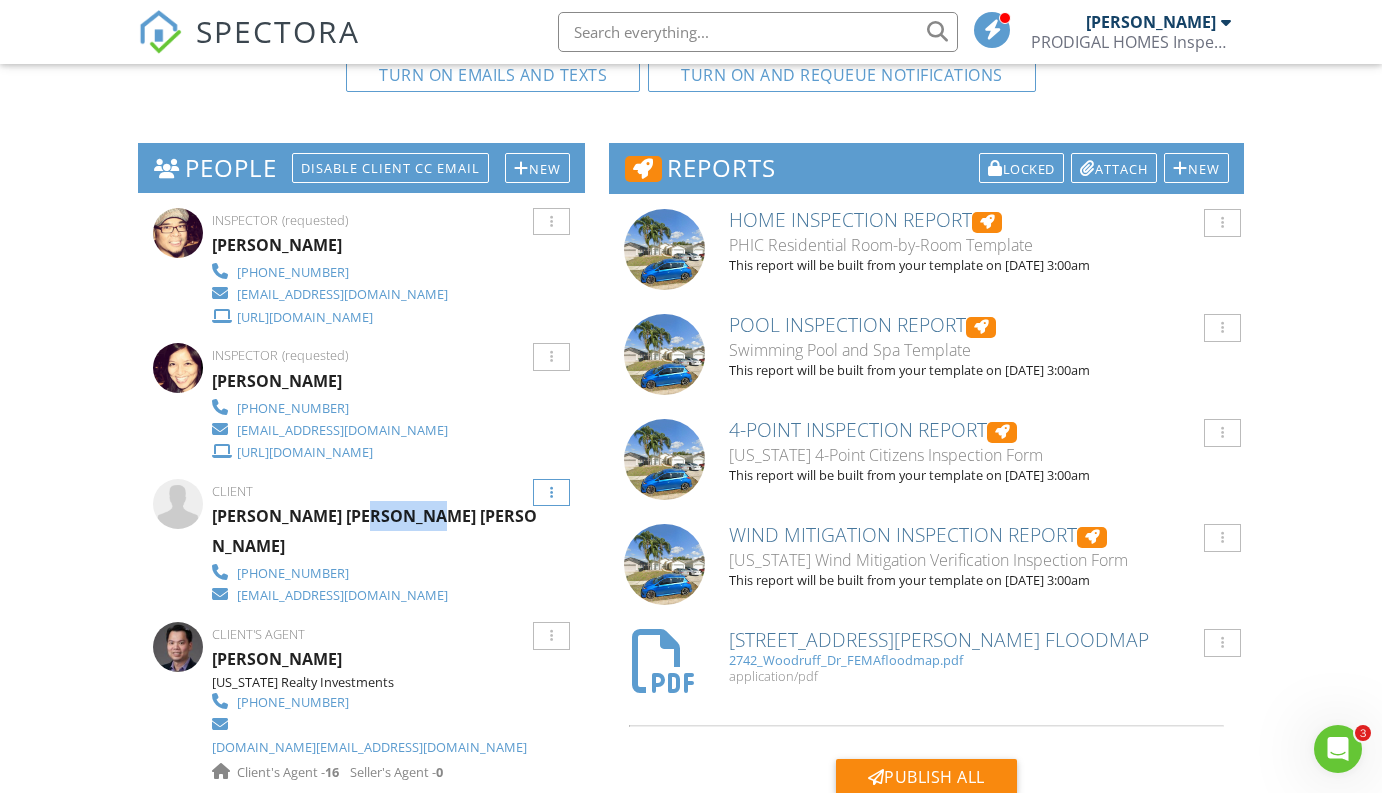 click at bounding box center (551, 493) 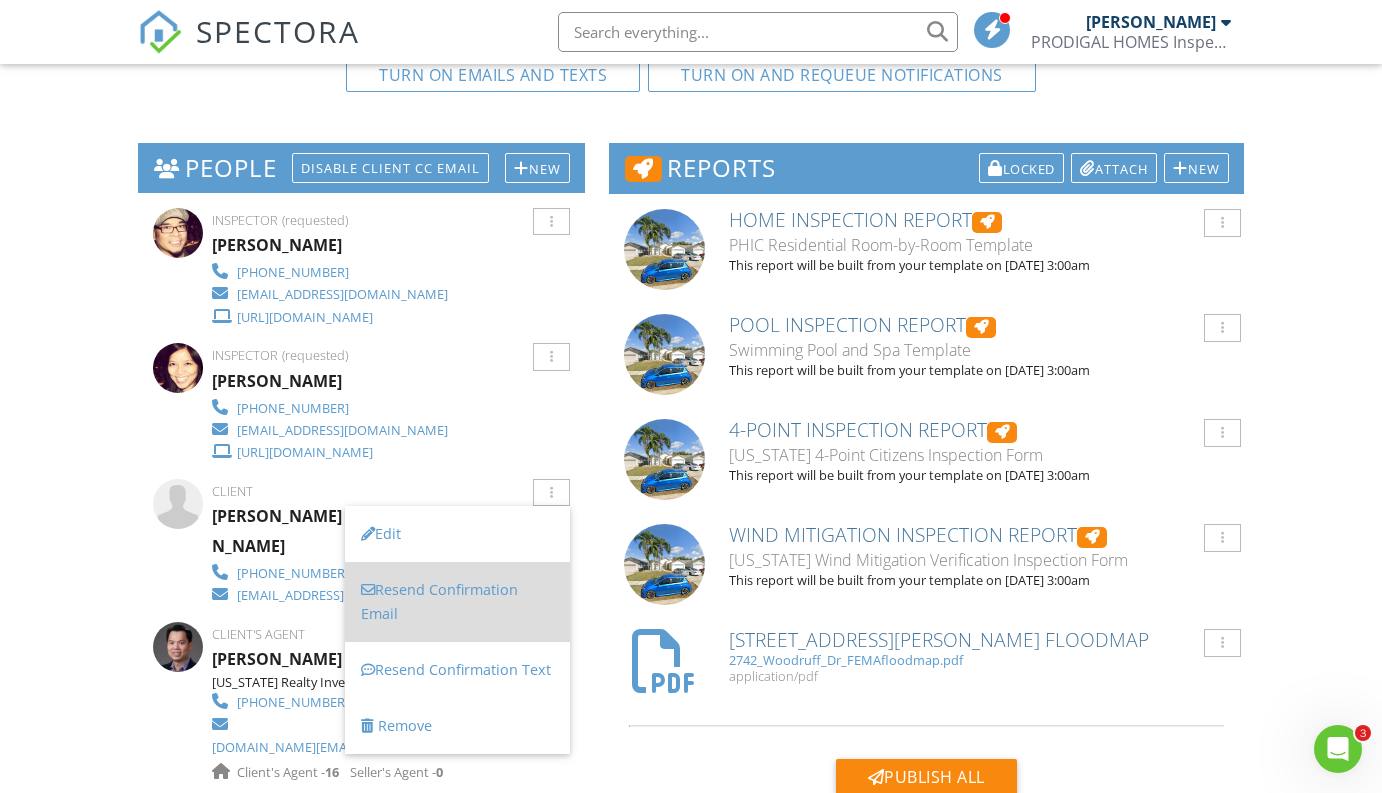 click on "Resend Confirmation Email" at bounding box center (457, 602) 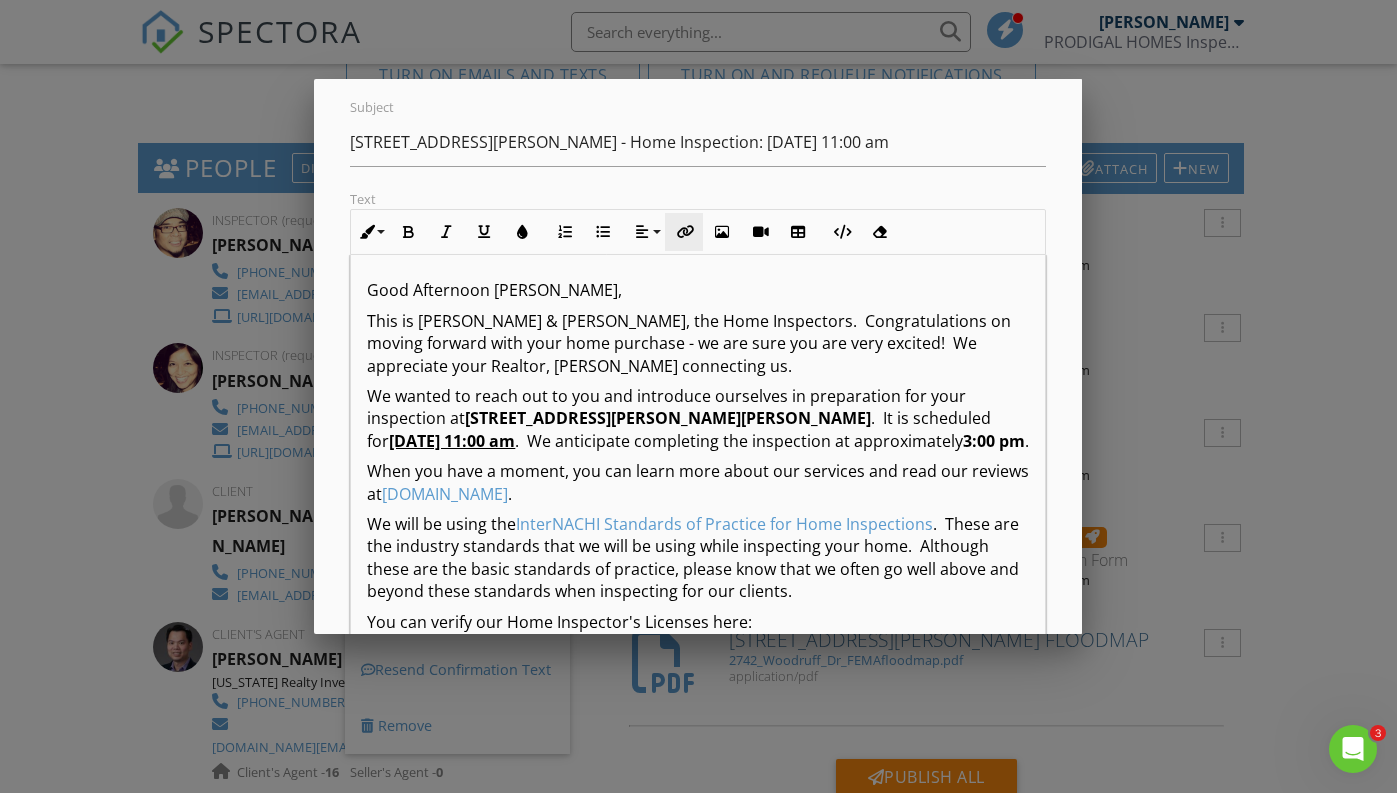 scroll, scrollTop: 123, scrollLeft: 0, axis: vertical 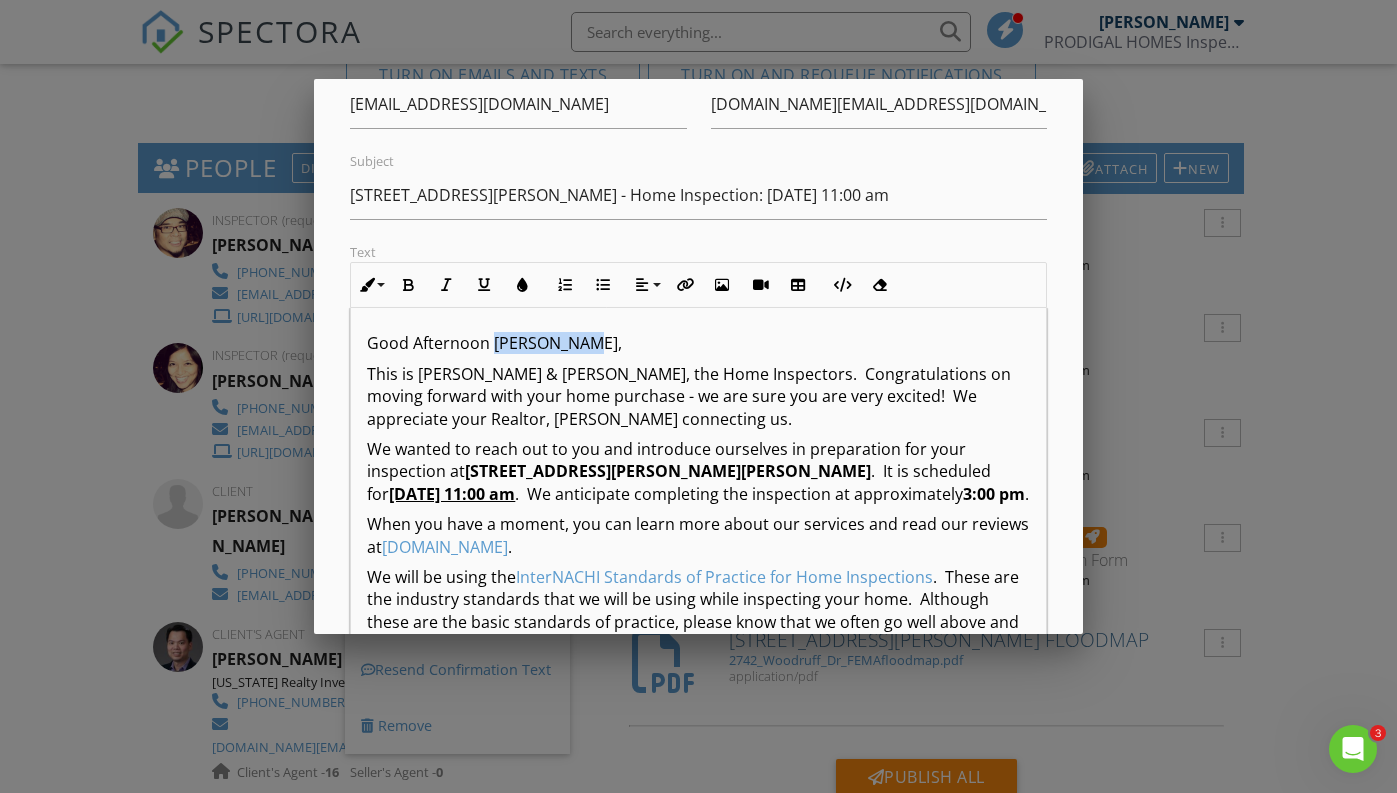 drag, startPoint x: 587, startPoint y: 340, endPoint x: 494, endPoint y: 341, distance: 93.00538 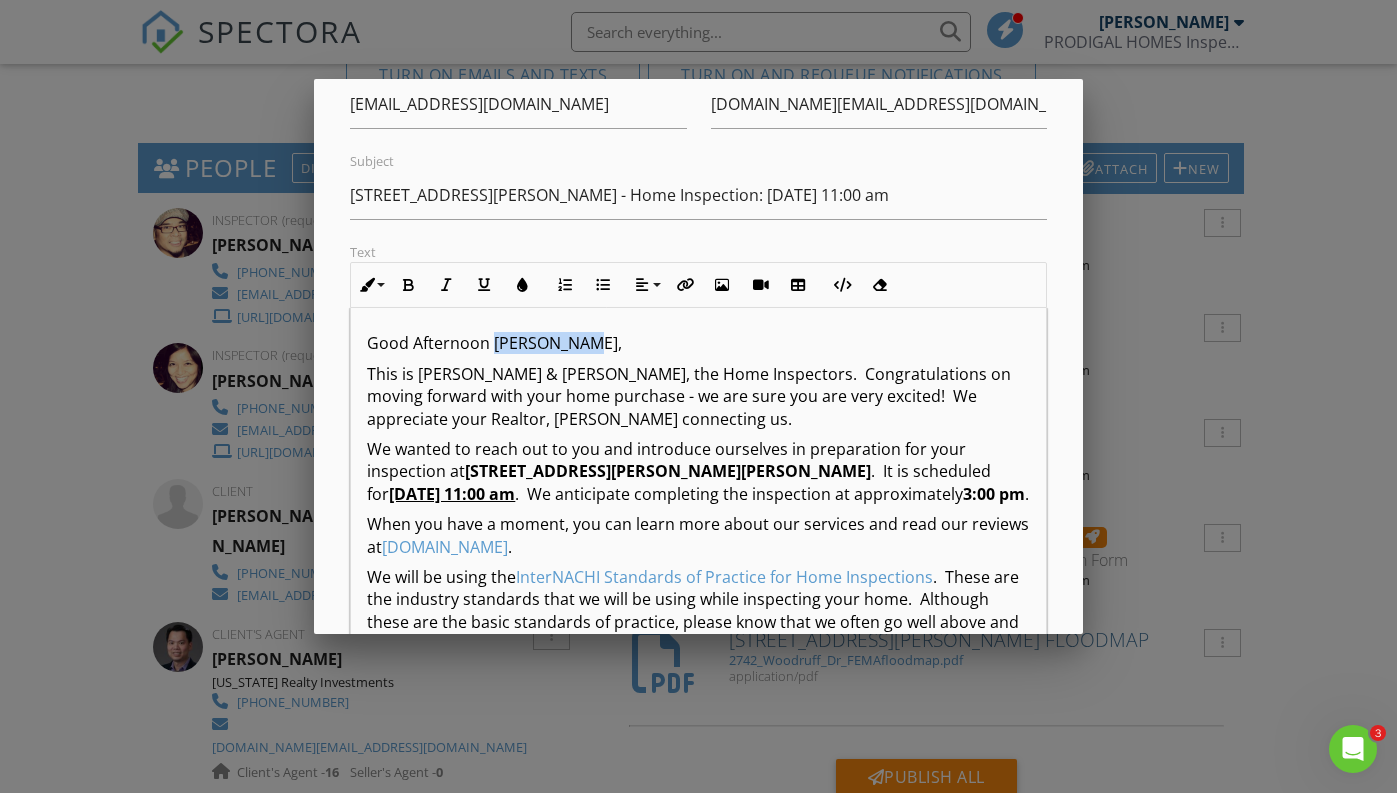 type 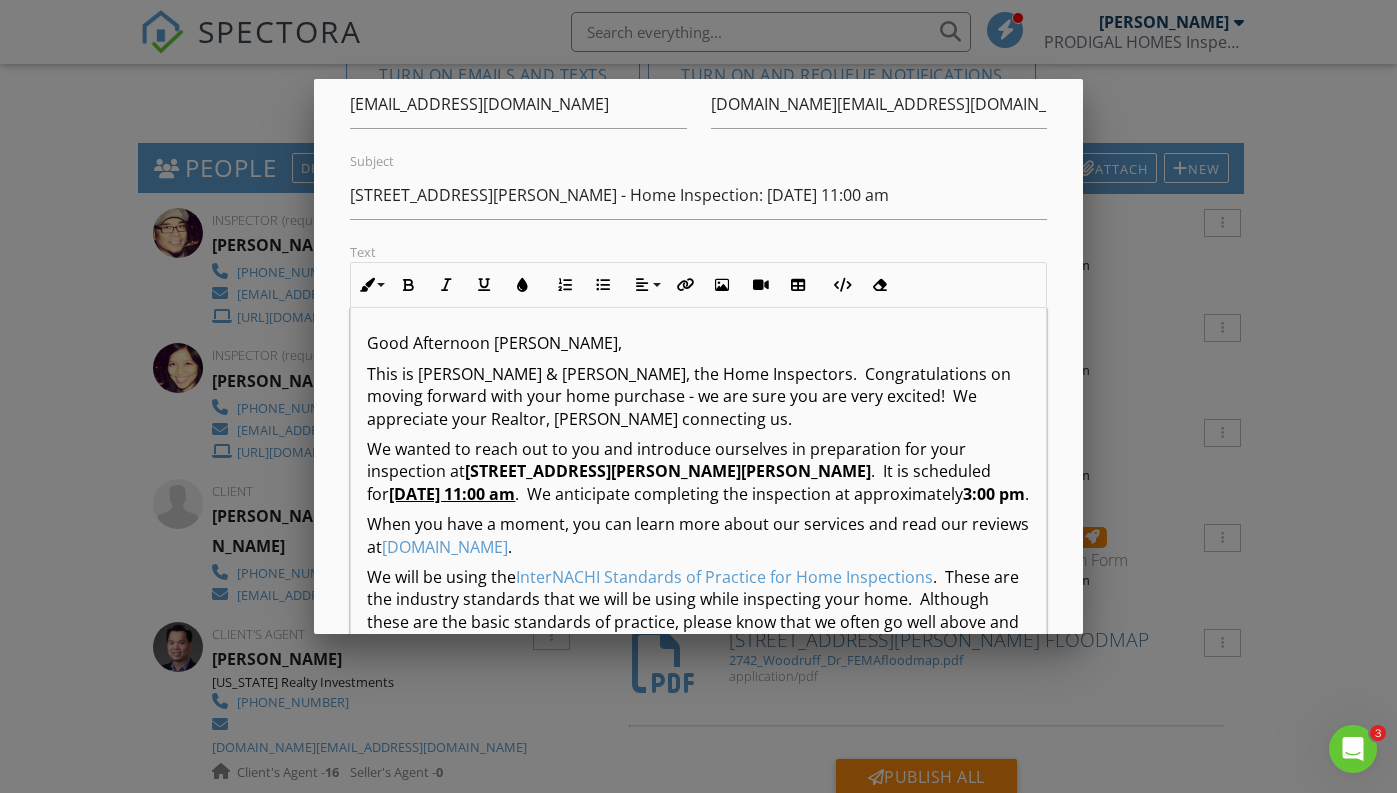 click on "This is [PERSON_NAME] & [PERSON_NAME], the Home Inspectors.  Congratulations on moving forward with your home purchase - we are sure you are very excited!  We appreciate your Realtor, [PERSON_NAME] connecting us." at bounding box center (698, 396) 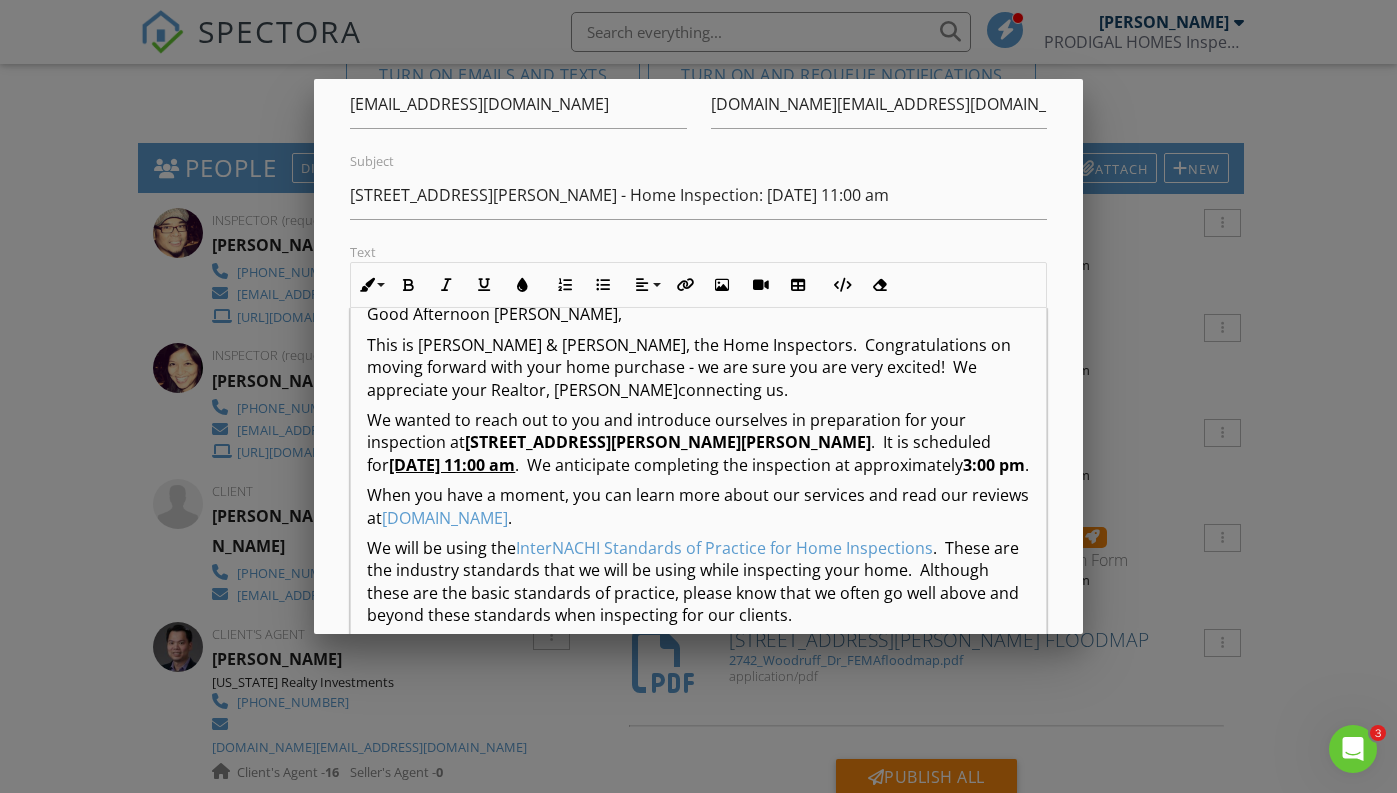 scroll, scrollTop: 30, scrollLeft: 0, axis: vertical 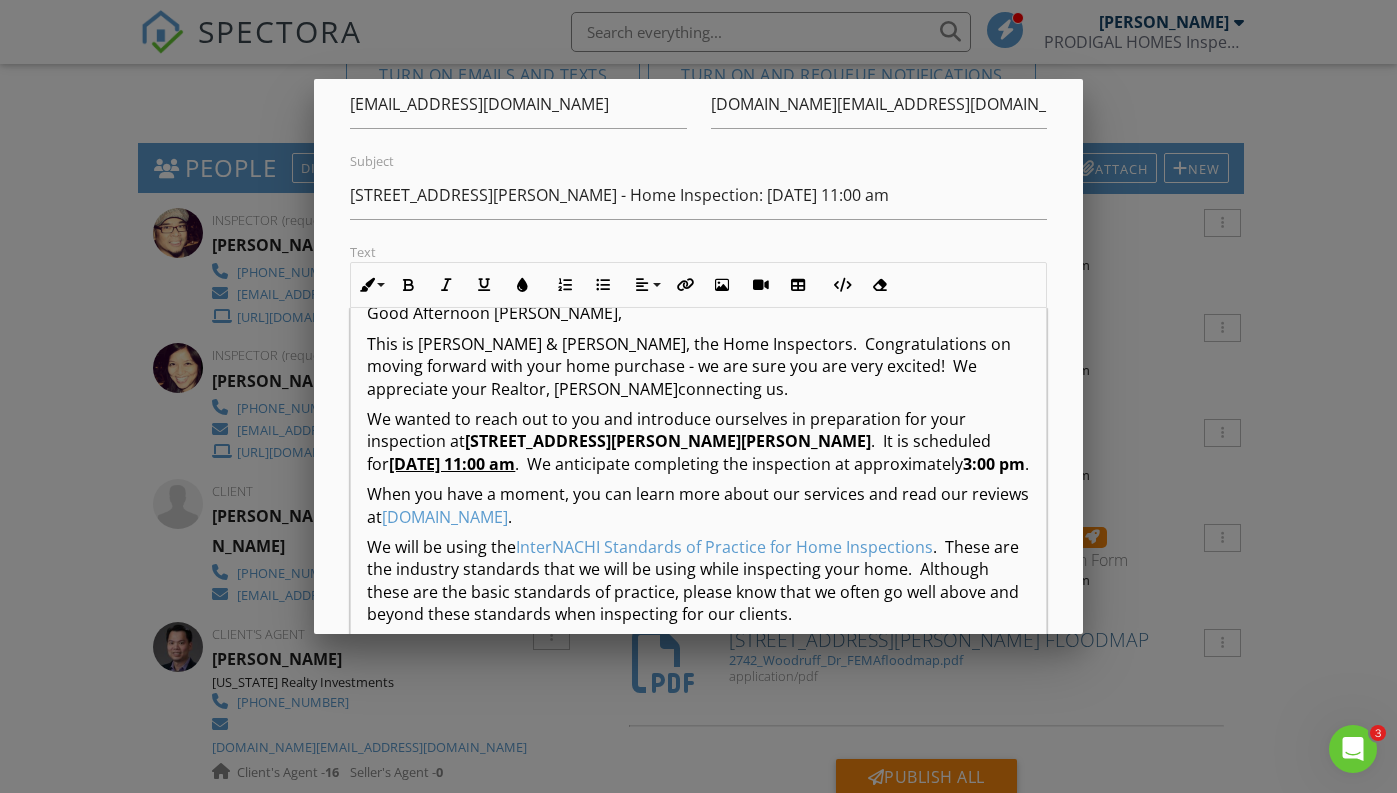click on "We wanted to reach out to you and introduce ourselves in preparation for your inspection at  2742 Woodruff Dr, Orlando, FL 32837 .  It is scheduled for  07/11/2025 at 11:00 am .  We anticipate completing the inspection at approximately  3:00 pm ." at bounding box center (698, 441) 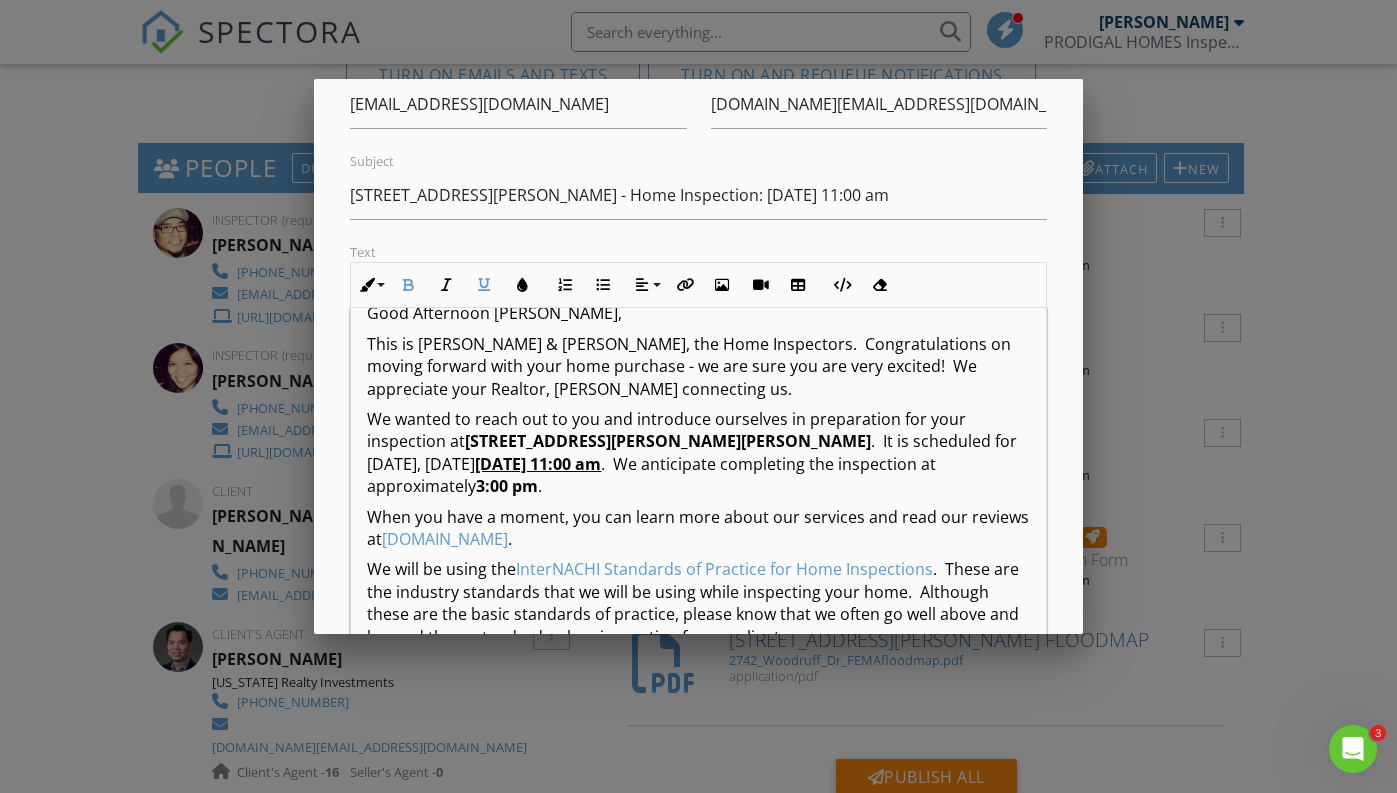 click on "We wanted to reach out to you and introduce ourselves in preparation for your inspection at  2742 Woodruff Dr, Orlando, FL 32837 .  It is scheduled for tomorrow, Friday  07/11/2025 at 11:00 am .  We anticipate completing the inspection at approximately  3:00 pm ." at bounding box center [698, 453] 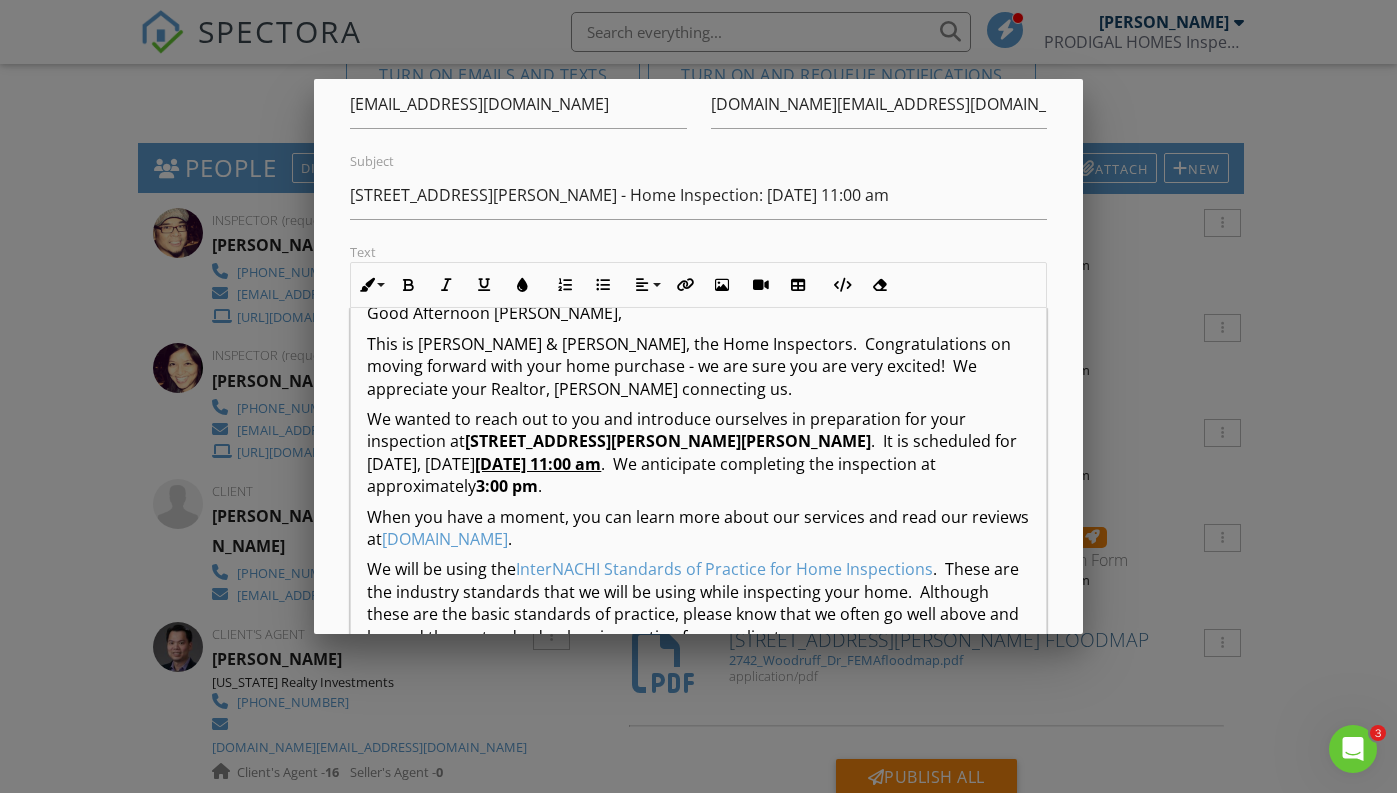 click on "We wanted to reach out to you and introduce ourselves in preparation for your inspection at  2742 Woodruff Dr, Orlando, FL 32837 .  It is scheduled for tomorrow, Friday  07/11/2025 at 11:00 am .  We anticipate completing the inspection at approximately  3:00 pm ." at bounding box center [698, 453] 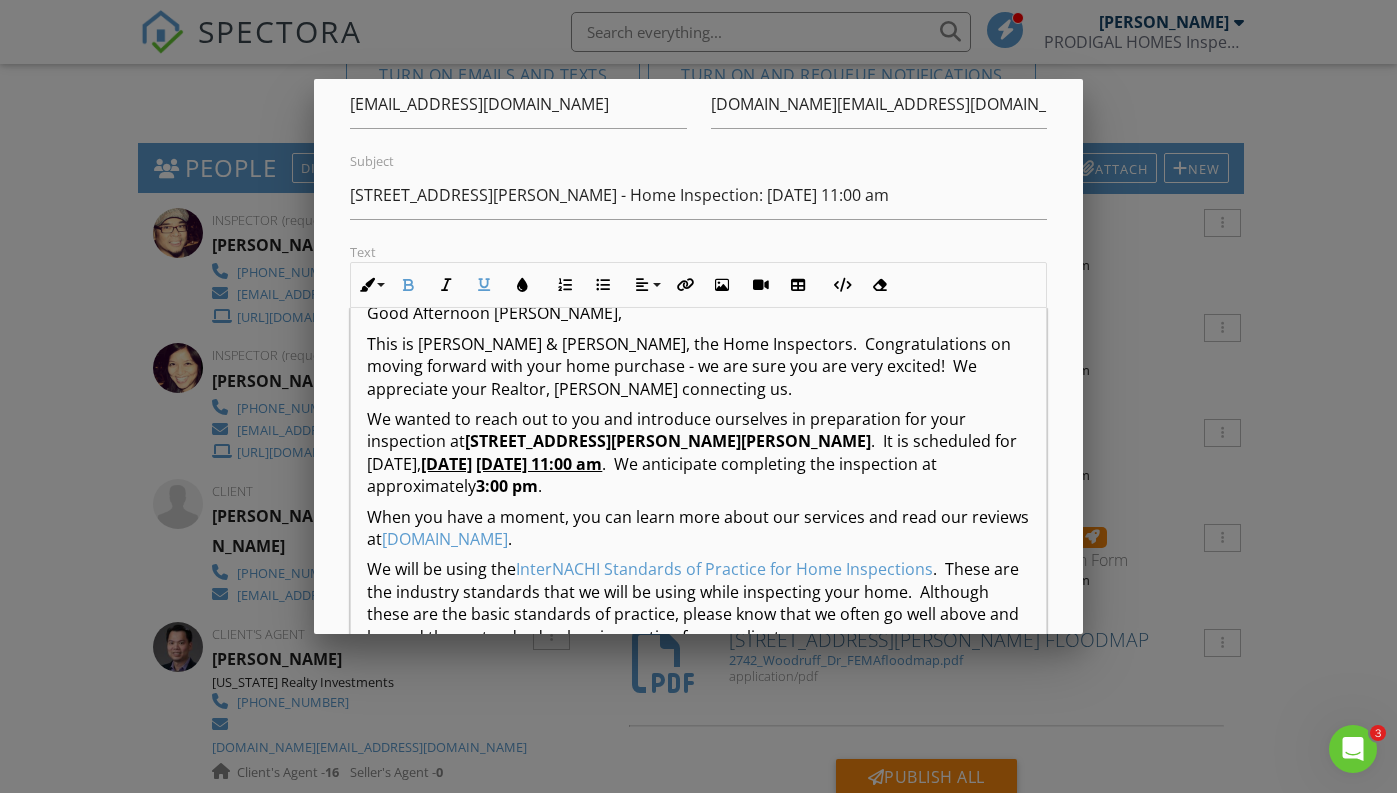 click on "We wanted to reach out to you and introduce ourselves in preparation for your inspection at  2742 Woodruff Dr, Orlando, FL 32837 .  It is scheduled for tomorrow,  Friday   07/11/2025 at 11:00 am .  We anticipate completing the inspection at approximately  3:00 pm ." at bounding box center [698, 453] 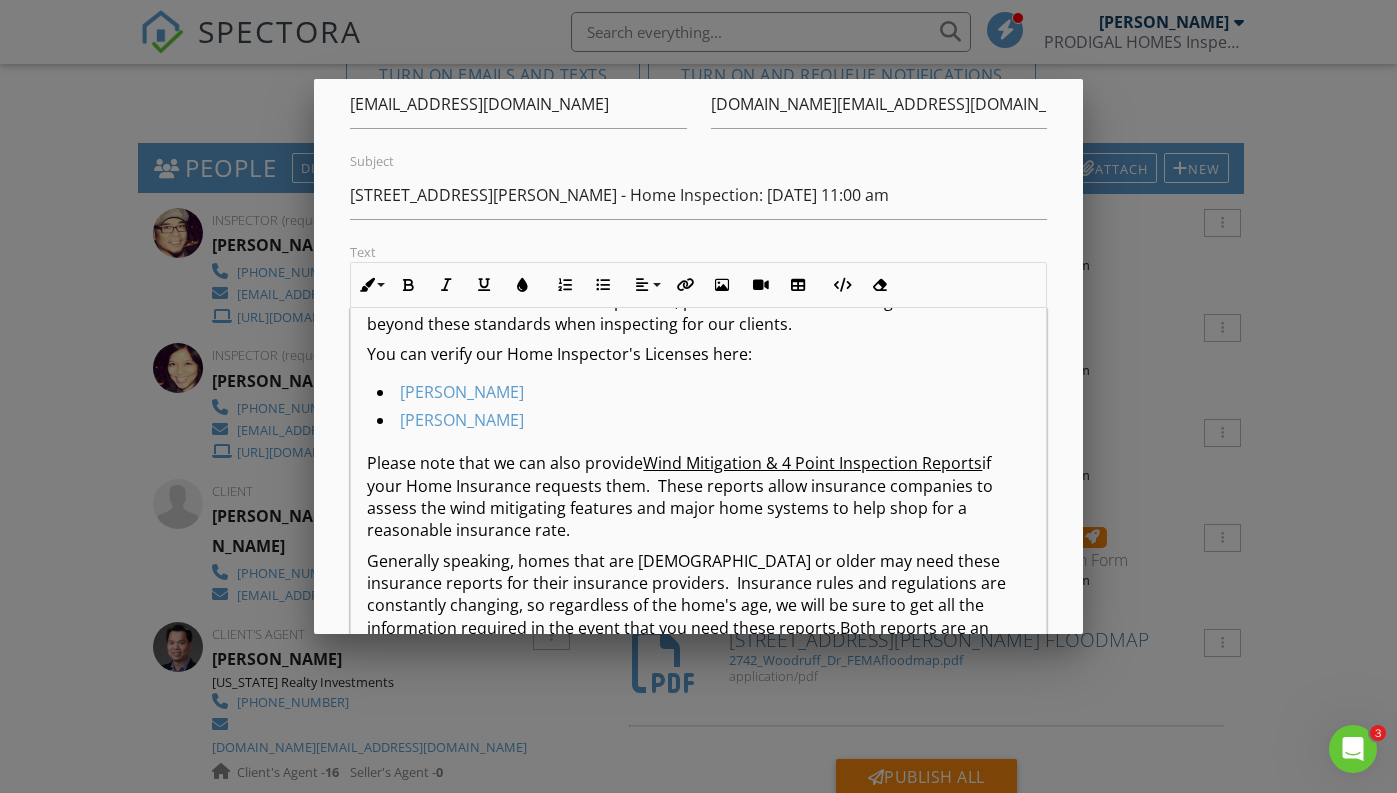 scroll, scrollTop: 358, scrollLeft: 0, axis: vertical 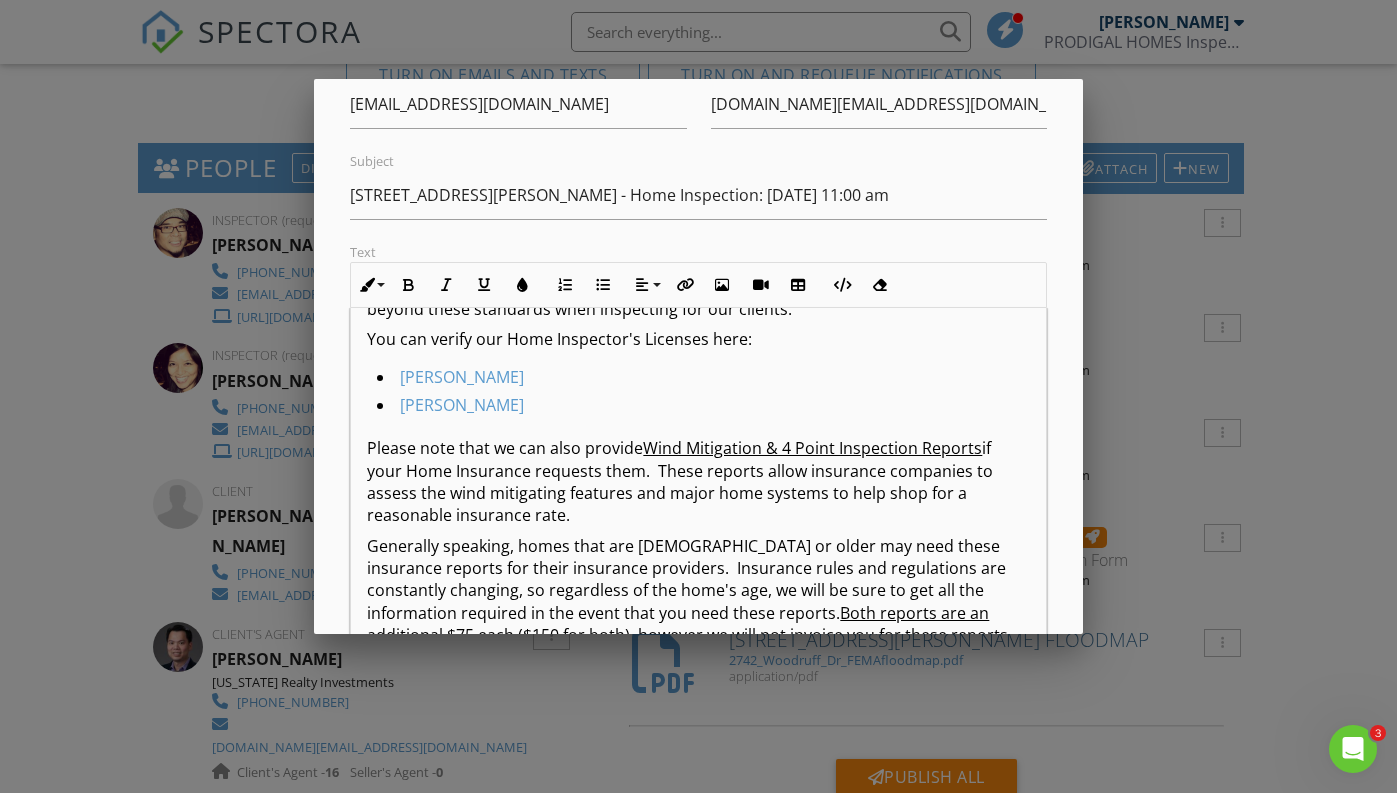 click on "Please note that we can also provide  Wind Mitigation & 4 Point Inspection Reports  if your Home Insurance requests them.  These reports allow insurance companies to assess the wind mitigating features and major home systems to help shop for a reasonable insurance rate." at bounding box center [698, 482] 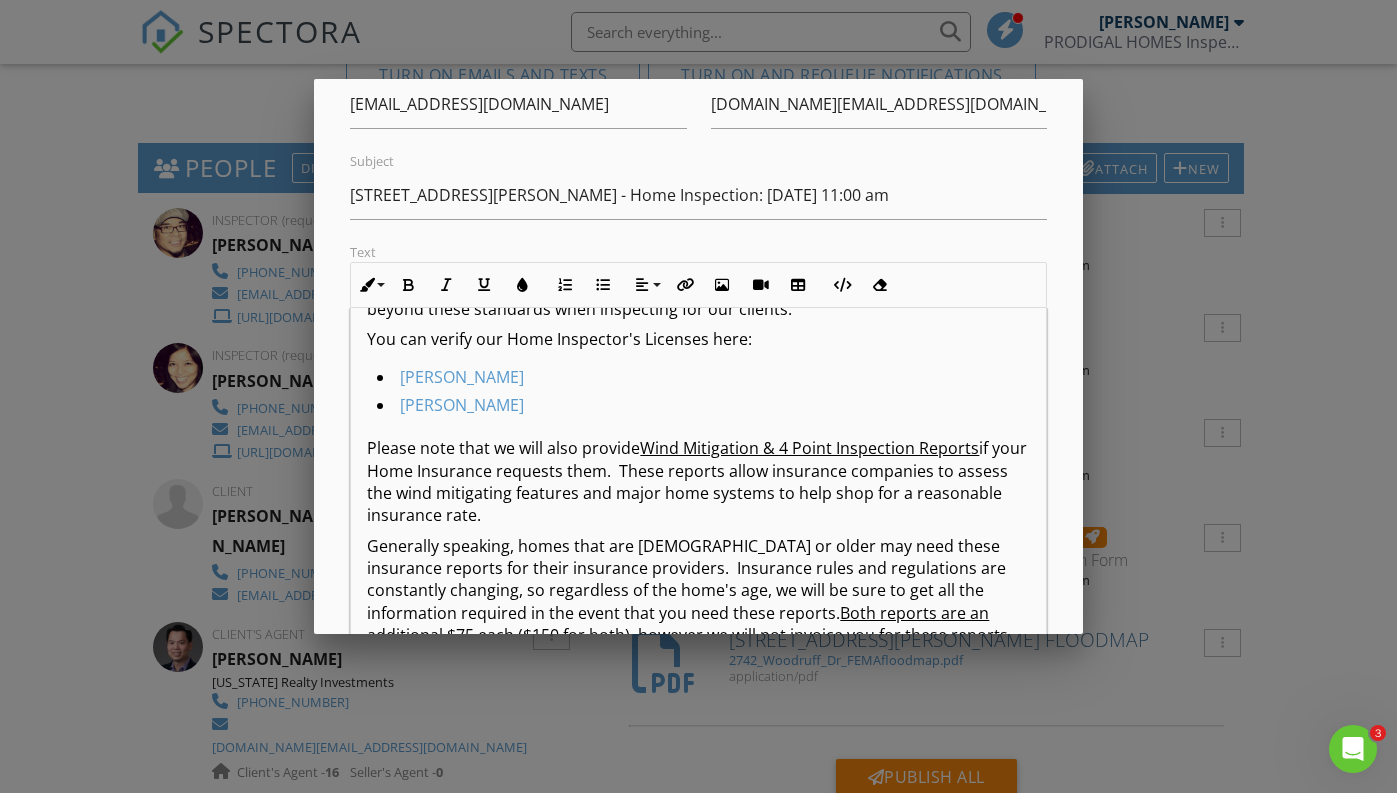 click on "Please note that we will also provide  Wind Mitigation & 4 Point Inspection Reports  if your Home Insurance requests them.  These reports allow insurance companies to assess the wind mitigating features and major home systems to help shop for a reasonable insurance rate." at bounding box center [698, 482] 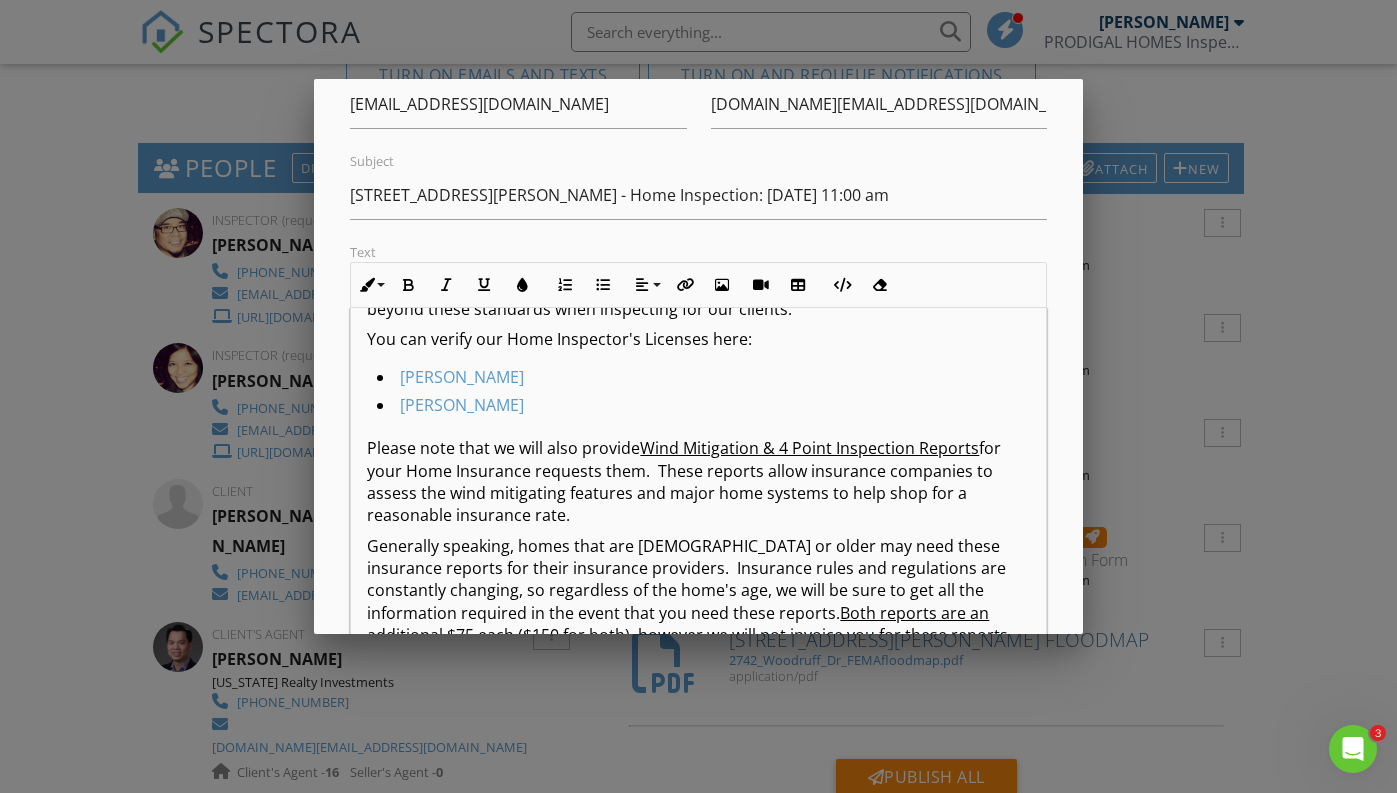 click on "Please note that we will also provide  Wind Mitigation & 4 Point Inspection Reports  for your Home Insurance requests them.  These reports allow insurance companies to assess the wind mitigating features and major home systems to help shop for a reasonable insurance rate." at bounding box center (698, 482) 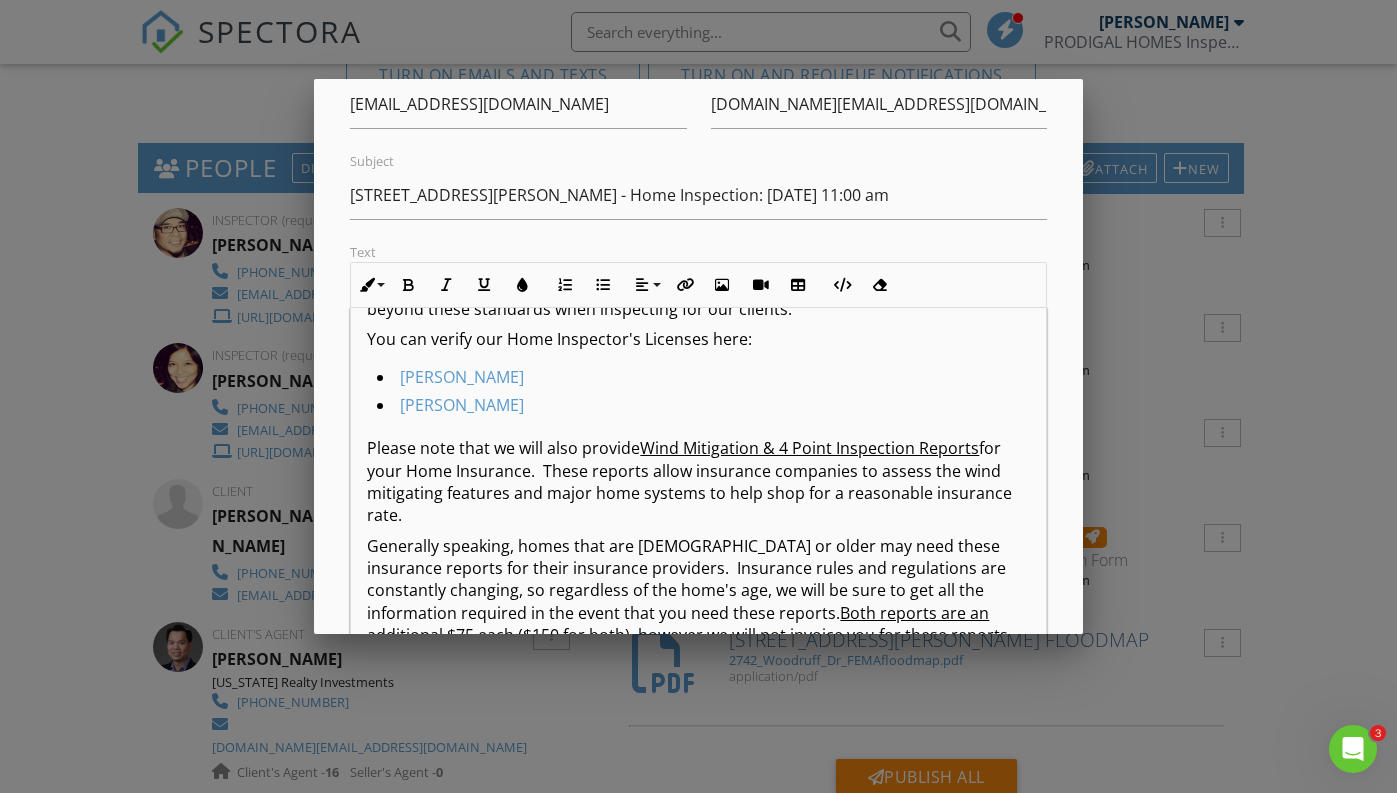 click on "Generally speaking, homes that are 15 years old or older may need these insurance reports for their insurance providers.  Insurance rules and regulations are constantly changing, so regardless of the home's age, we will be sure to get all the information required in the event that you need these reports.  Both reports are an additional $75 each ($150 for both) , however we will not invoice you for these reports unless / until you need them for obtaining home owner's insurance." at bounding box center [698, 602] 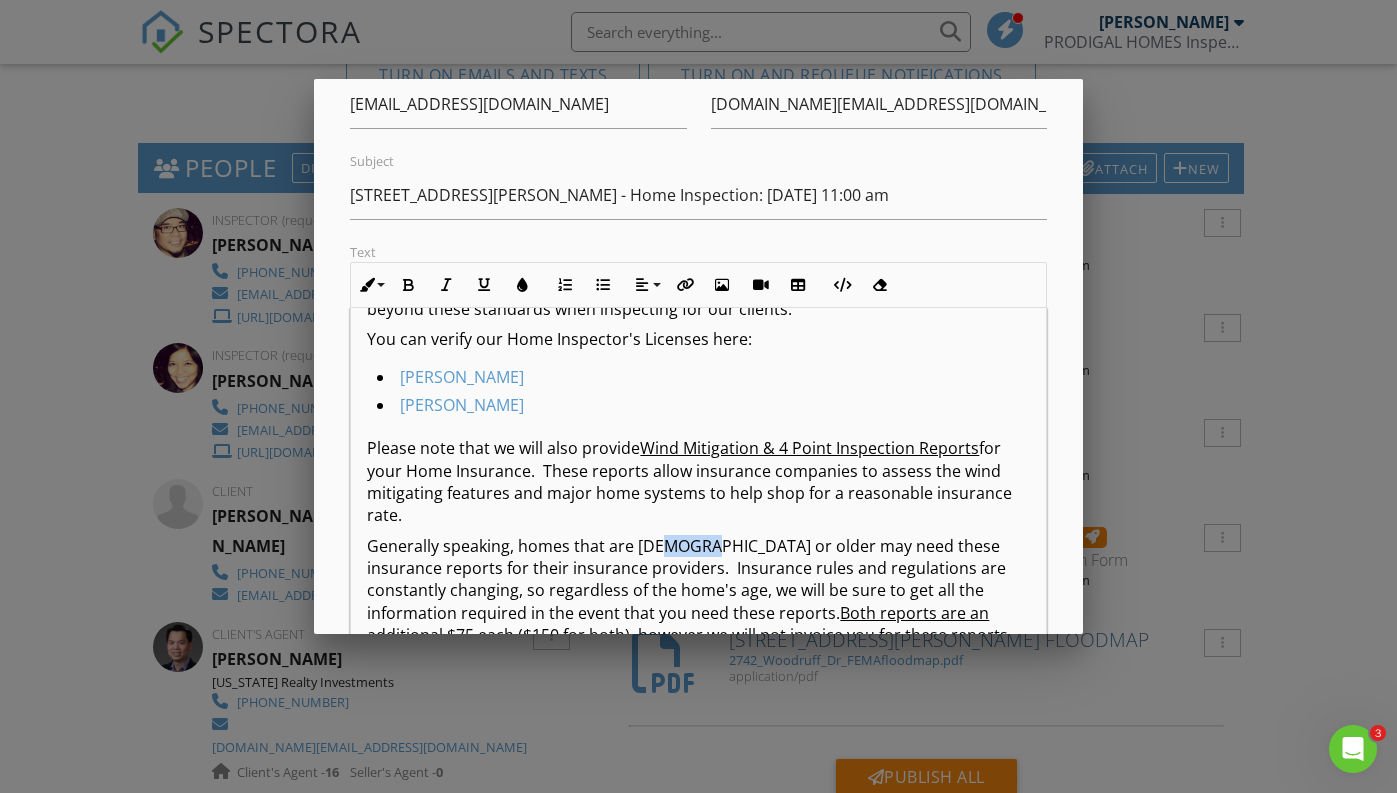 click on "Generally speaking, homes that are 15 years old or older may need these insurance reports for their insurance providers.  Insurance rules and regulations are constantly changing, so regardless of the home's age, we will be sure to get all the information required in the event that you need these reports.  Both reports are an additional $75 each ($150 for both) , however we will not invoice you for these reports unless / until you need them for obtaining home owner's insurance." at bounding box center (698, 602) 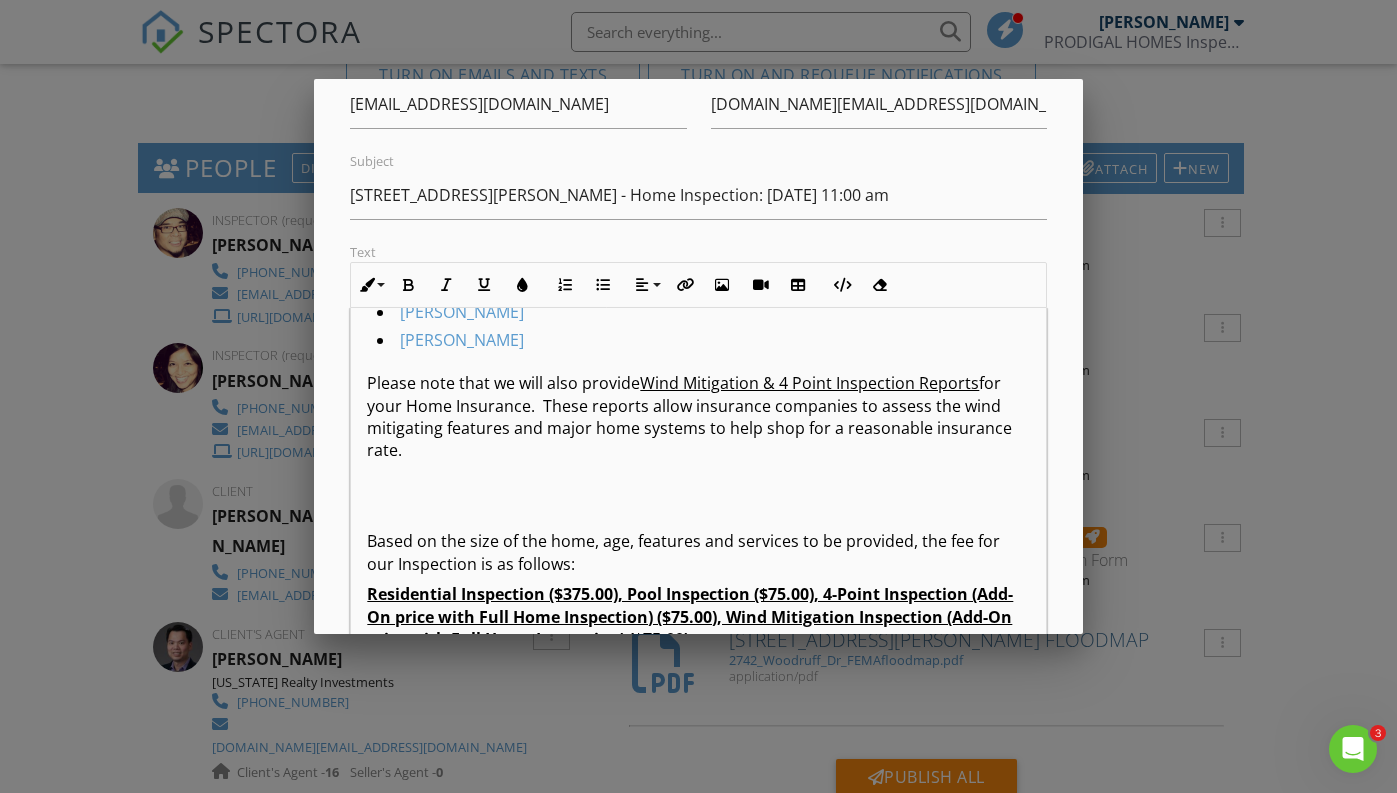 scroll, scrollTop: 436, scrollLeft: 0, axis: vertical 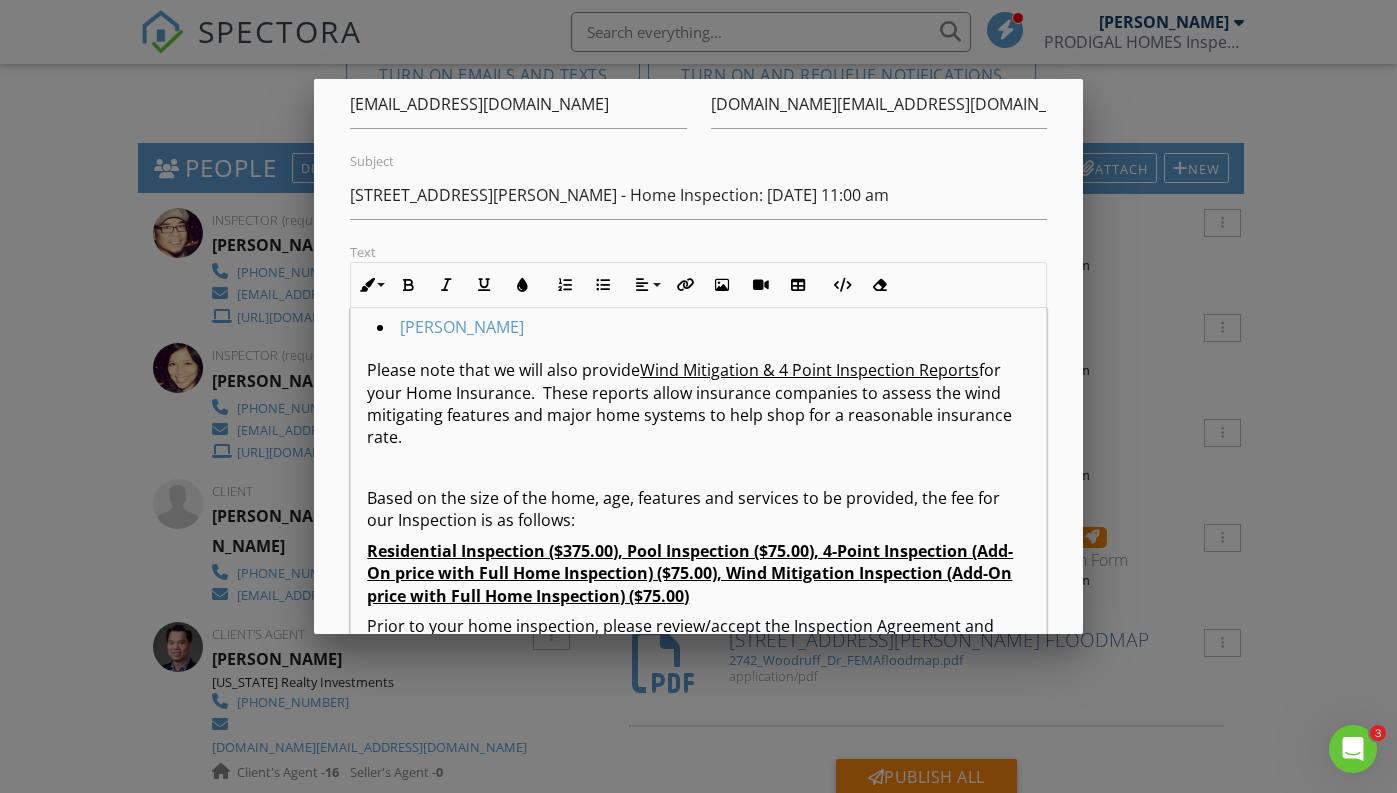 click on "Residential Inspection ($375.00), Pool Inspection ($75.00), 4-Point Inspection (Add-On price with Full Home Inspection) ($75.00), Wind Mitigation Inspection (Add-On price with Full Home Inspection) ($75.00)" at bounding box center [690, 573] 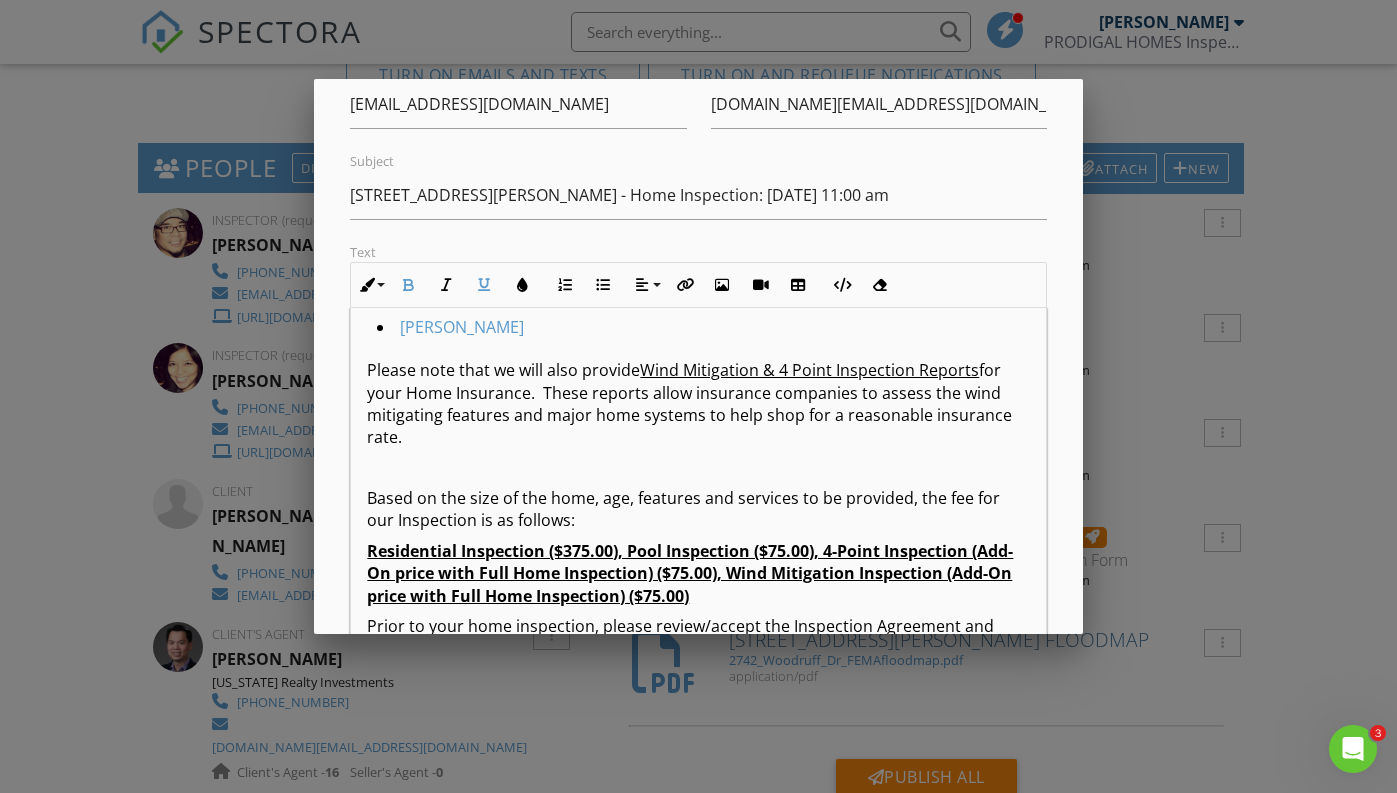 click on "Residential Inspection ($375.00), Pool Inspection ($75.00), 4-Point Inspection (Add-On price with Full Home Inspection) ($75.00), Wind Mitigation Inspection (Add-On price with Full Home Inspection) ($75.00)" at bounding box center [690, 573] 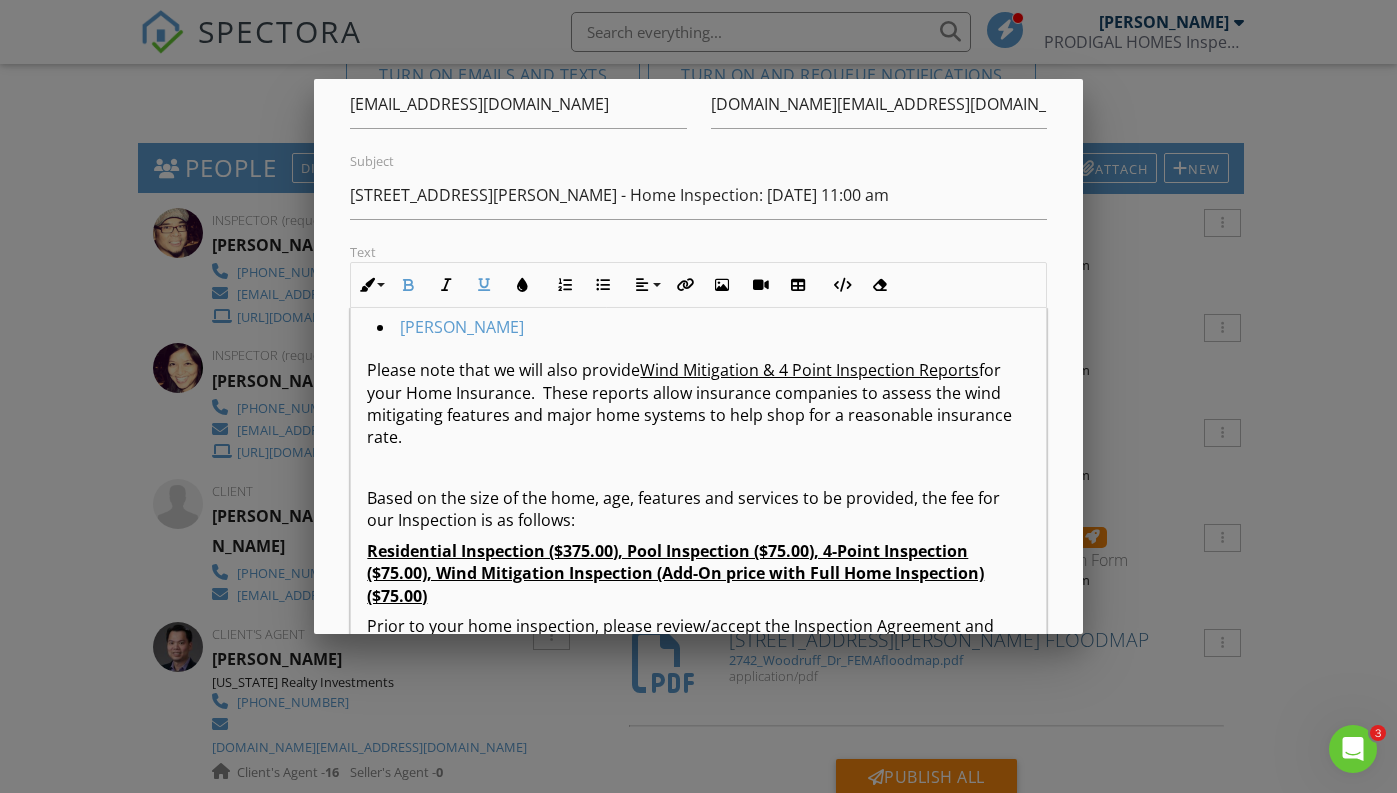 click on "Residential Inspection ($375.00), Pool Inspection ($75.00), 4-Point Inspection ($75.00), Wind Mitigation Inspection (Add-On price with Full Home Inspection) ($75.00)" at bounding box center (675, 573) 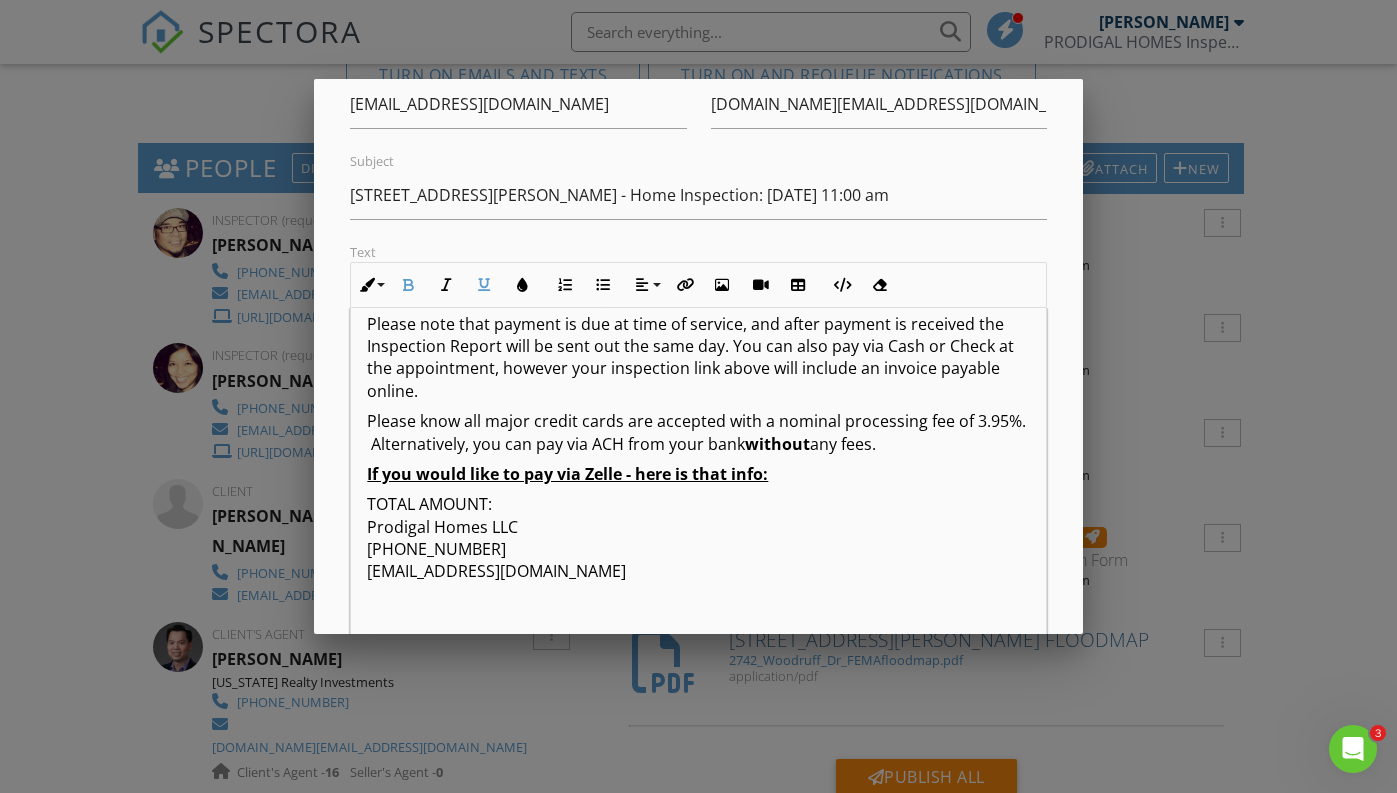 scroll, scrollTop: 909, scrollLeft: 0, axis: vertical 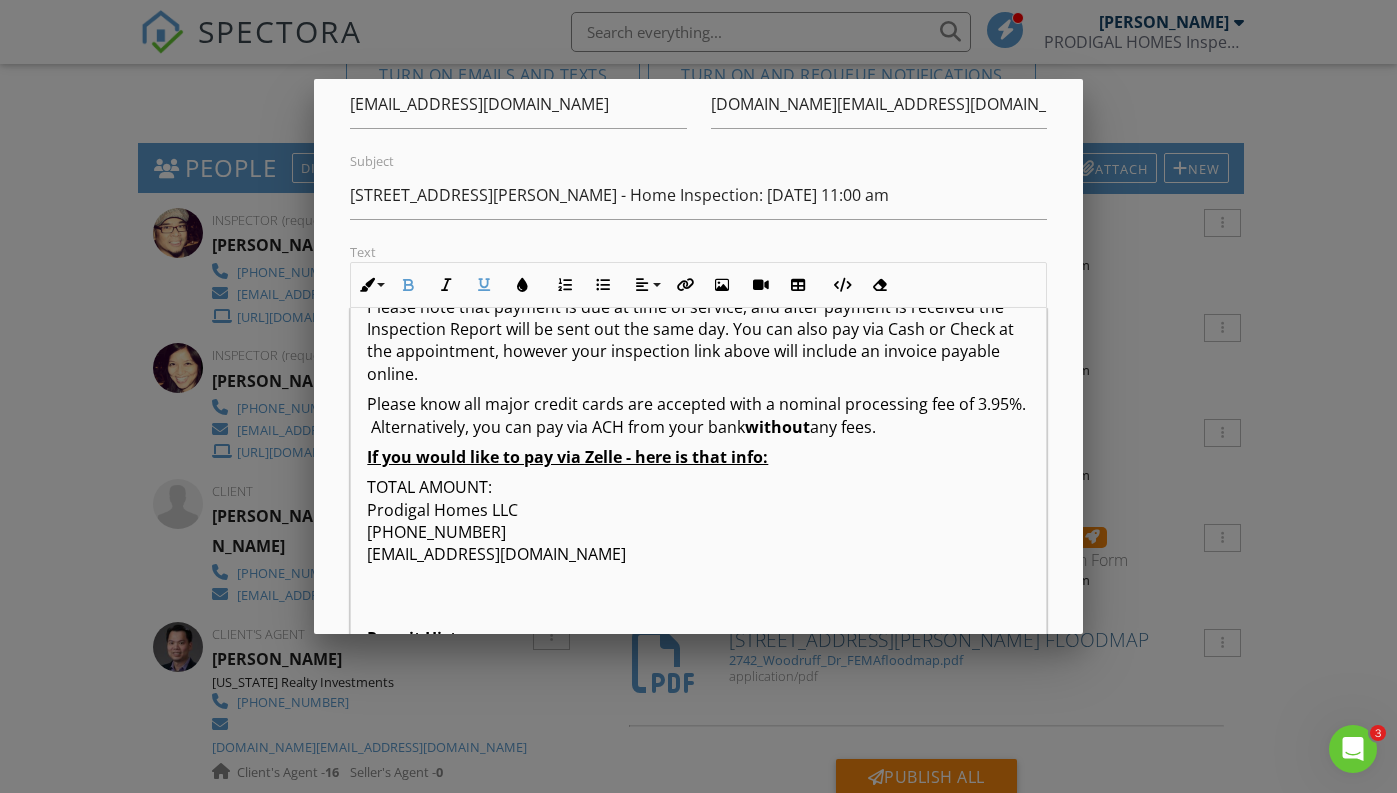 click on "TOTAL AMOUNT: Prodigal Homes LLC 646-270-3084 prodigalhomesfl@gmail.com" at bounding box center [698, 532] 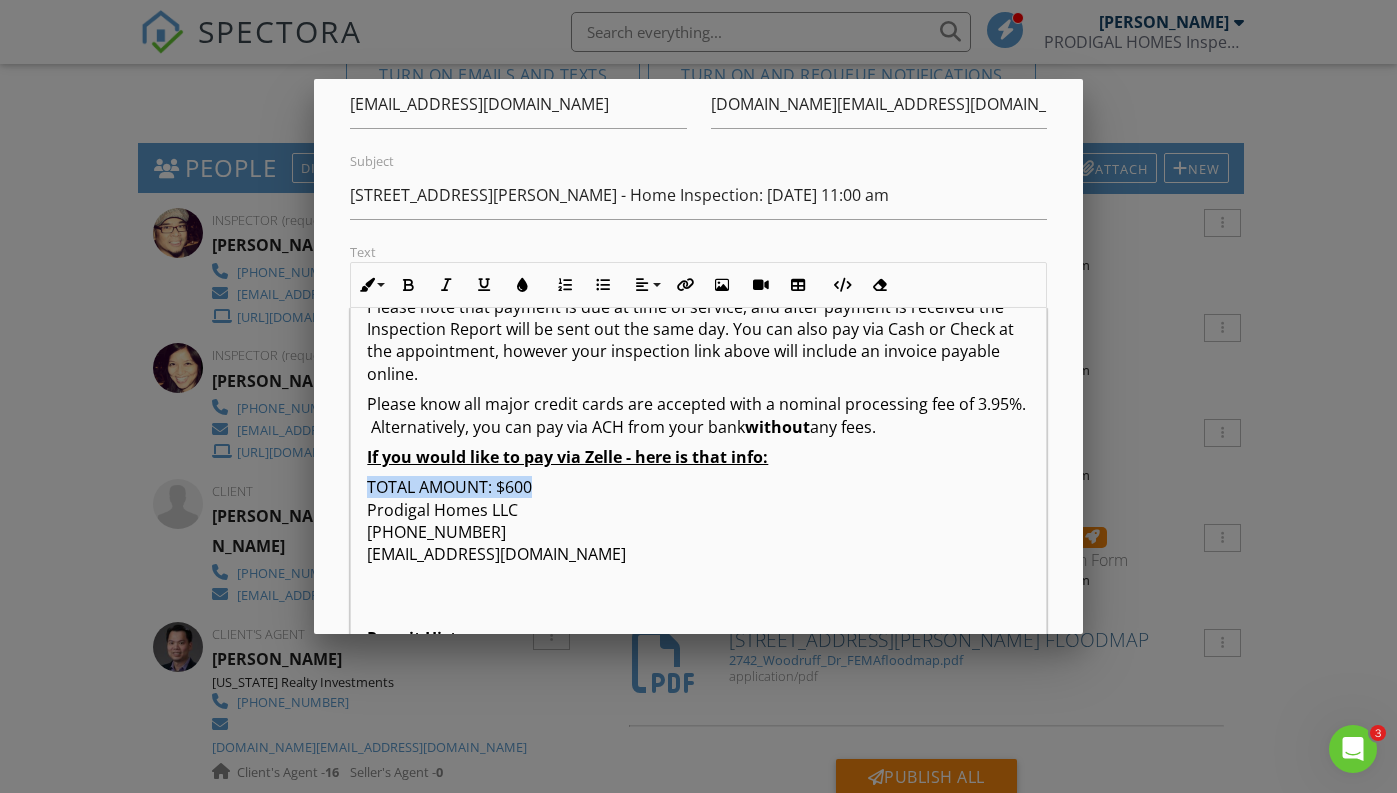 drag, startPoint x: 544, startPoint y: 487, endPoint x: 337, endPoint y: 492, distance: 207.06038 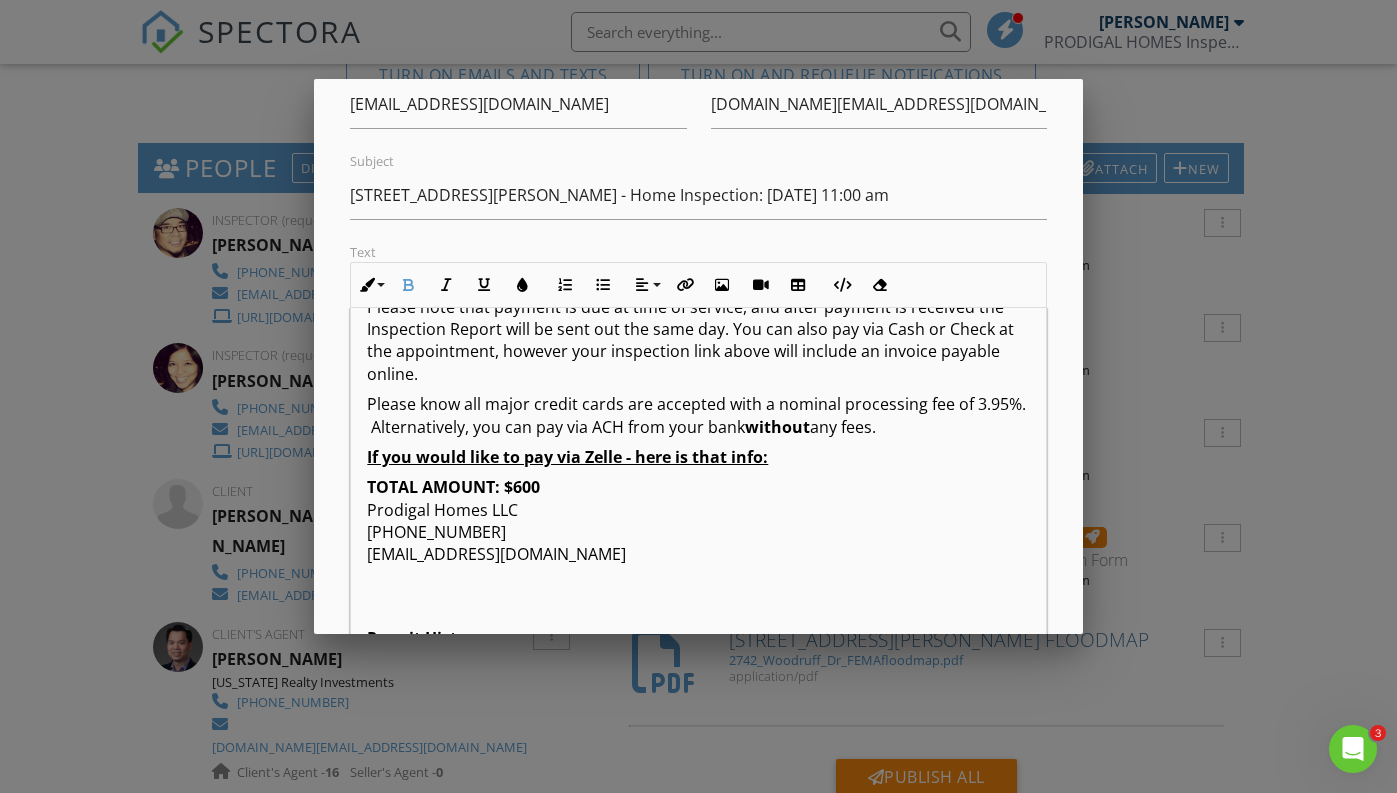 click on "TOTAL AMOUNT: $600 Prodigal Homes LLC 646-270-3084 prodigalhomesfl@gmail.com" at bounding box center [698, 532] 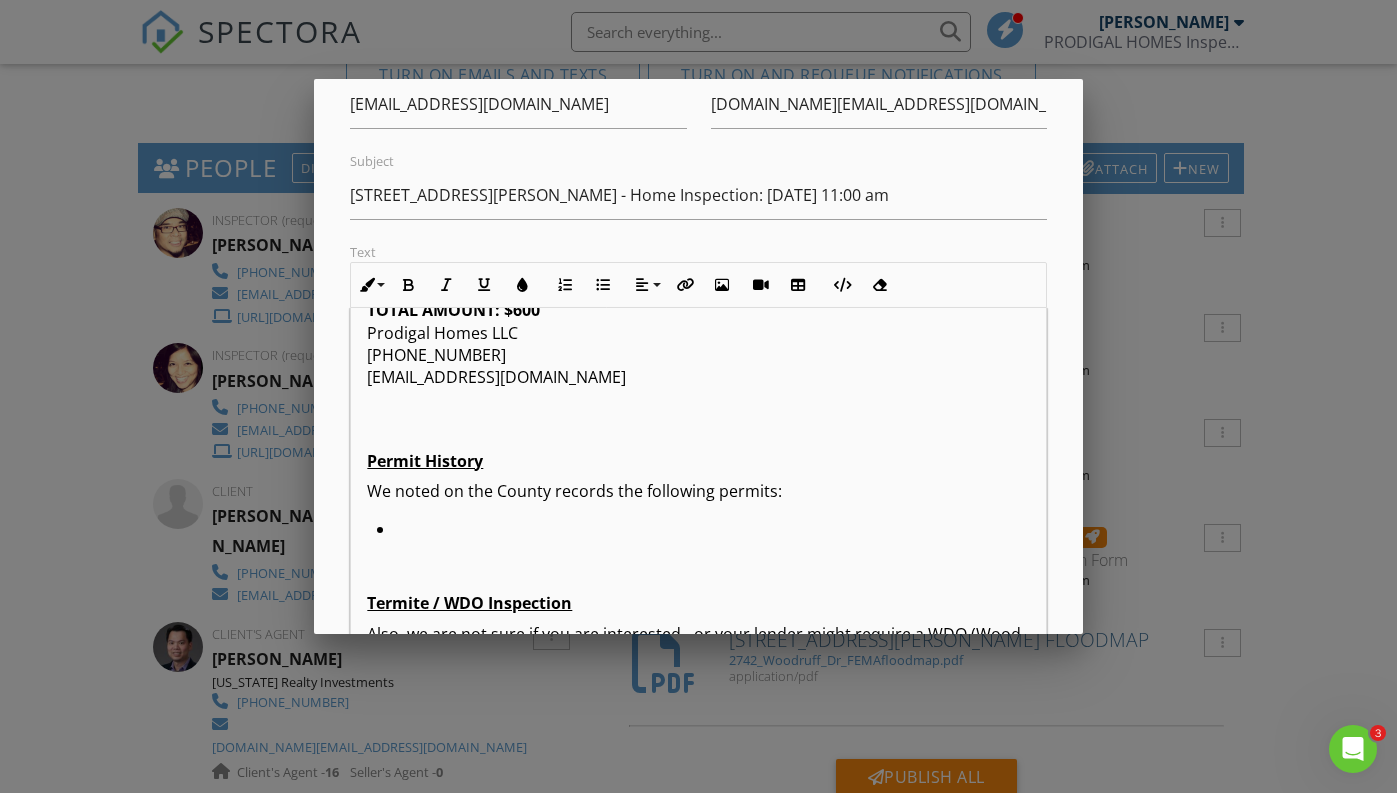 scroll, scrollTop: 1120, scrollLeft: 0, axis: vertical 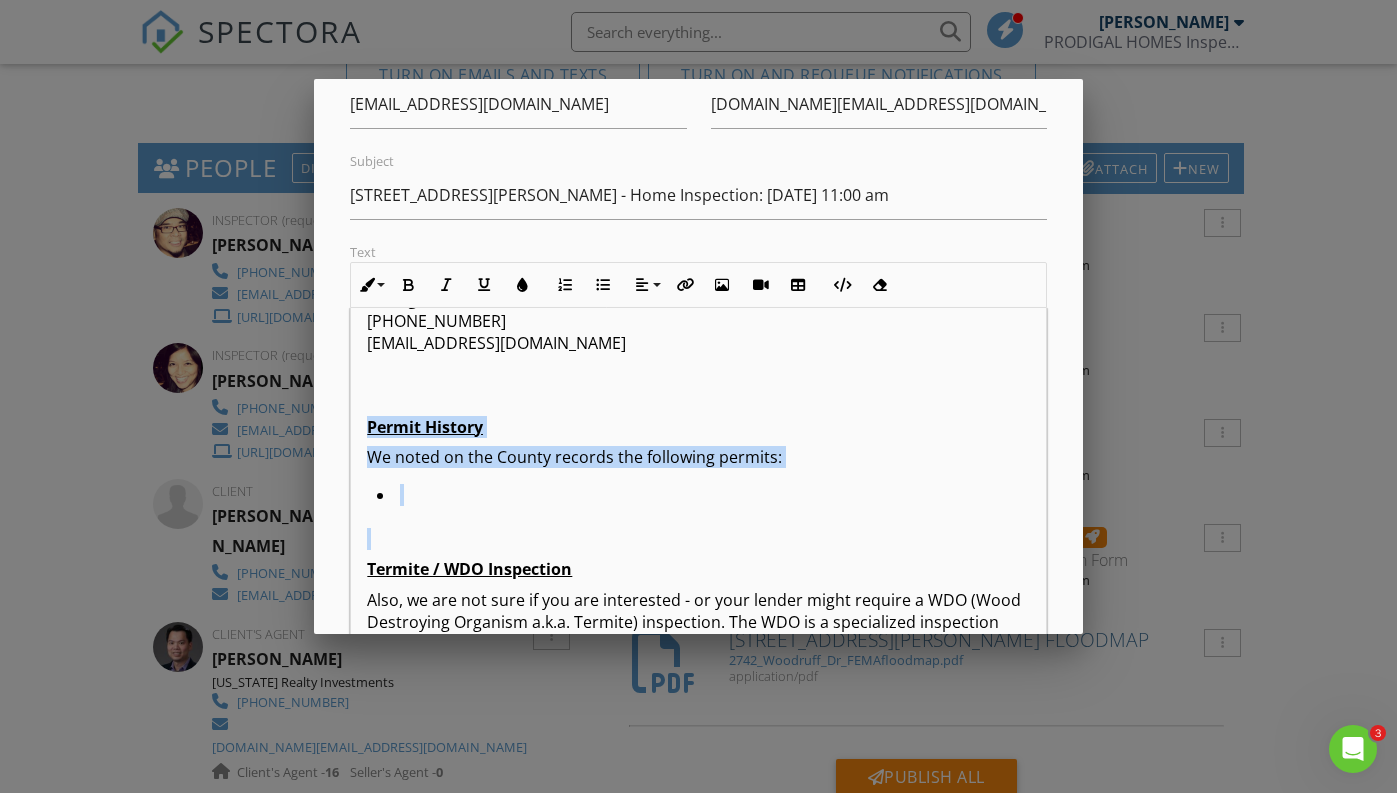 drag, startPoint x: 370, startPoint y: 425, endPoint x: 522, endPoint y: 551, distance: 197.43353 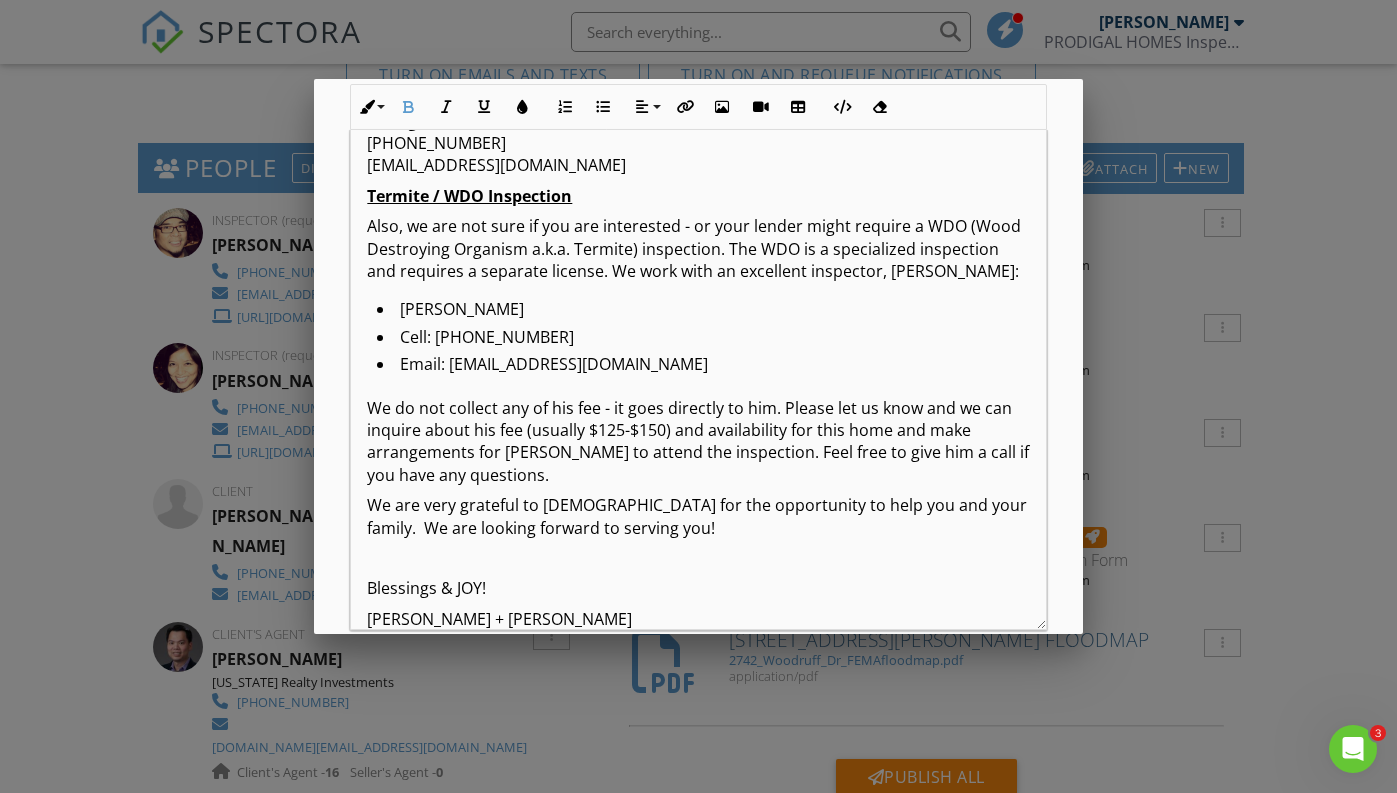 scroll, scrollTop: 300, scrollLeft: 0, axis: vertical 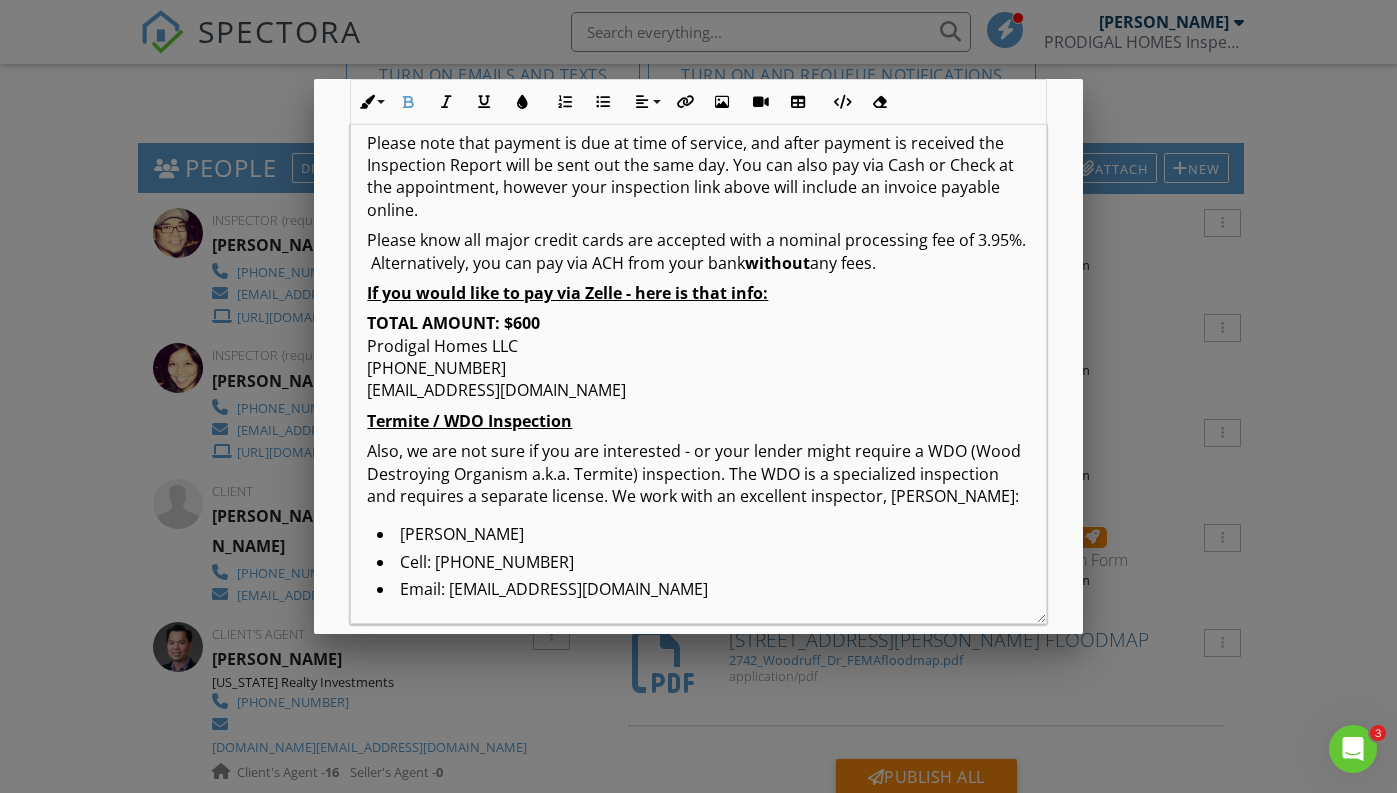 click on "Termite / WDO Inspection" at bounding box center [469, 421] 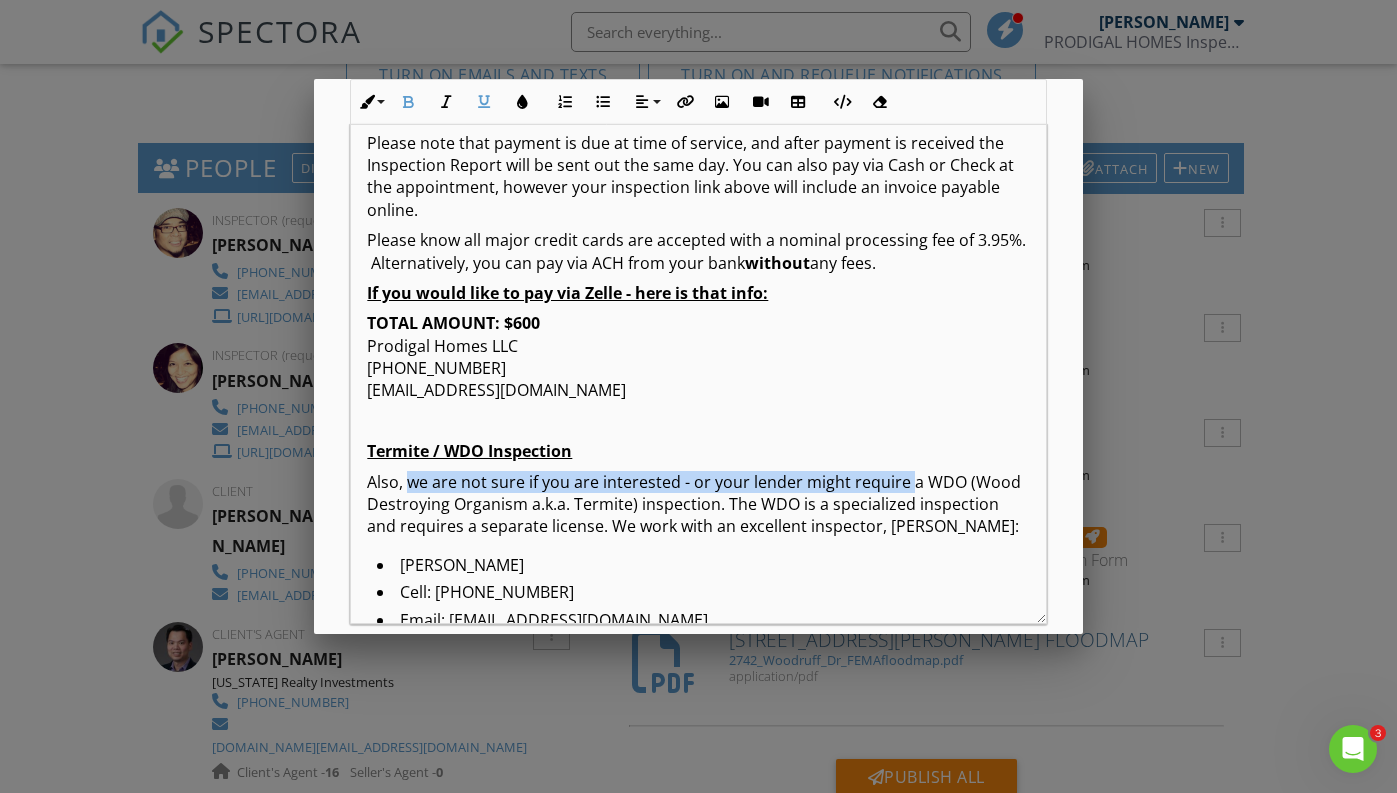 drag, startPoint x: 407, startPoint y: 489, endPoint x: 911, endPoint y: 483, distance: 504.0357 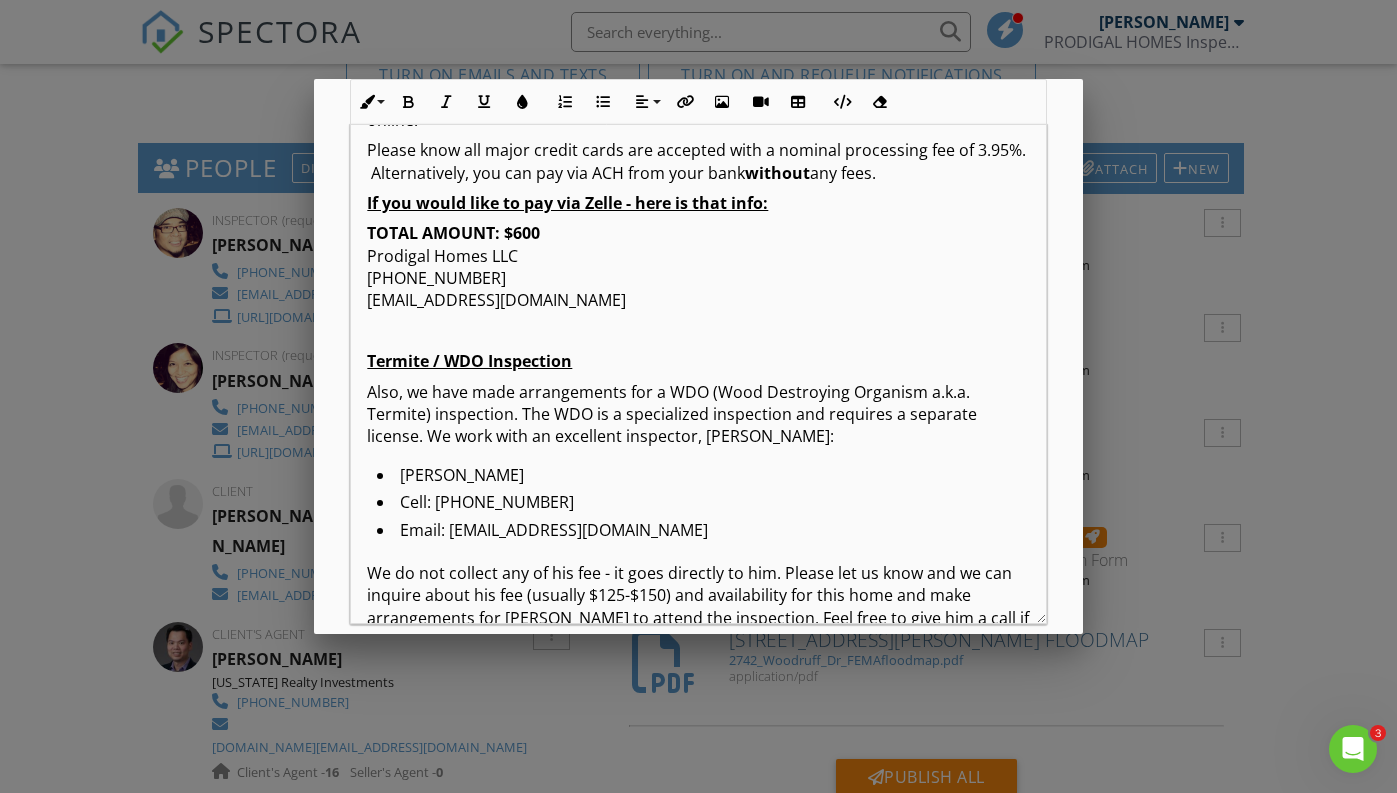 scroll, scrollTop: 1000, scrollLeft: 0, axis: vertical 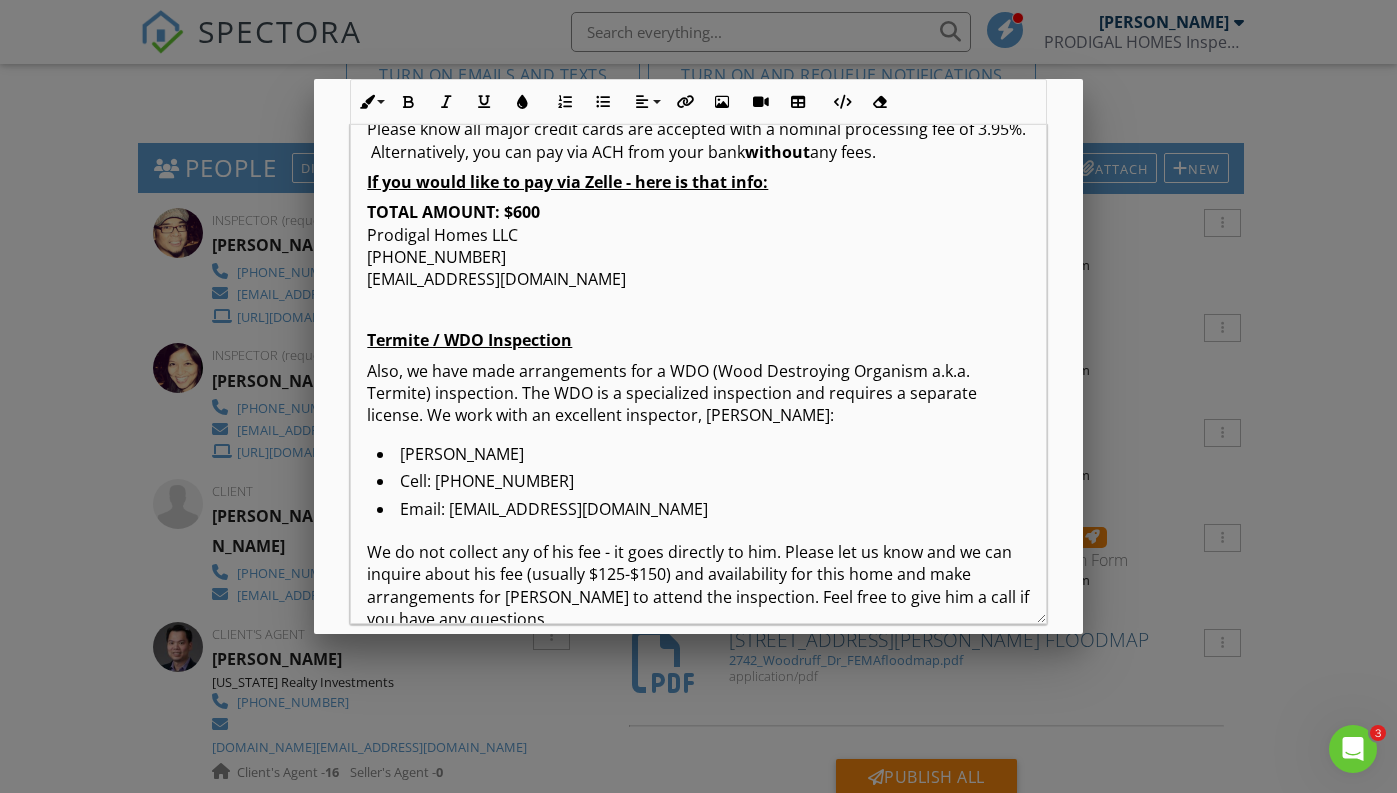 click on "Email: [EMAIL_ADDRESS][DOMAIN_NAME]" at bounding box center (703, 511) 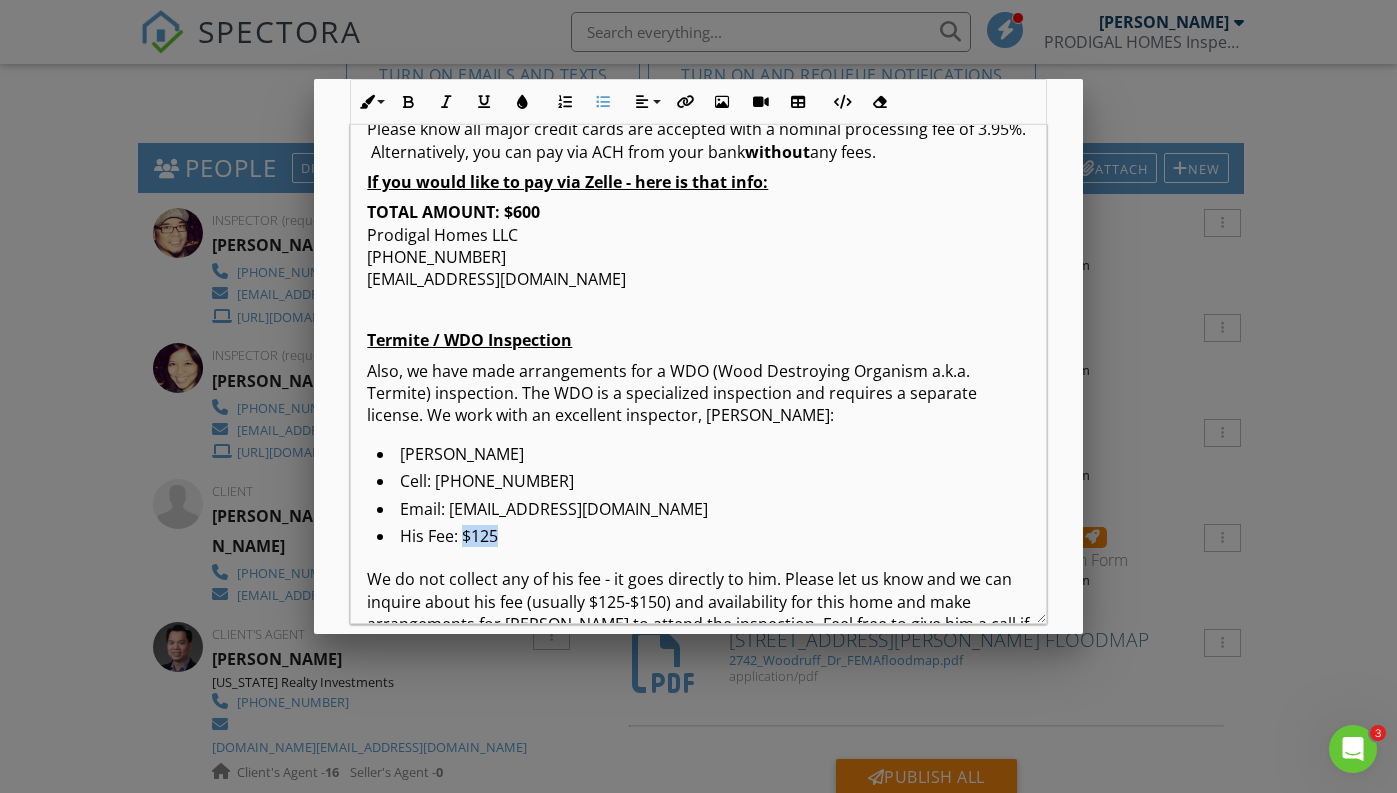 drag, startPoint x: 502, startPoint y: 539, endPoint x: 456, endPoint y: 541, distance: 46.043457 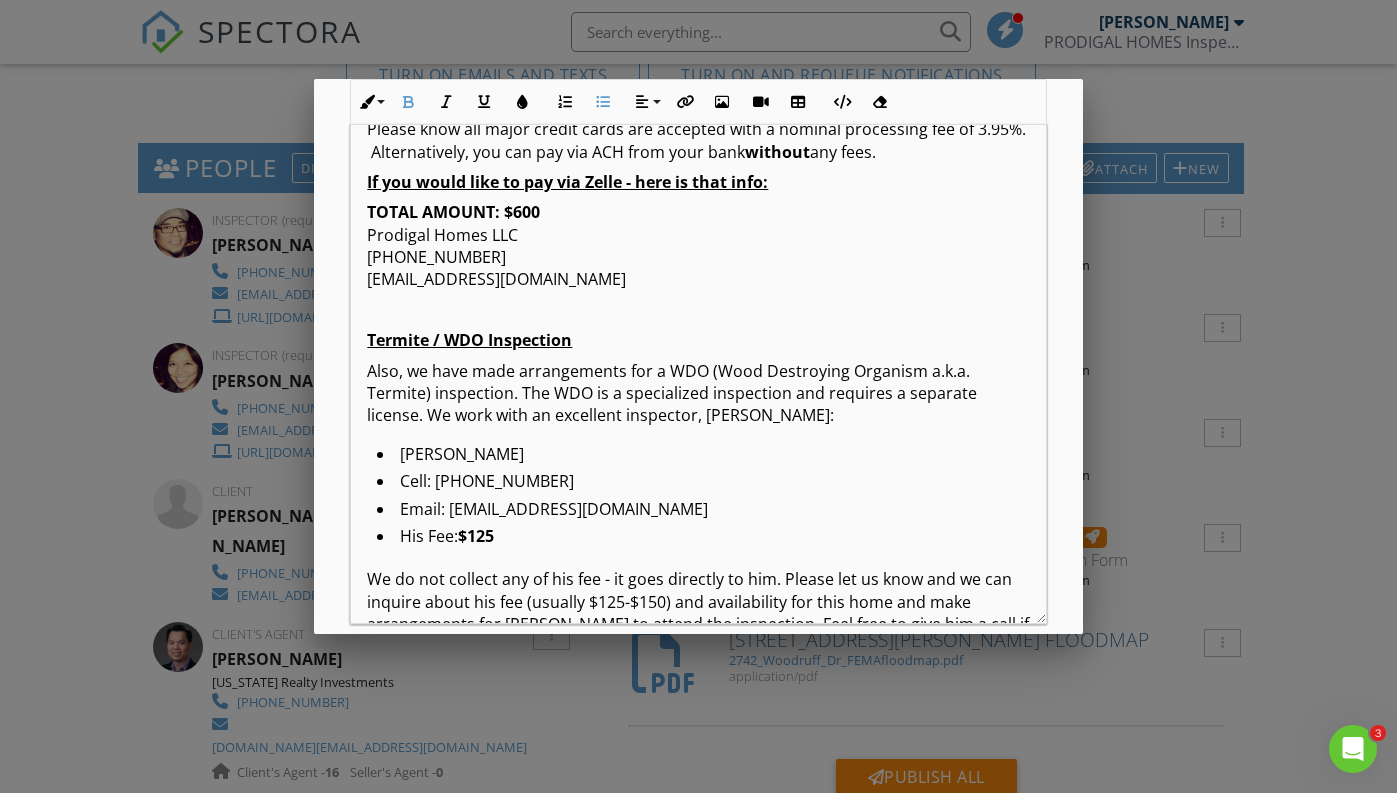 click on "His Fee:  $125" at bounding box center [703, 538] 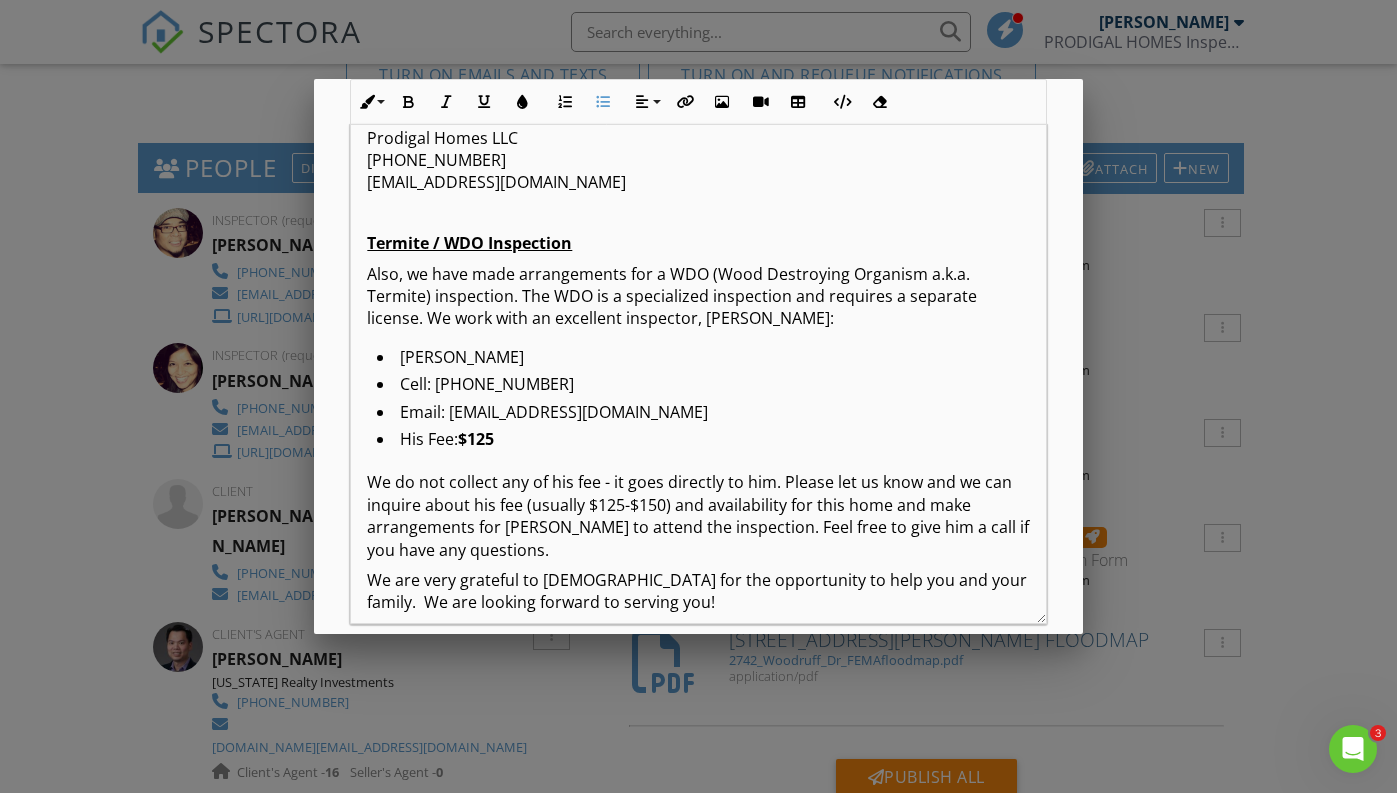 scroll, scrollTop: 1111, scrollLeft: 0, axis: vertical 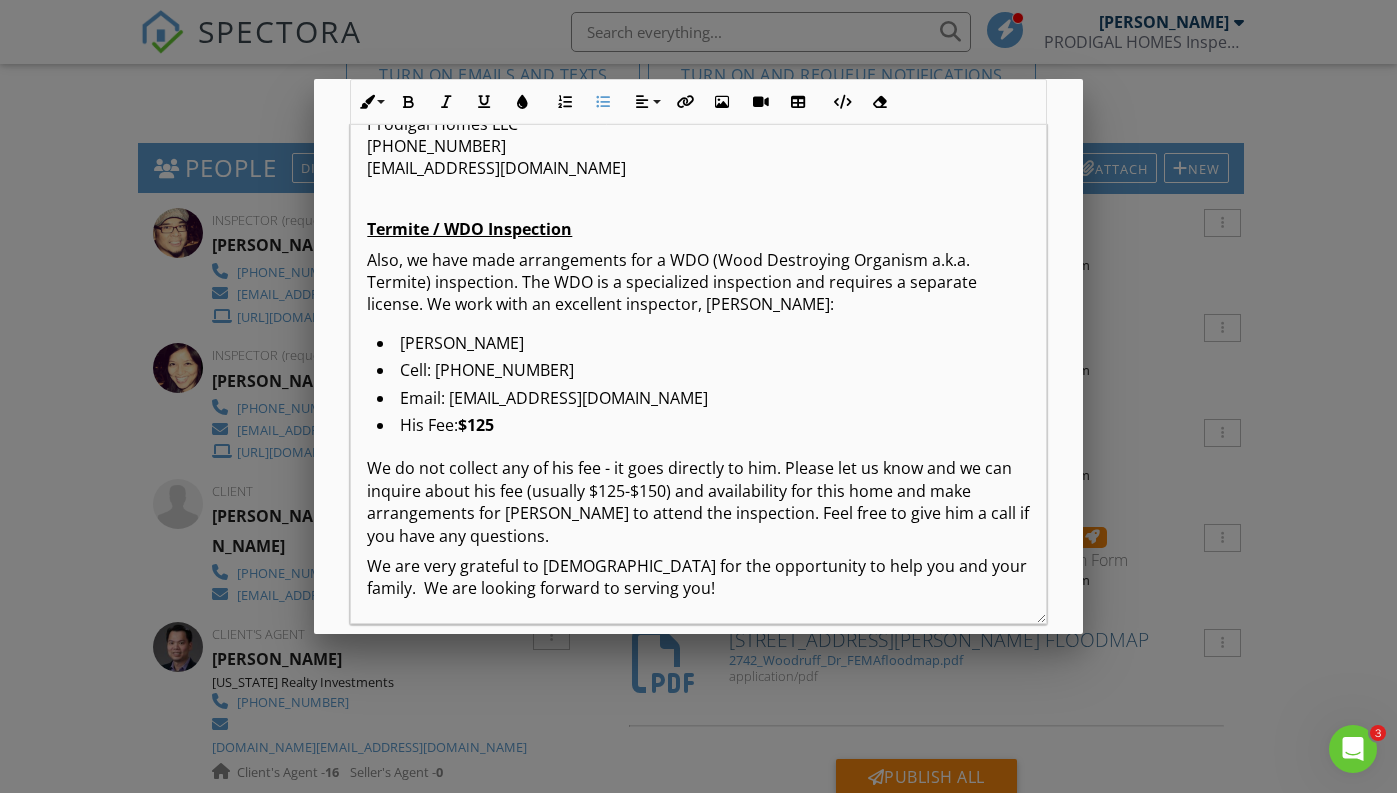 click on "We do not collect any of his fee - it goes directly to him. Please let us know and we can inquire about his fee (usually $125-$150) and availability for this home and make arrangements for [PERSON_NAME] to attend the inspection. Feel free to give him a call if you have any questions." at bounding box center [698, 502] 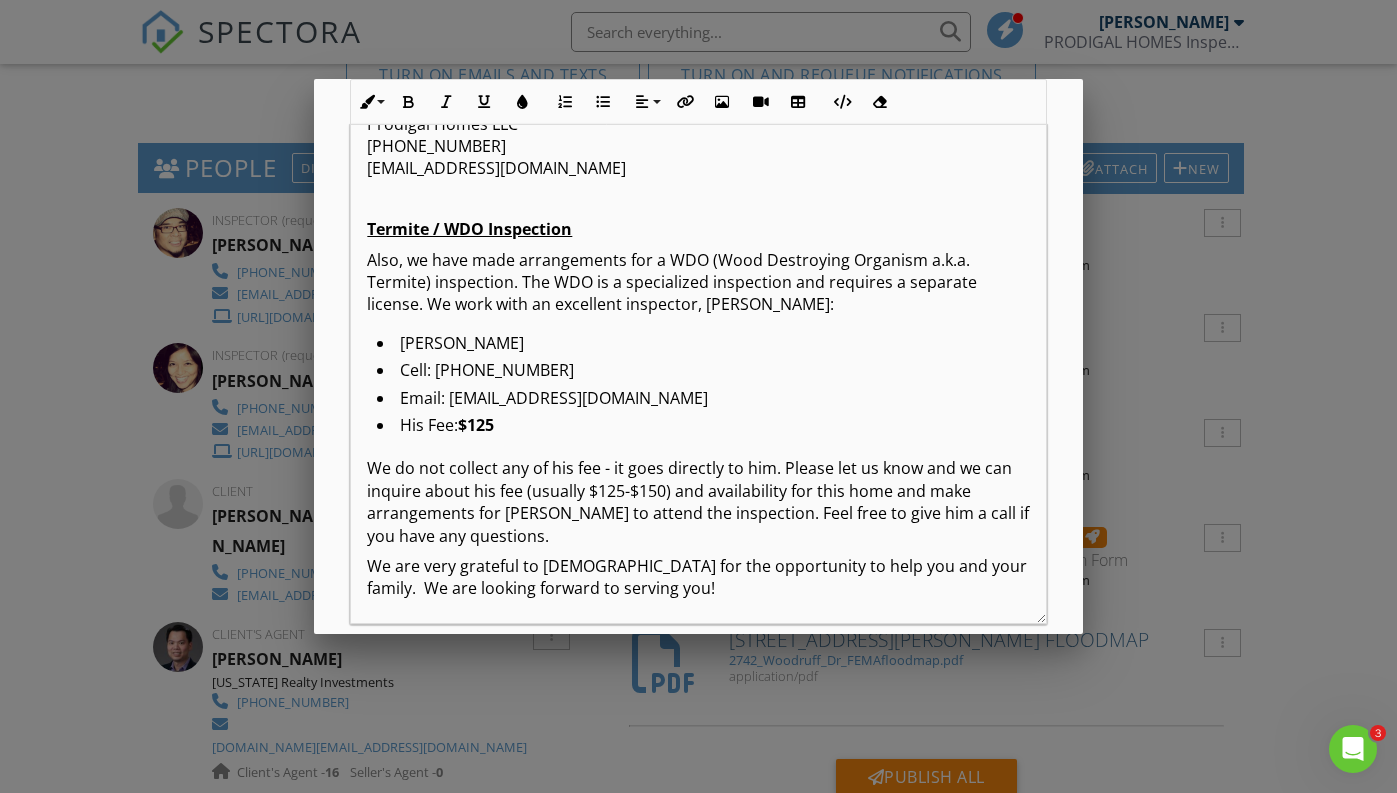 click on "We do not collect any of his fee - it goes directly to him. Please let us know and we can inquire about his fee (usually $125-$150) and availability for this home and make arrangements for [PERSON_NAME] to attend the inspection. Feel free to give him a call if you have any questions." at bounding box center (698, 502) 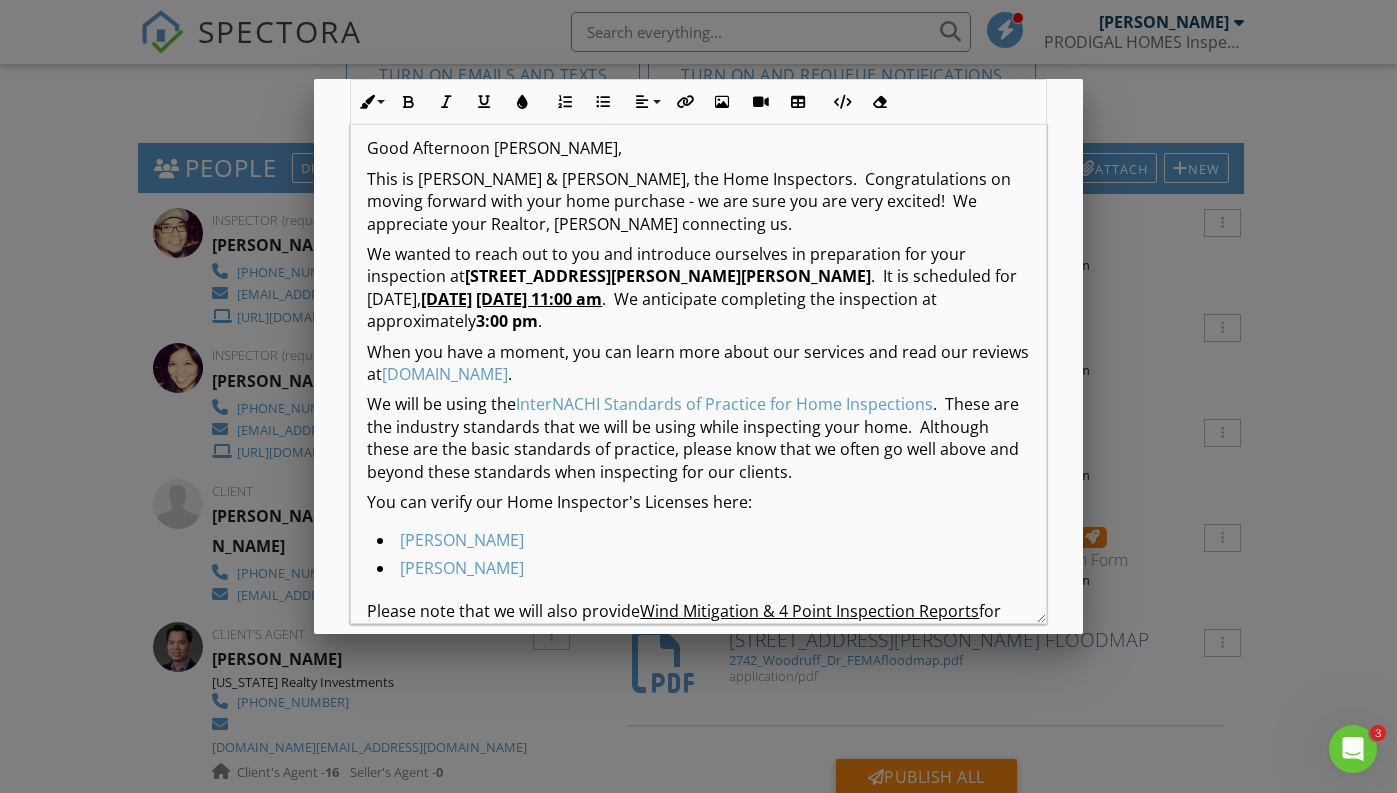 scroll, scrollTop: 0, scrollLeft: 0, axis: both 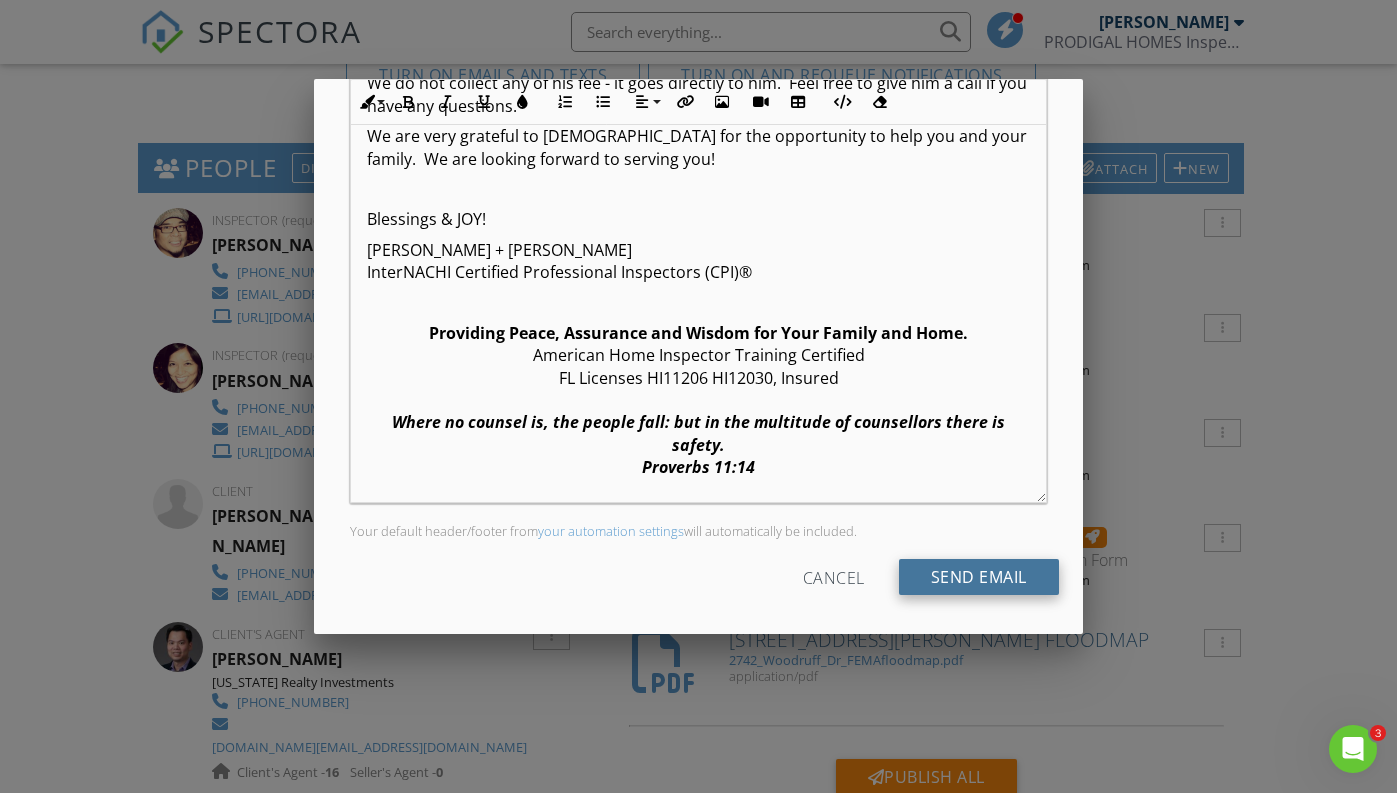 click on "Send Email" at bounding box center [979, 577] 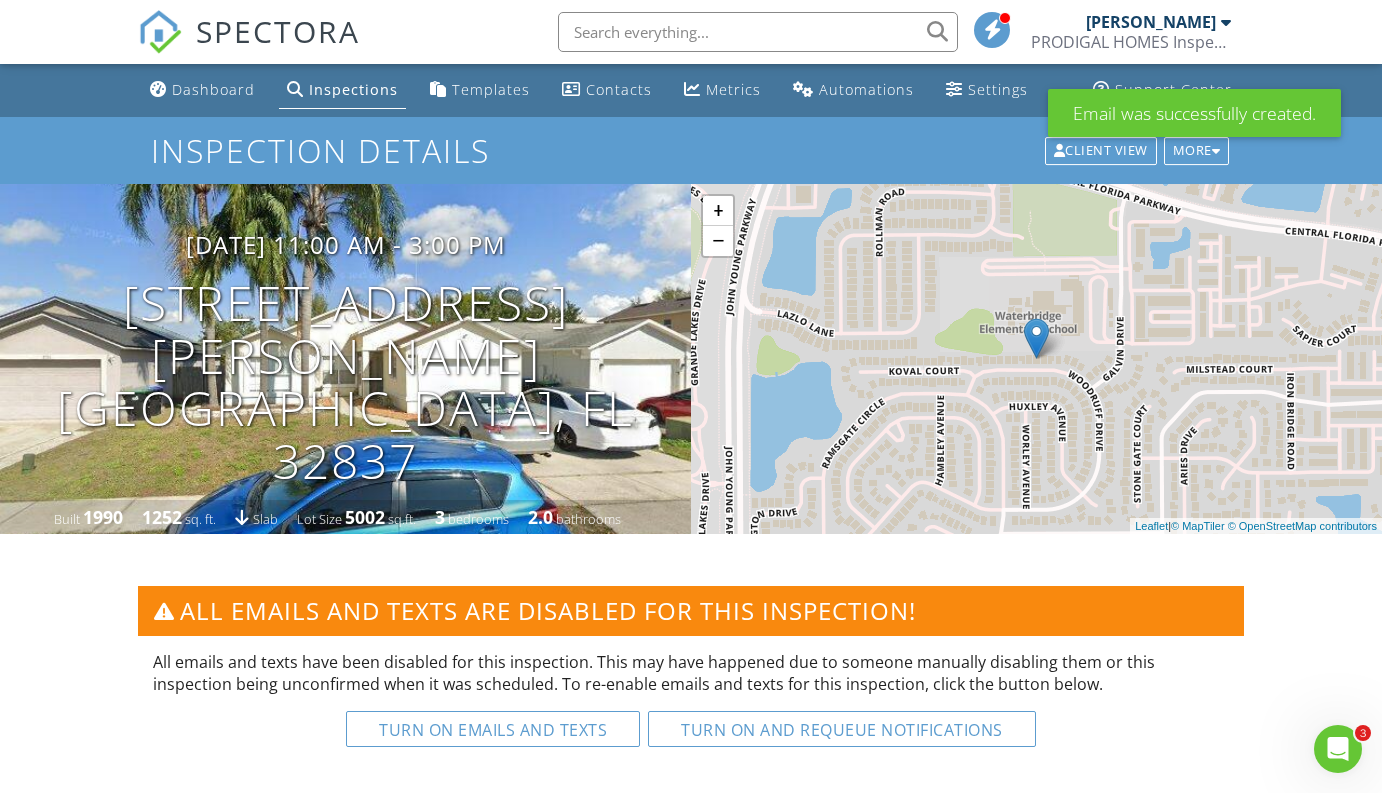 scroll, scrollTop: 0, scrollLeft: 0, axis: both 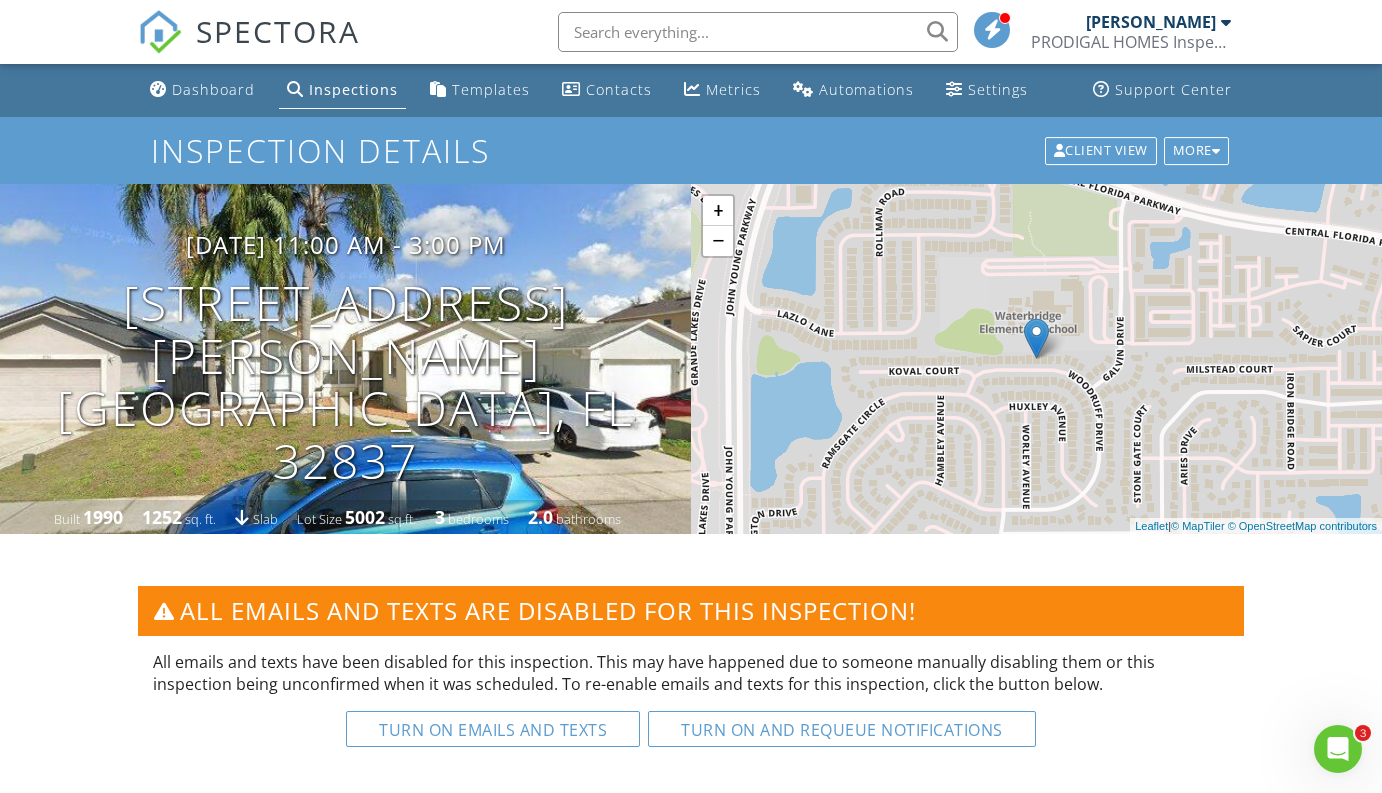 click on "Dashboard
Inspections
Templates
Contacts
Metrics
Automations
Settings
Support Center
Inspection Details
Client View
More
Property Details
Reschedule
Reorder / Copy
Share
Cancel
[GEOGRAPHIC_DATA]
Print Order
Convert to V9
Disable Pass on CC Fees
View Change Log
[DATE] 11:00 am
- 3:00 pm
[STREET_ADDRESS][PERSON_NAME]
[GEOGRAPHIC_DATA], FL 32837
Built
1990
1252
sq. ft.
slab
Lot Size
5002
sq.ft.
3
bedrooms
2.0
bathrooms
+ − Leaflet  |  © MapTiler   © OpenStreetMap contributors
All emails and texts are disabled for this inspection!
Turn on emails and texts
Turn on and Requeue Notifications
Reports
Locked
Attach
New
Home Inspection Report" at bounding box center [691, 1754] 